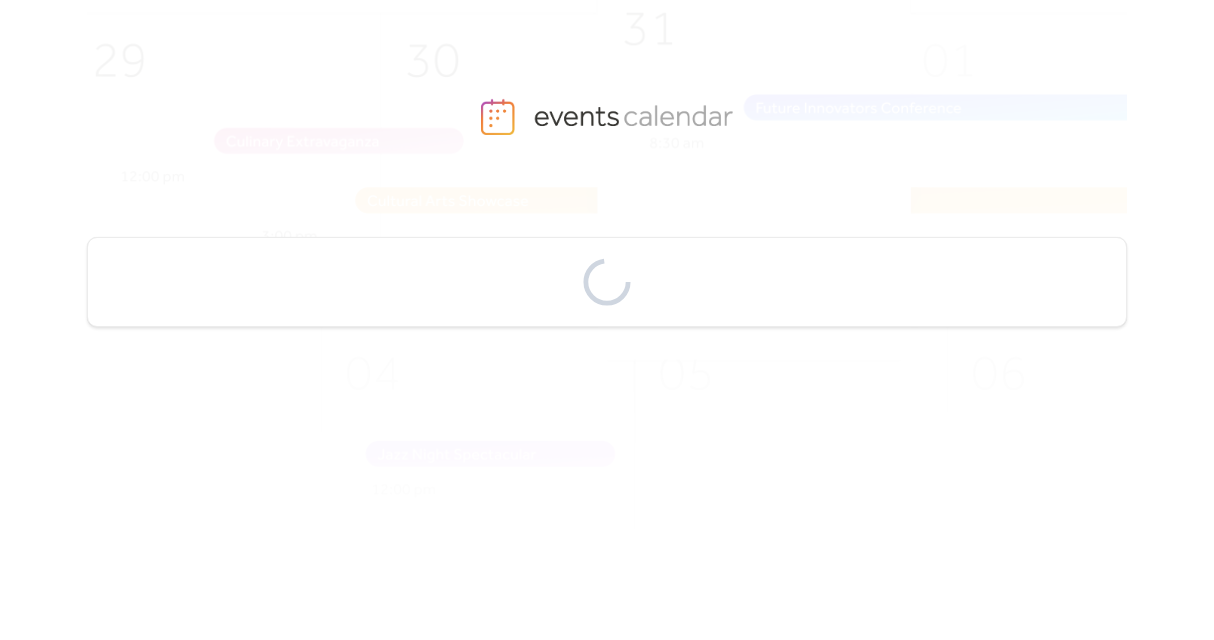 scroll, scrollTop: 0, scrollLeft: 0, axis: both 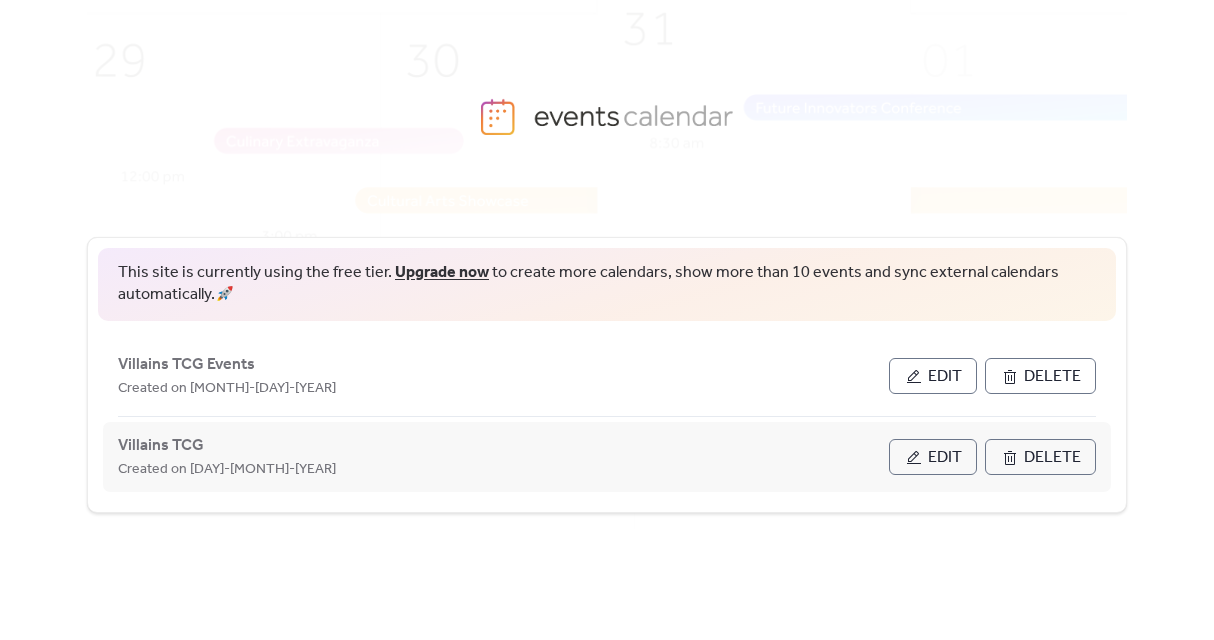 click on "Delete" at bounding box center (1052, 458) 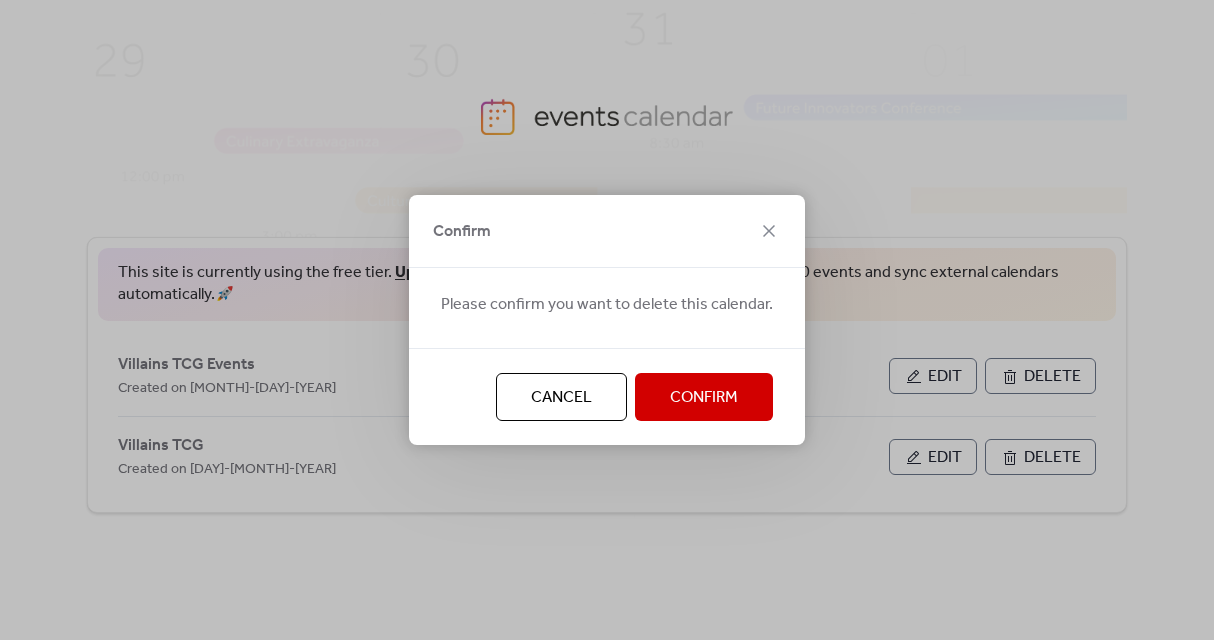 click on "Cancel Confirm" at bounding box center [607, 396] 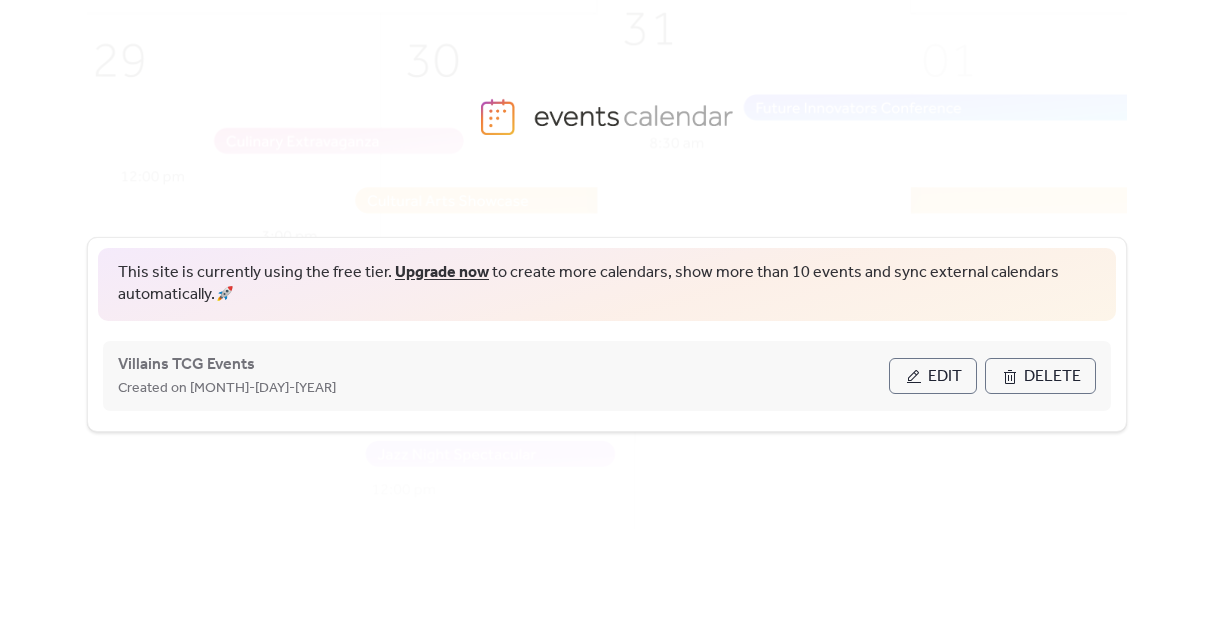 click on "Delete" at bounding box center [1052, 377] 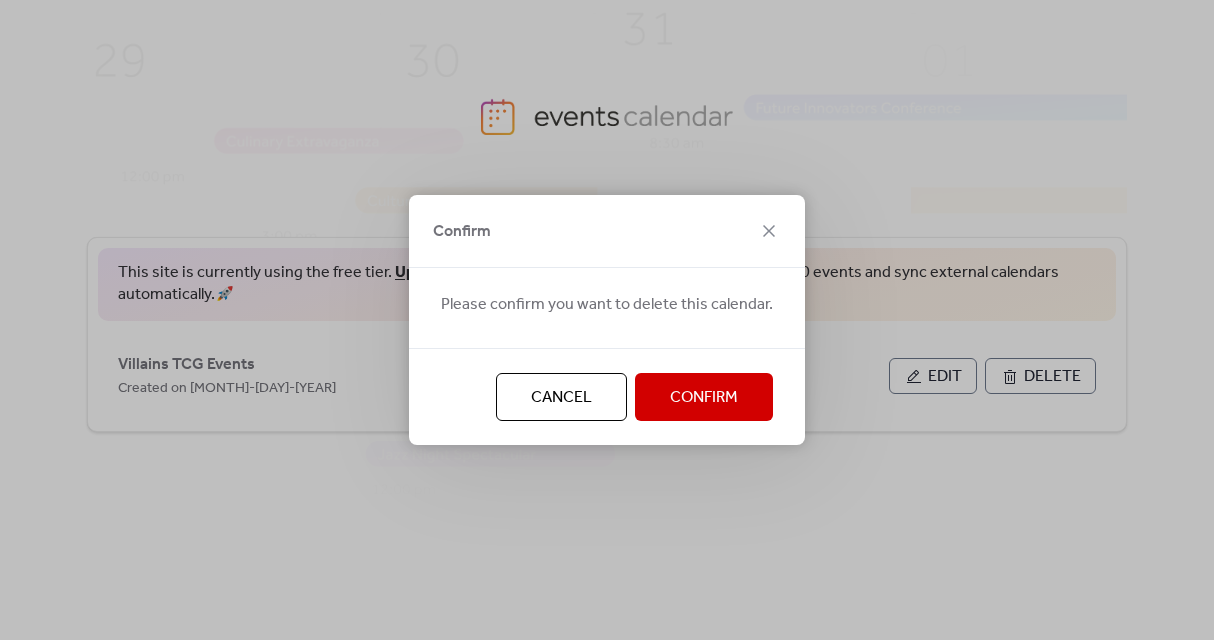 click on "Confirm" at bounding box center (704, 398) 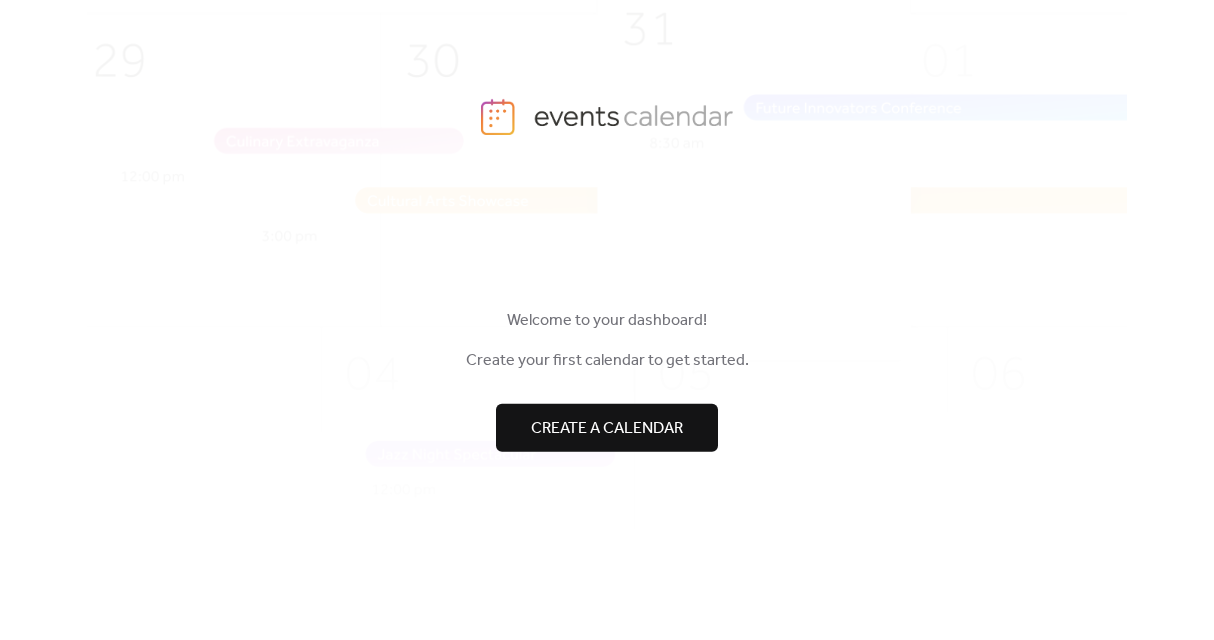 click on "Create a calendar" at bounding box center [607, 428] 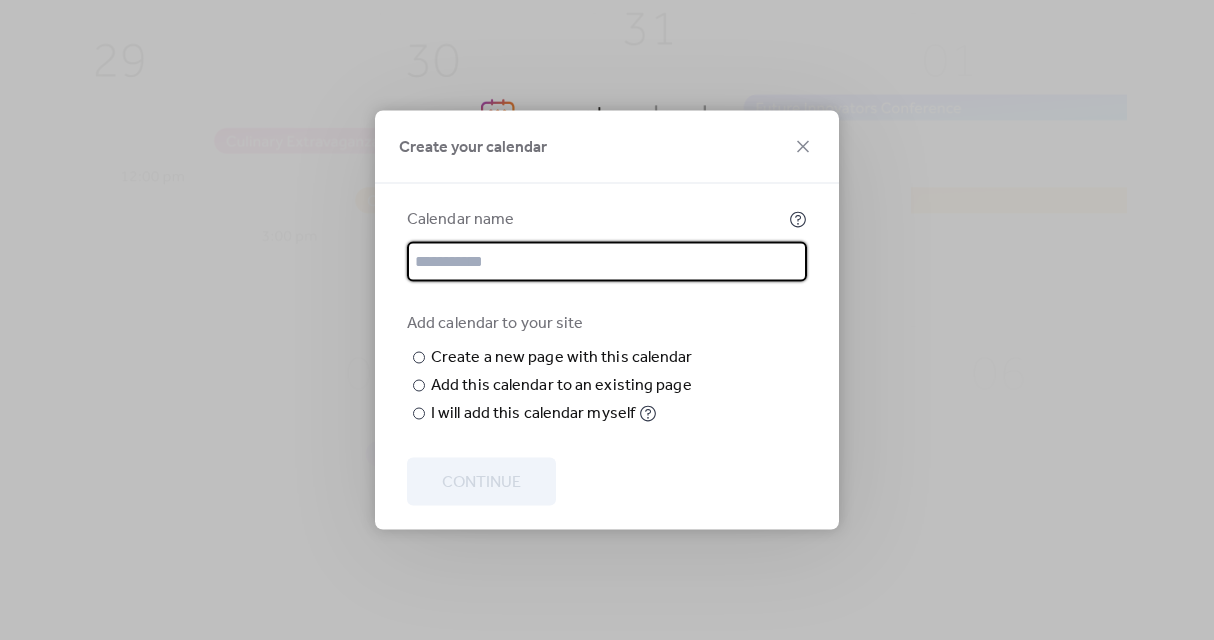 click at bounding box center [607, 262] 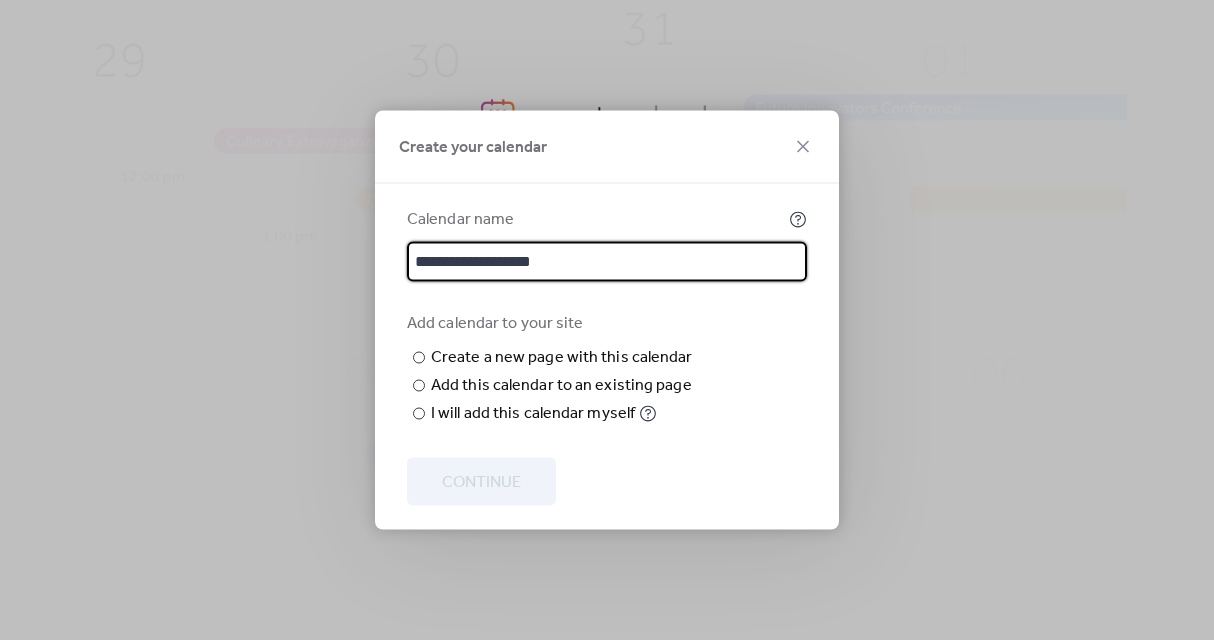 type on "**********" 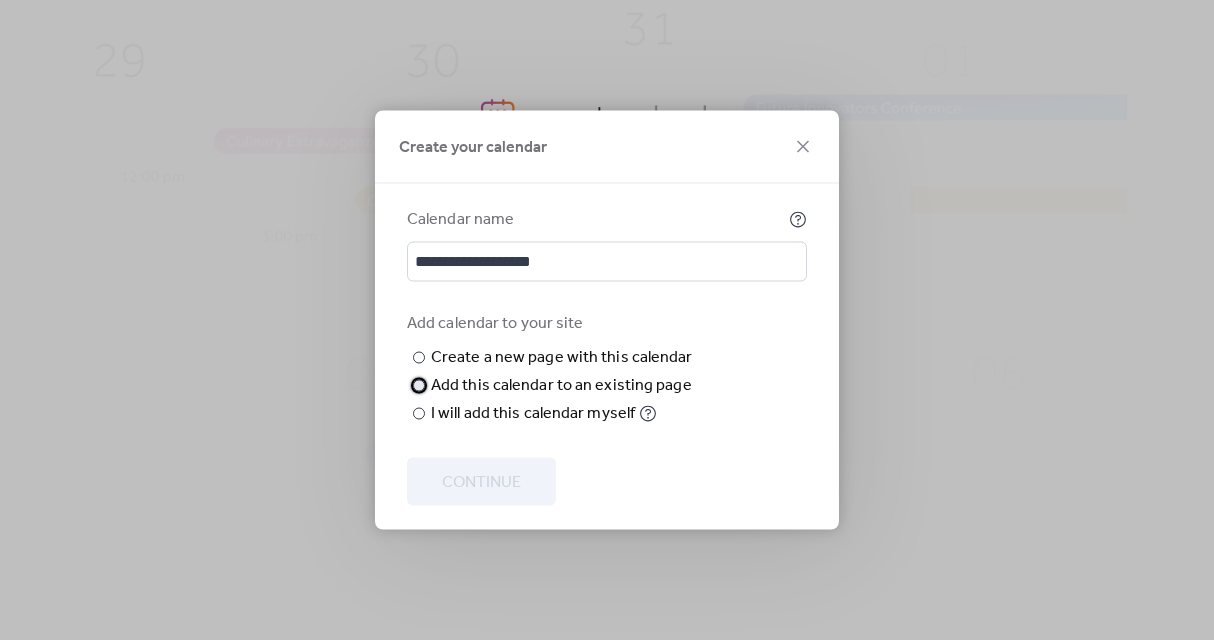 click on "Add this calendar to an existing page" at bounding box center [561, 386] 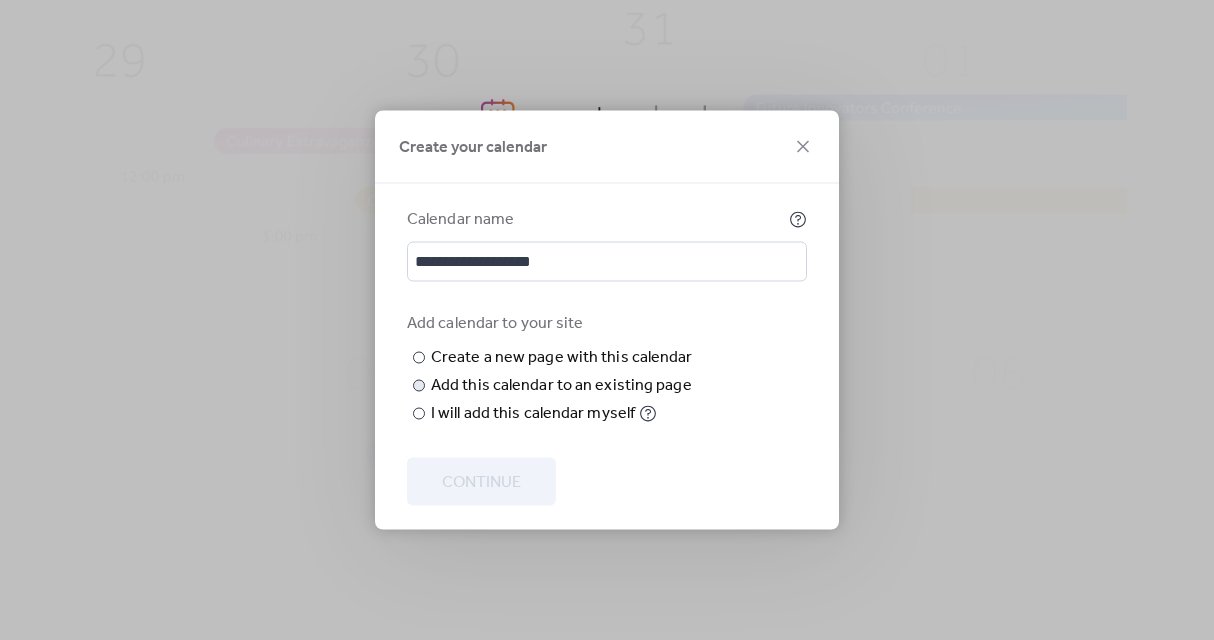 click on "Choose page" at bounding box center (0, 0) 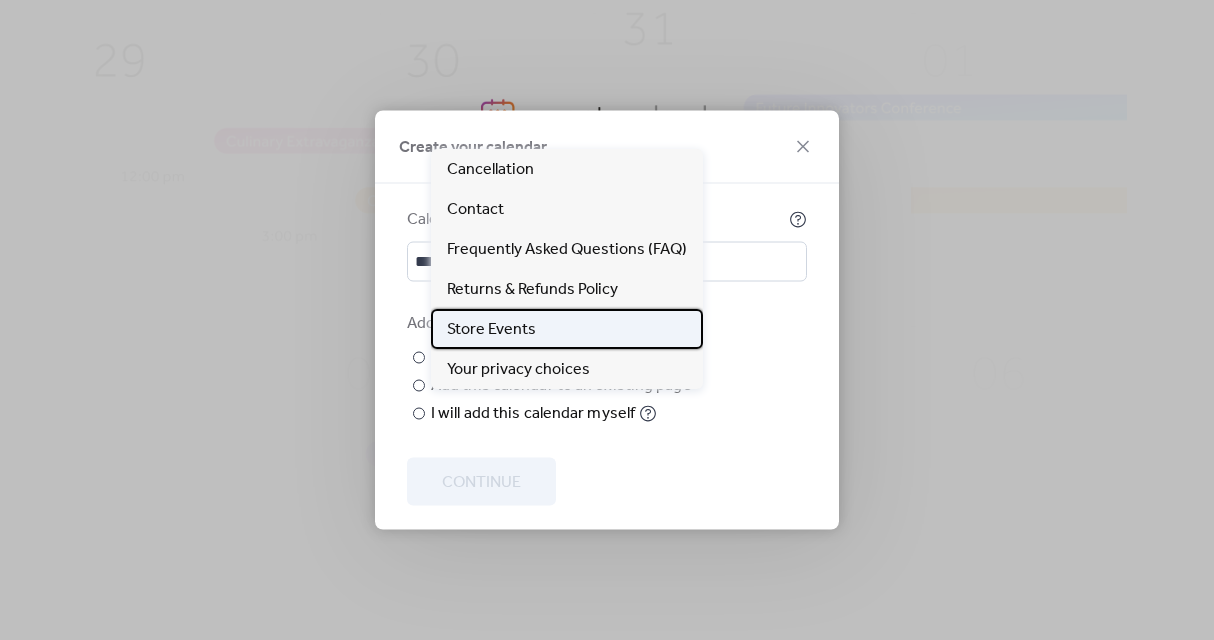 click on "Store Events" at bounding box center [567, 329] 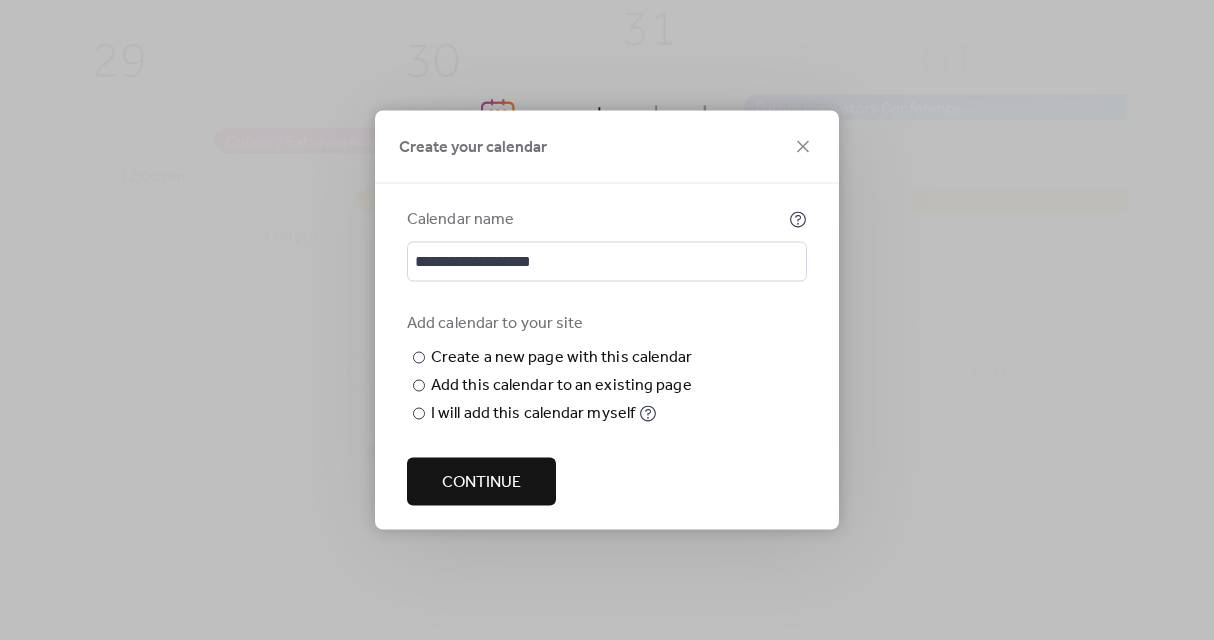 click on "Continue" at bounding box center [481, 483] 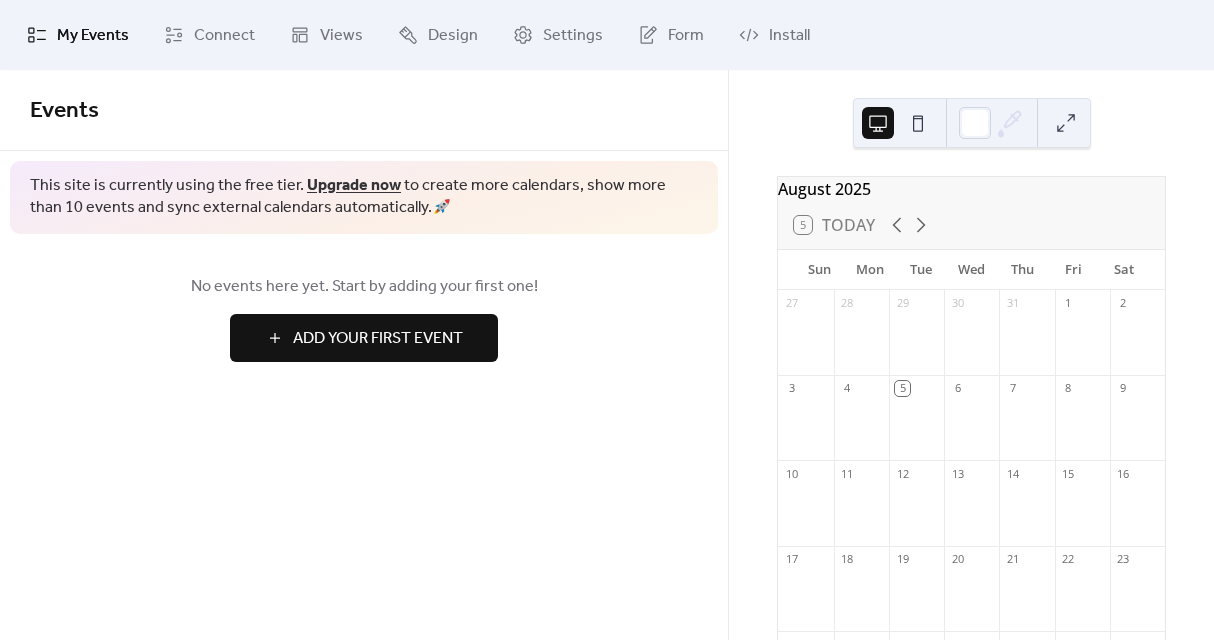 click on "Add Your First Event" at bounding box center [378, 339] 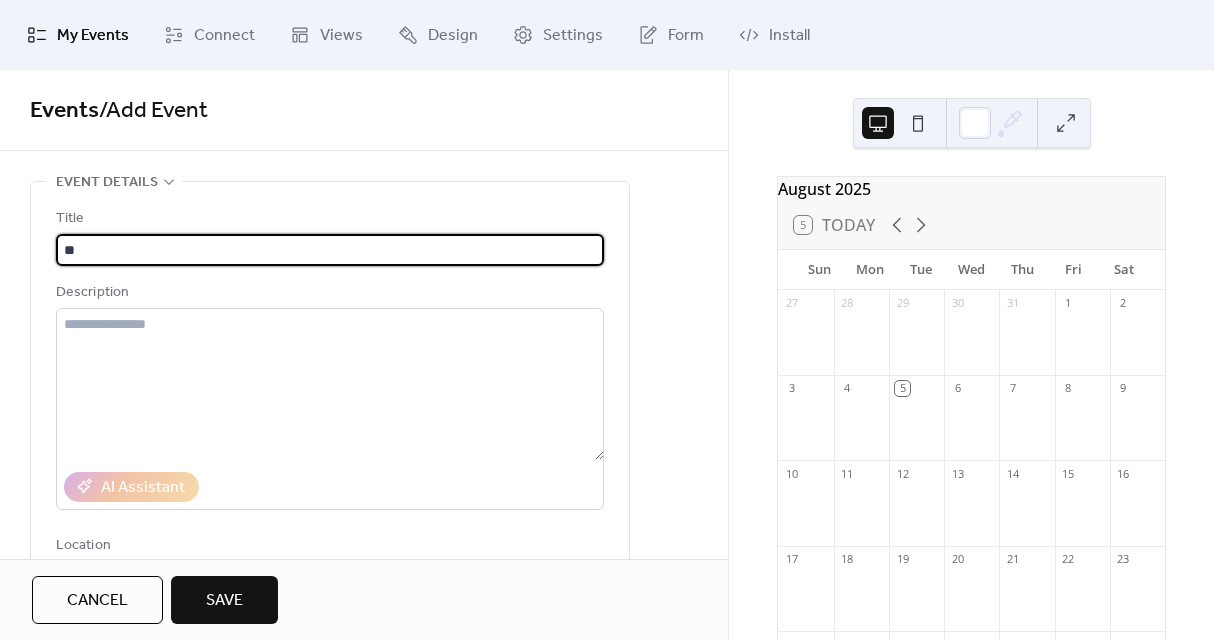 type on "*" 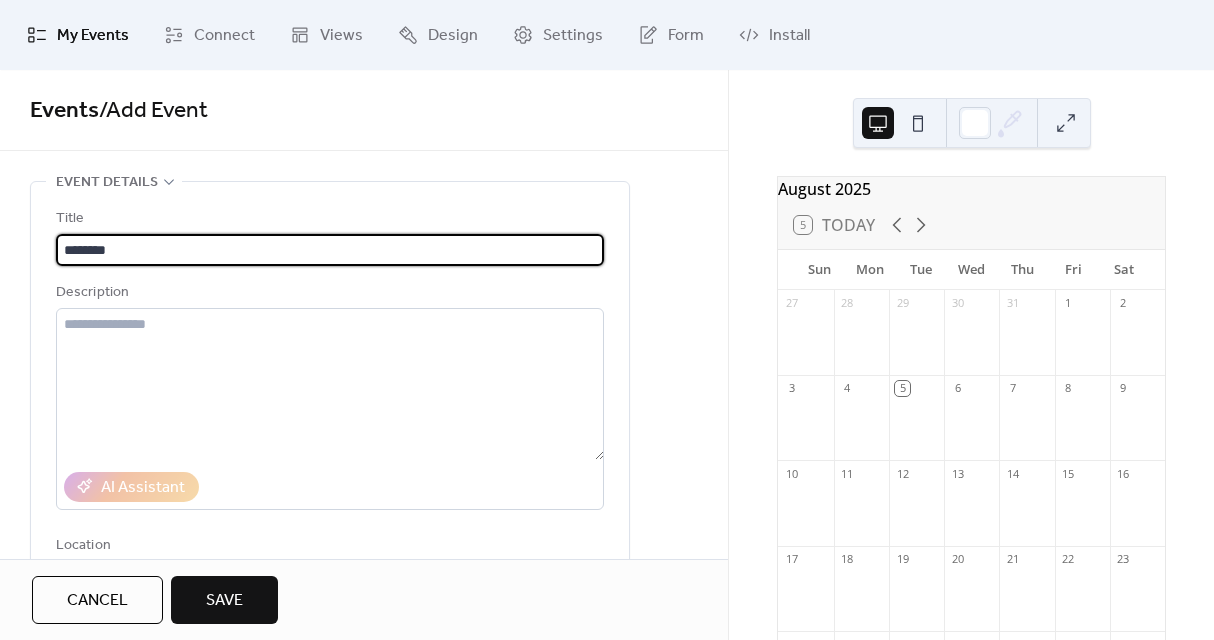 click on "*******" at bounding box center [330, 250] 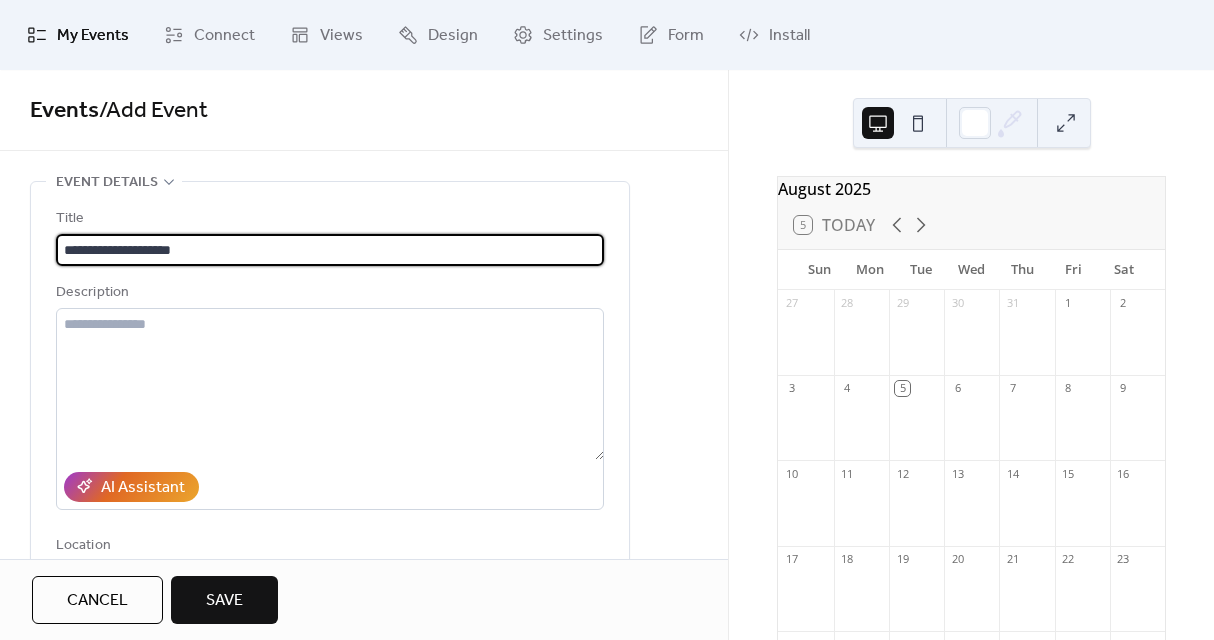 click on "**********" at bounding box center [330, 250] 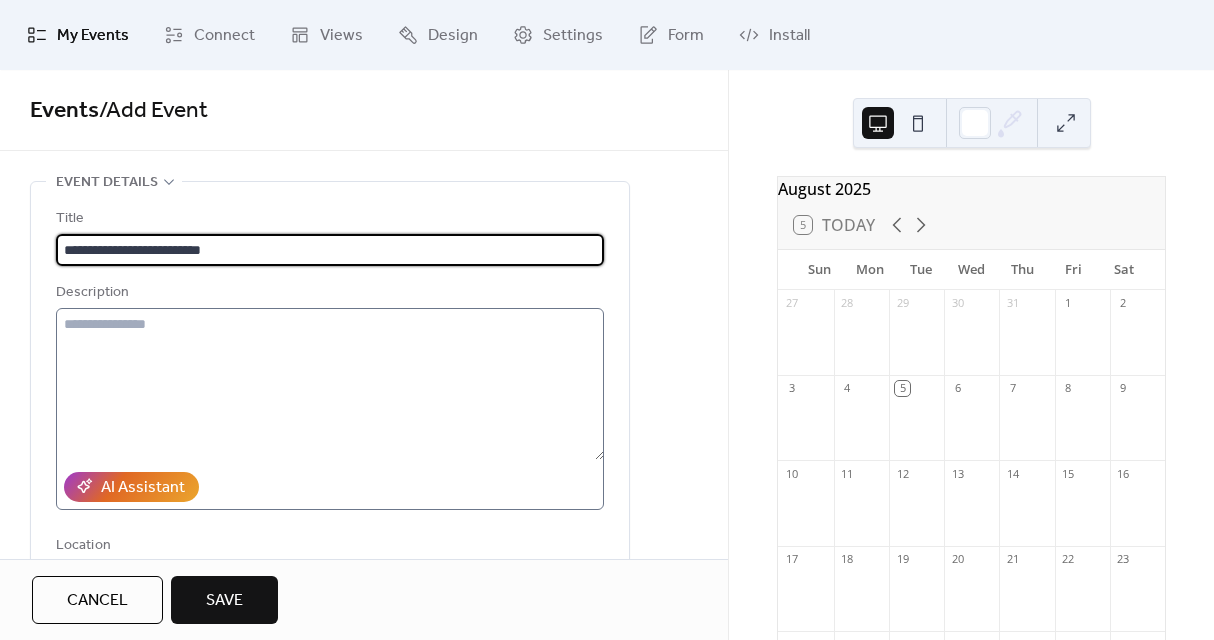 type on "**********" 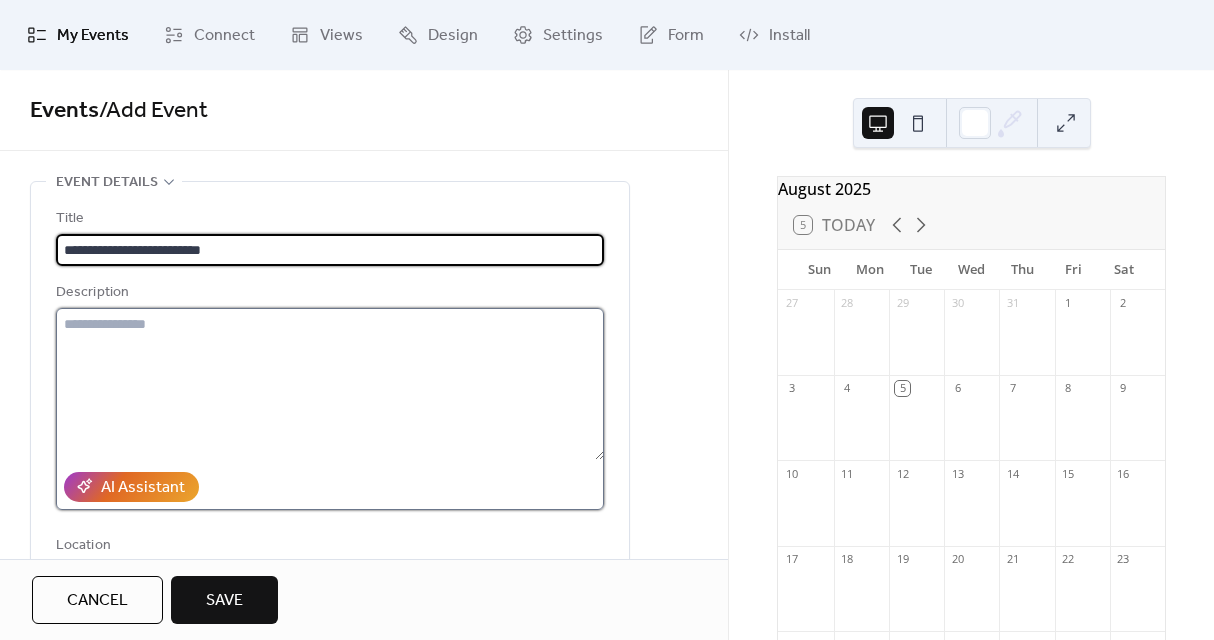click at bounding box center (330, 384) 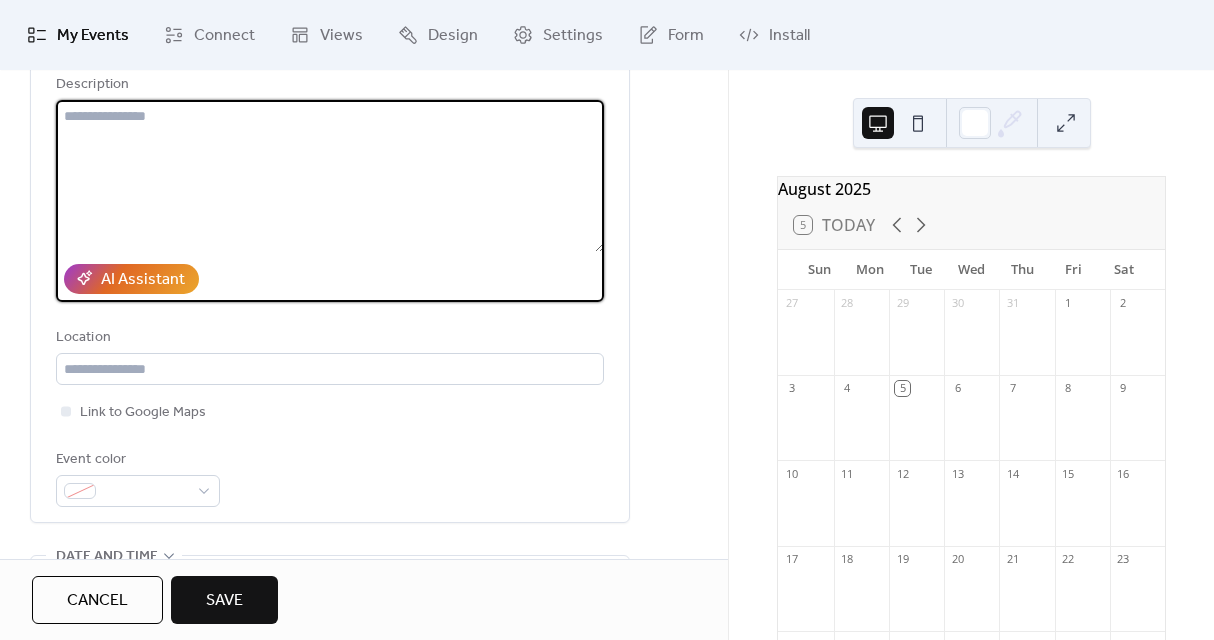 scroll, scrollTop: 209, scrollLeft: 0, axis: vertical 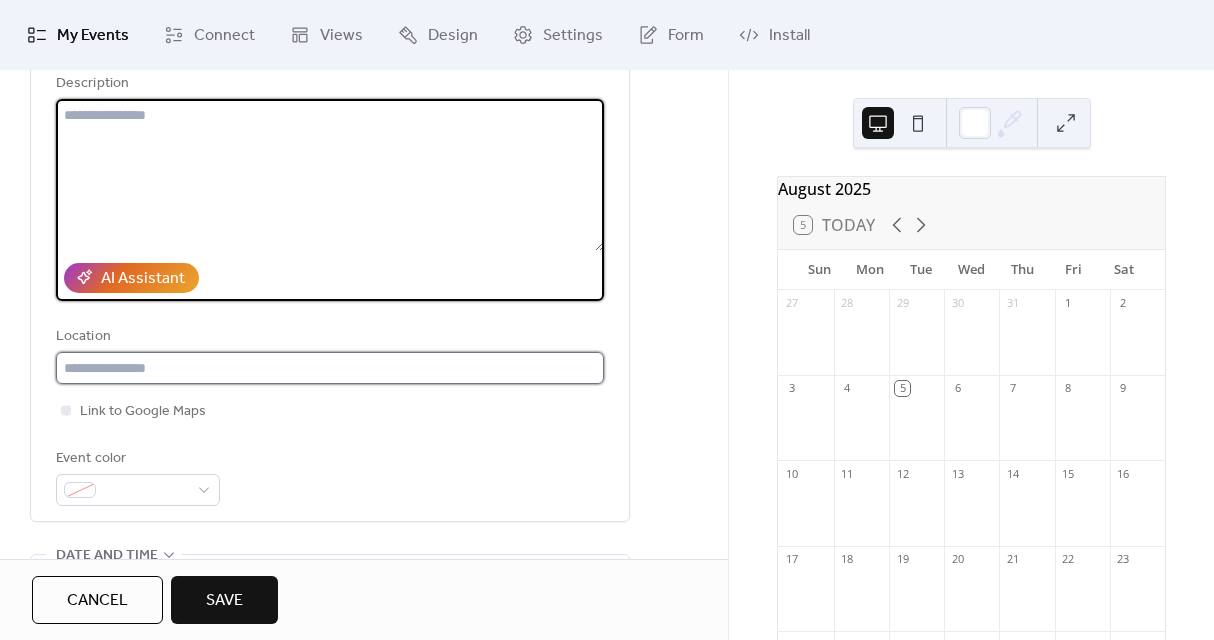 click at bounding box center [330, 368] 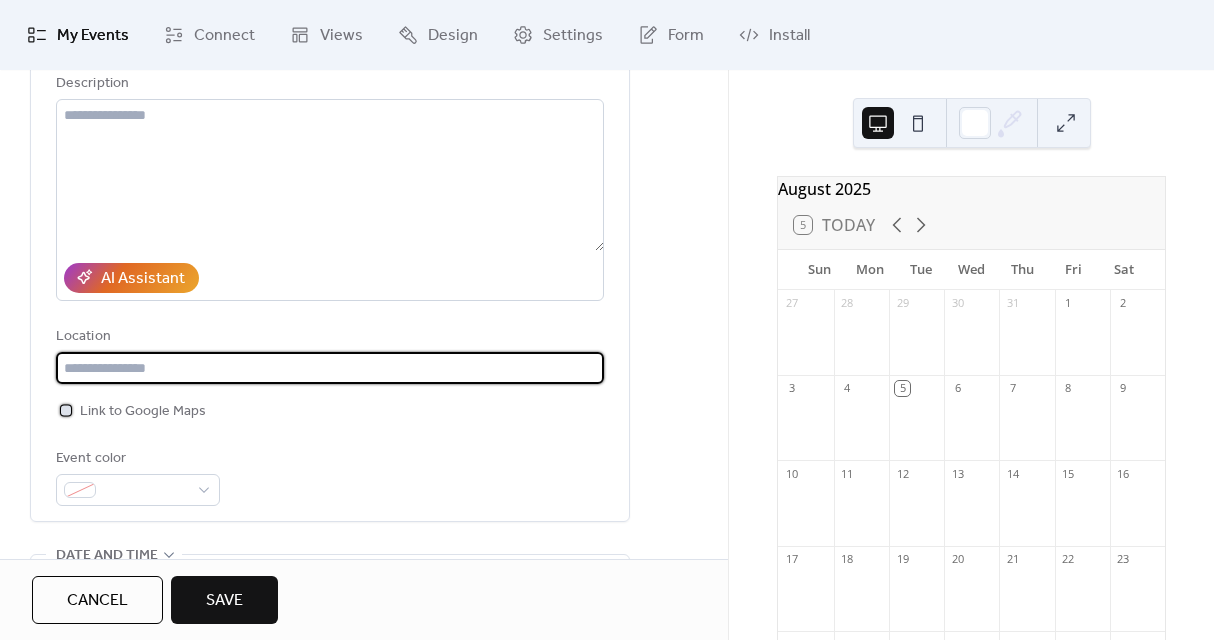 click at bounding box center [66, 410] 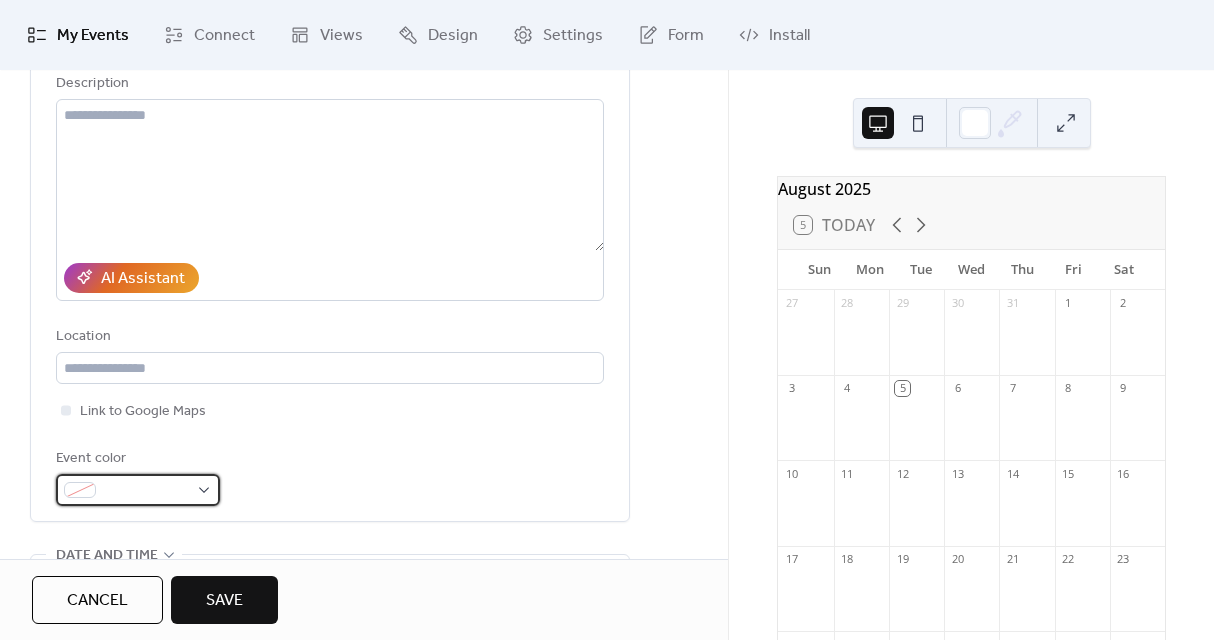 click at bounding box center [146, 491] 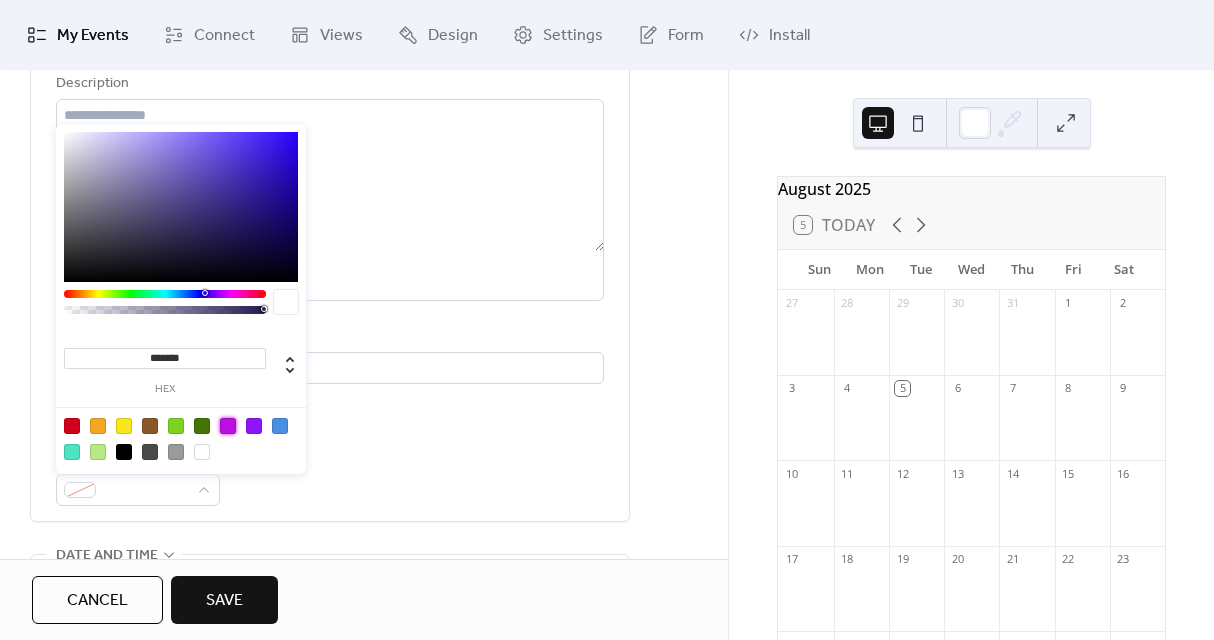 click at bounding box center [228, 426] 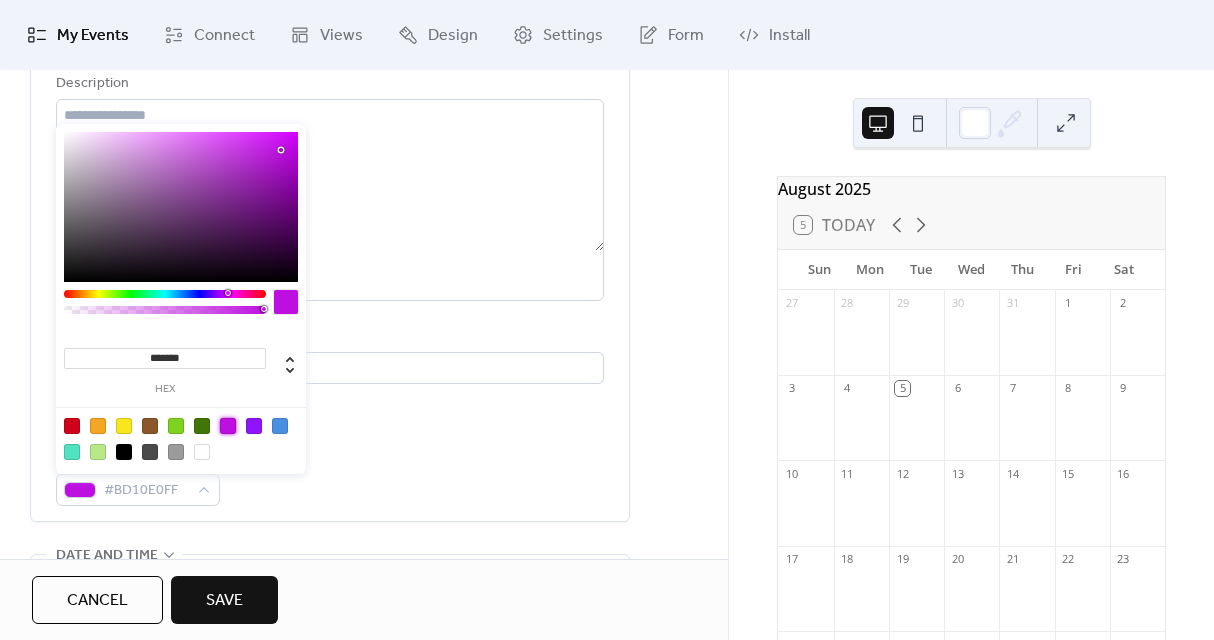 type on "*******" 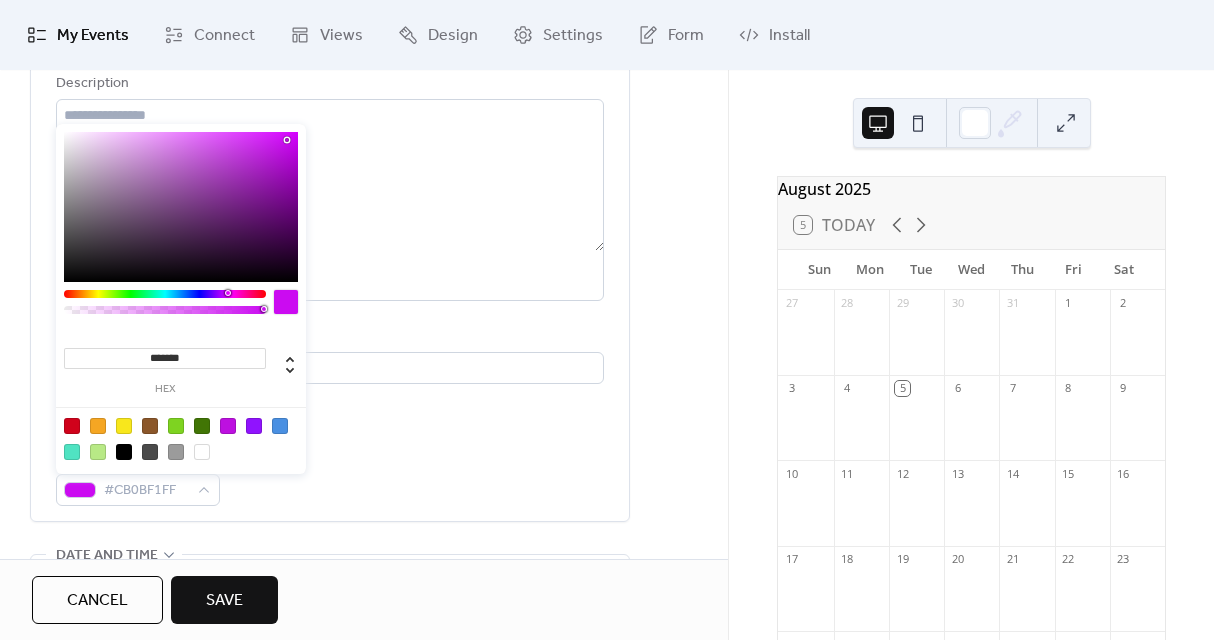 click at bounding box center (181, 207) 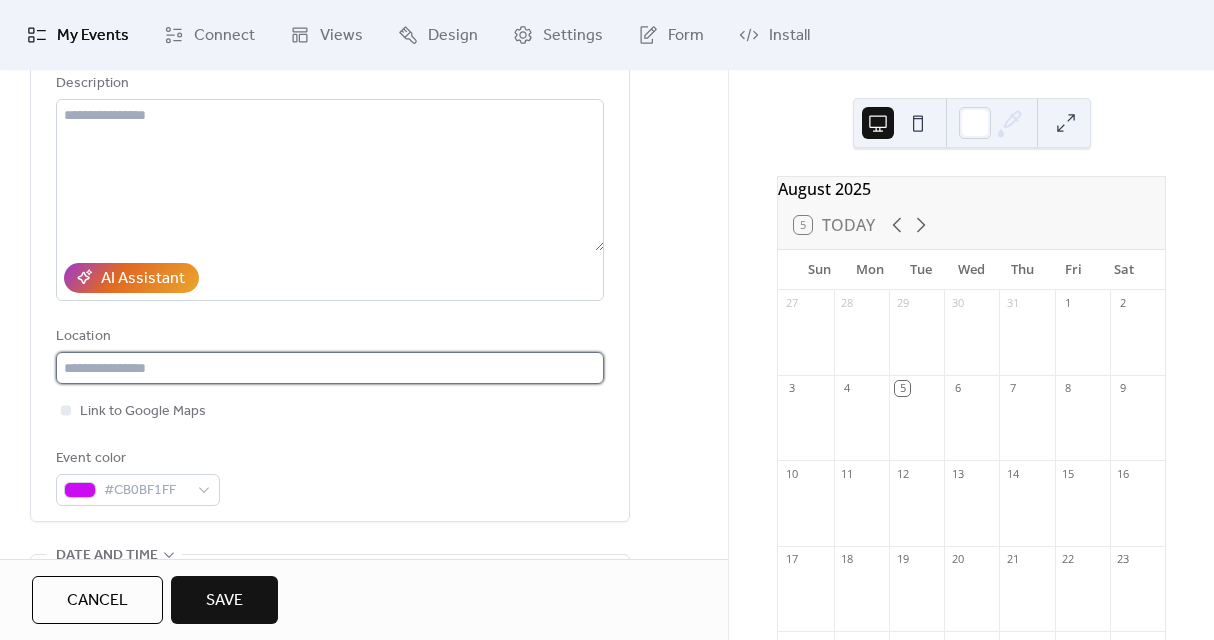click at bounding box center (330, 368) 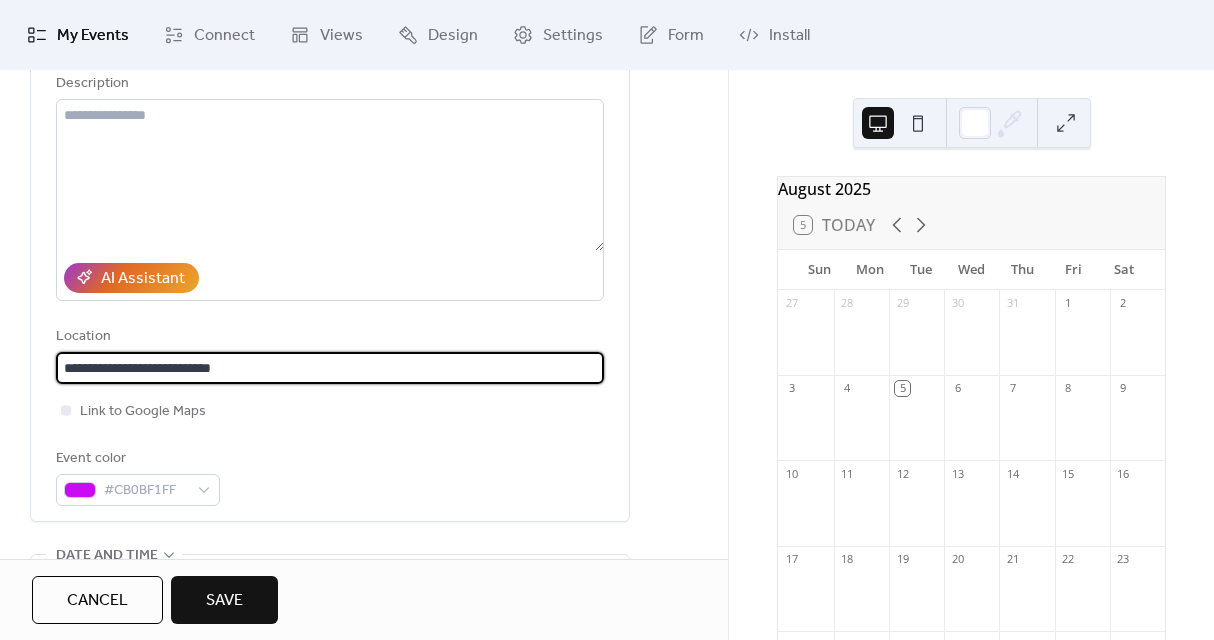 click on "**********" at bounding box center [330, 368] 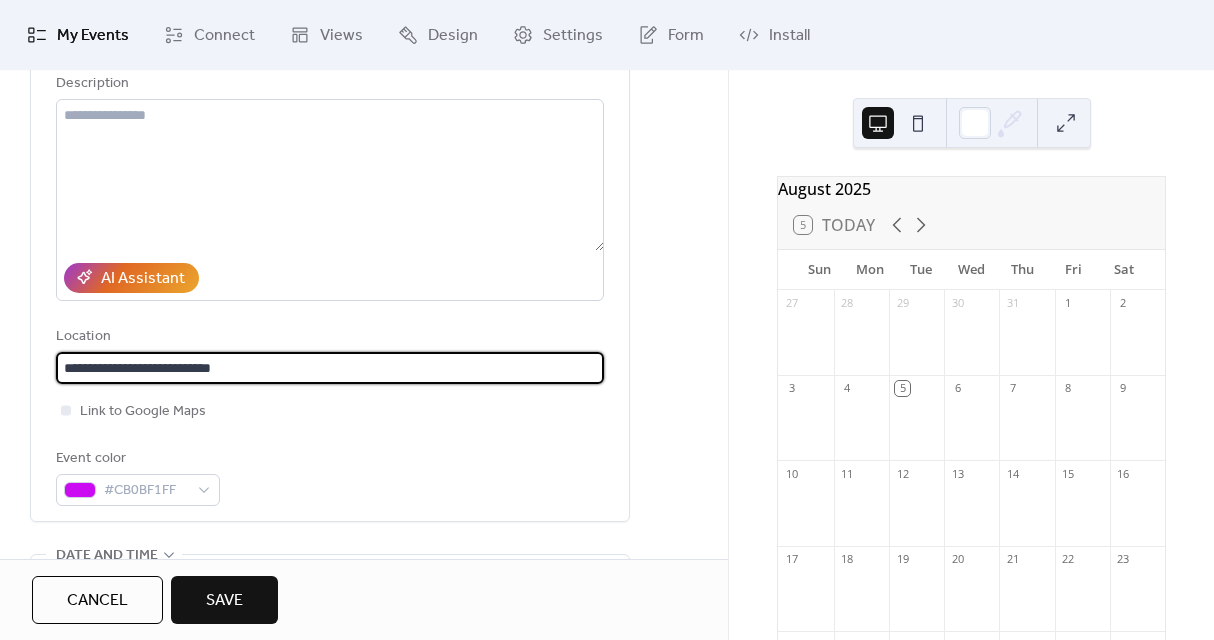 type on "**********" 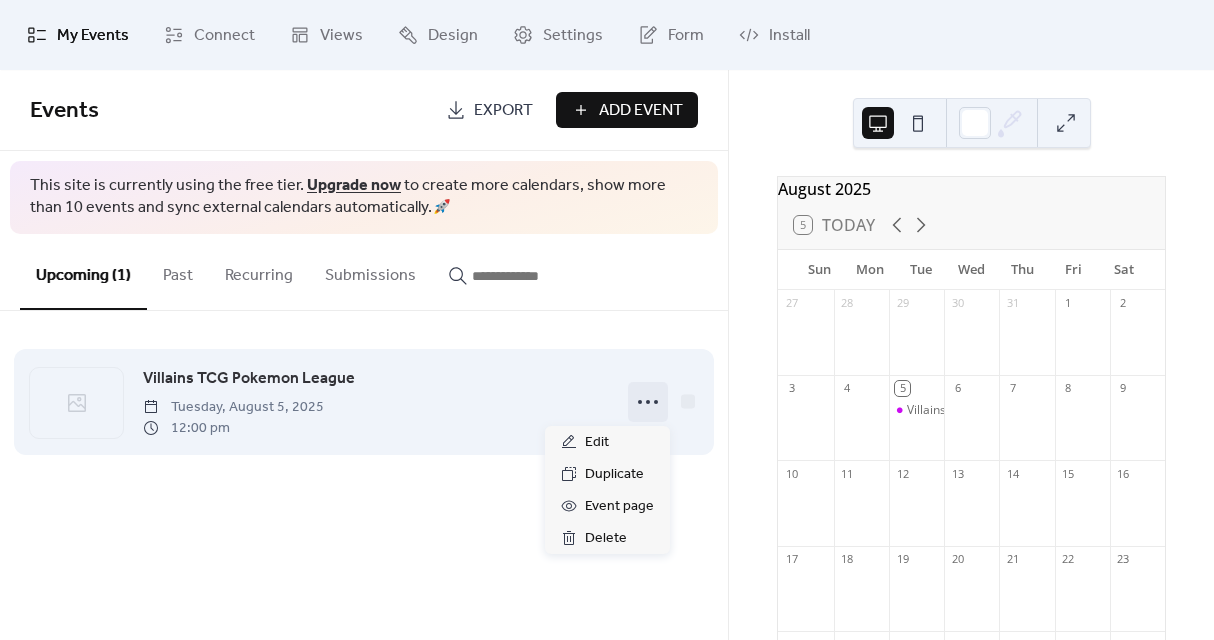 click 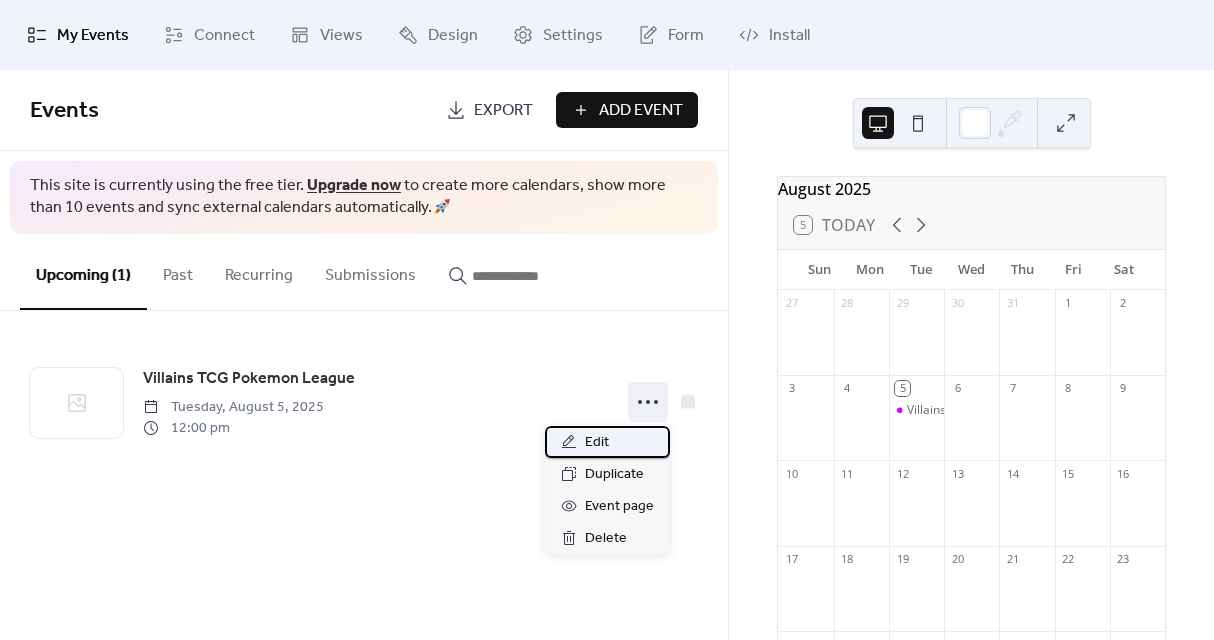 click on "Edit" at bounding box center (607, 442) 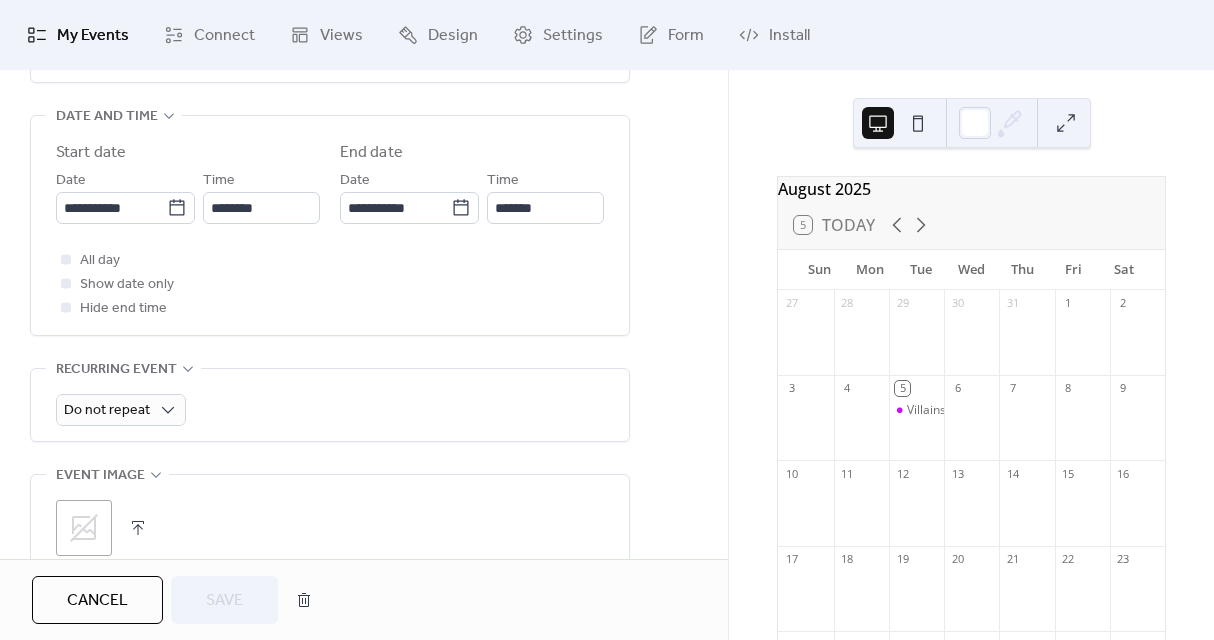 scroll, scrollTop: 523, scrollLeft: 0, axis: vertical 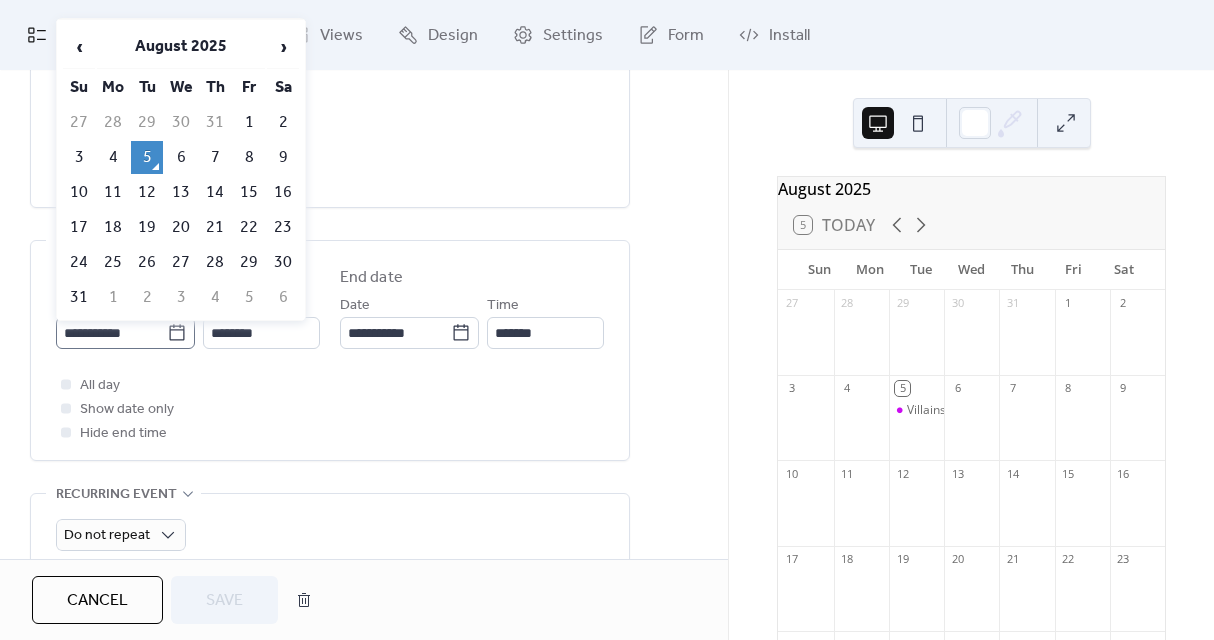 click 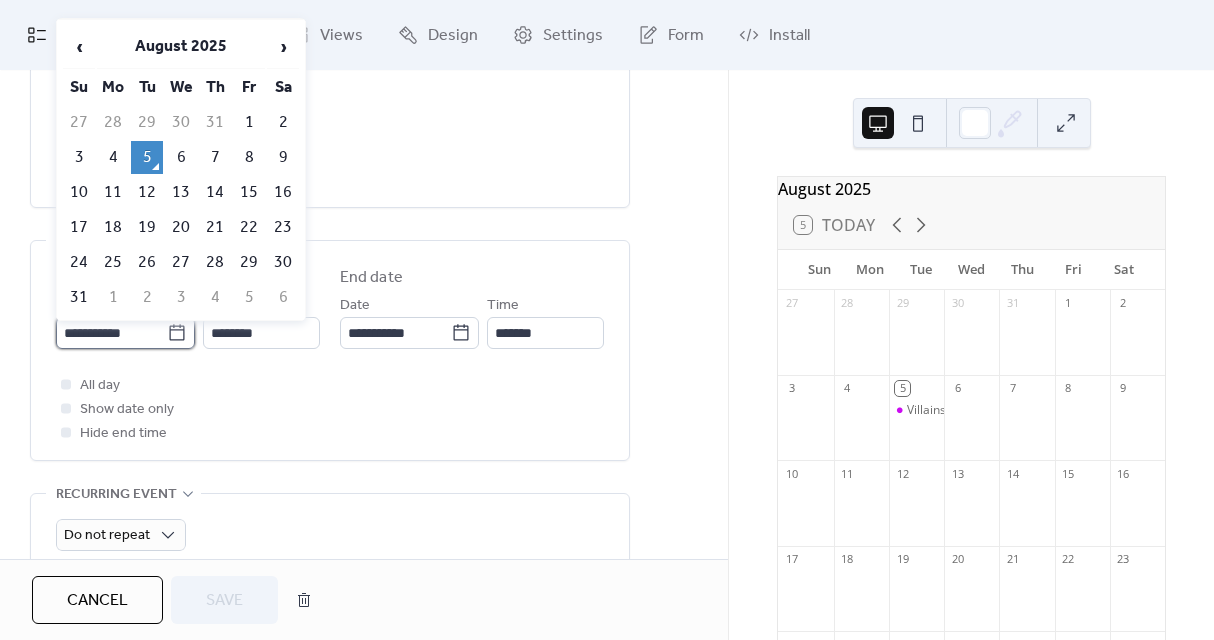 click on "**********" at bounding box center (111, 333) 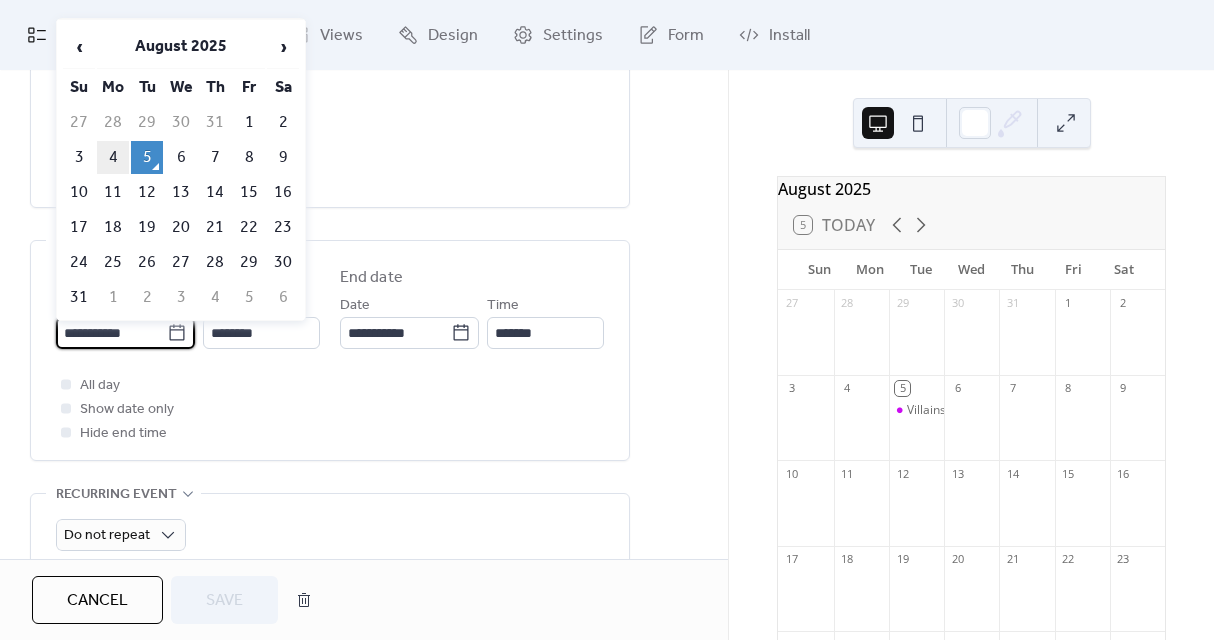click on "4" at bounding box center (113, 157) 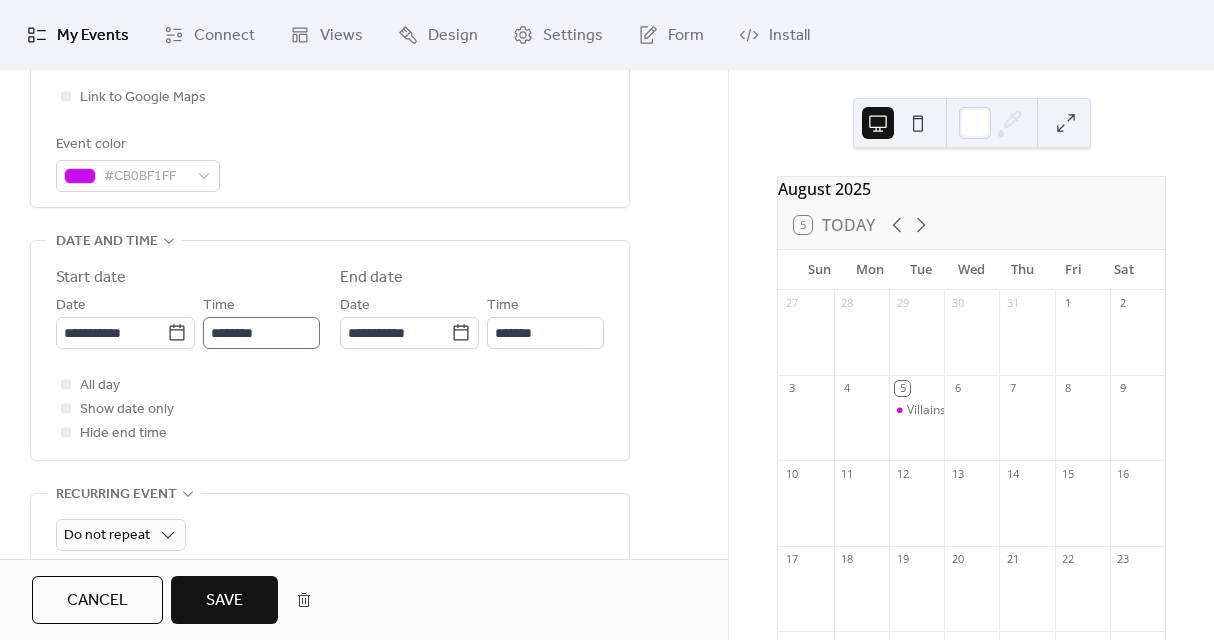 scroll, scrollTop: 1, scrollLeft: 0, axis: vertical 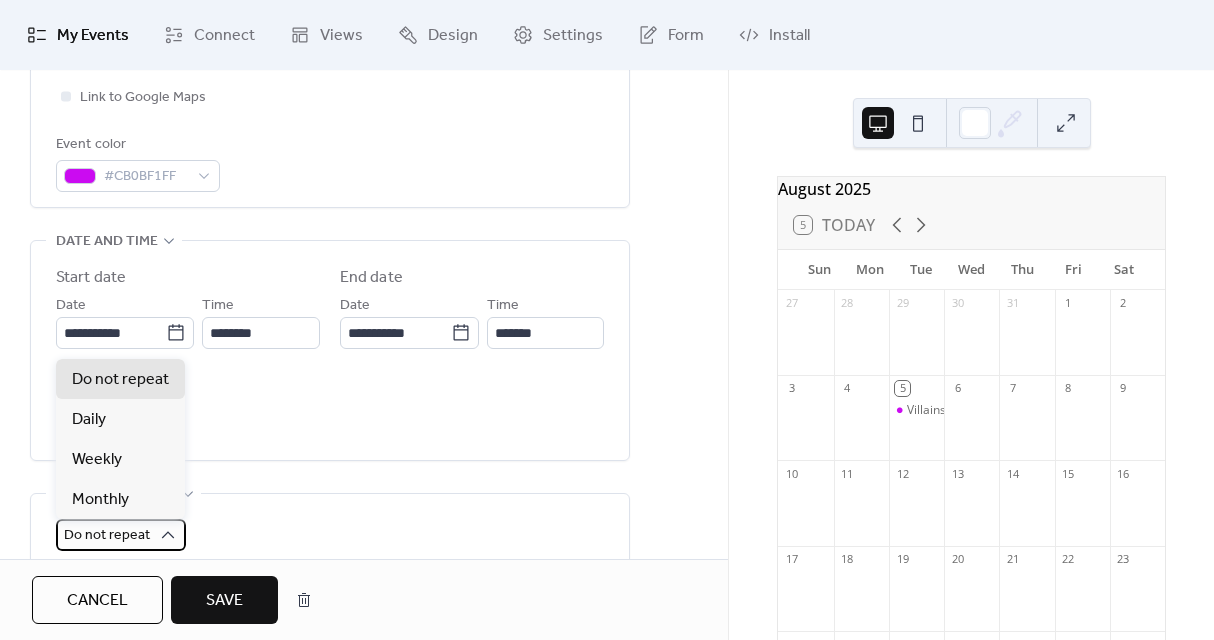 click on "Do not repeat" at bounding box center (121, 535) 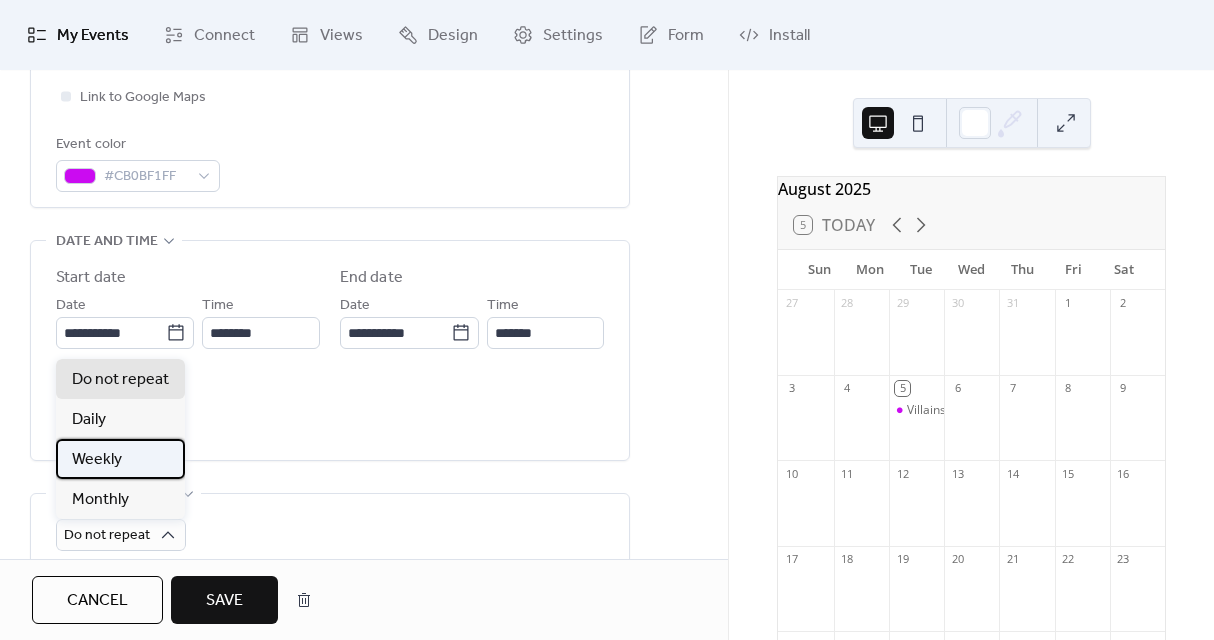 click on "Weekly" at bounding box center (120, 459) 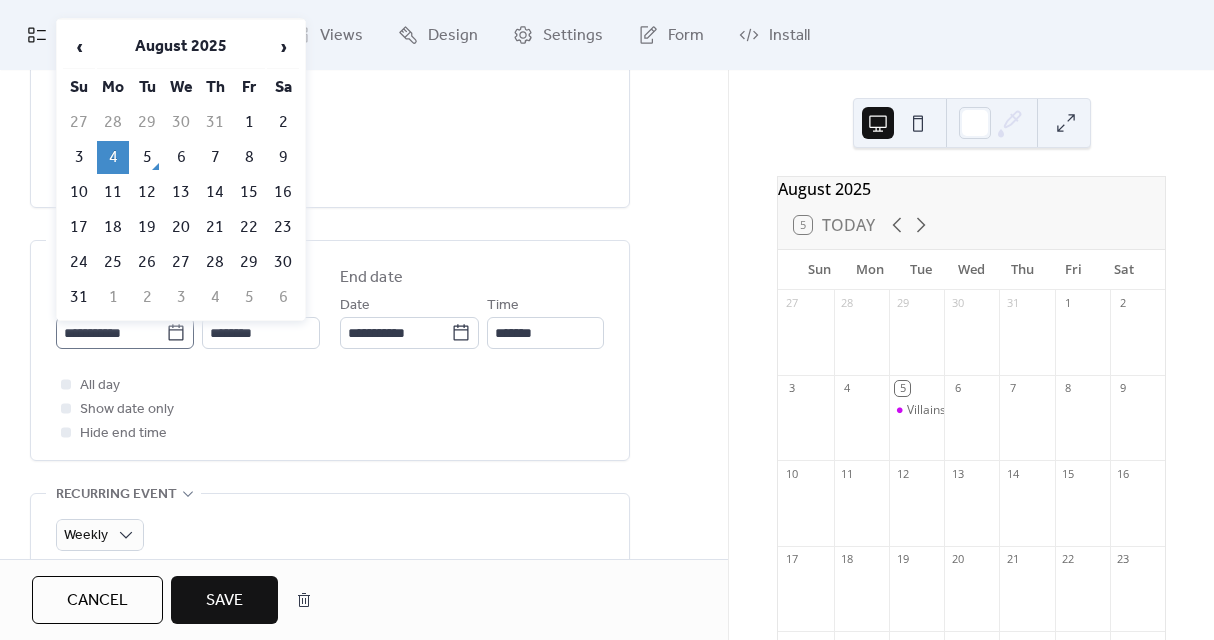 click 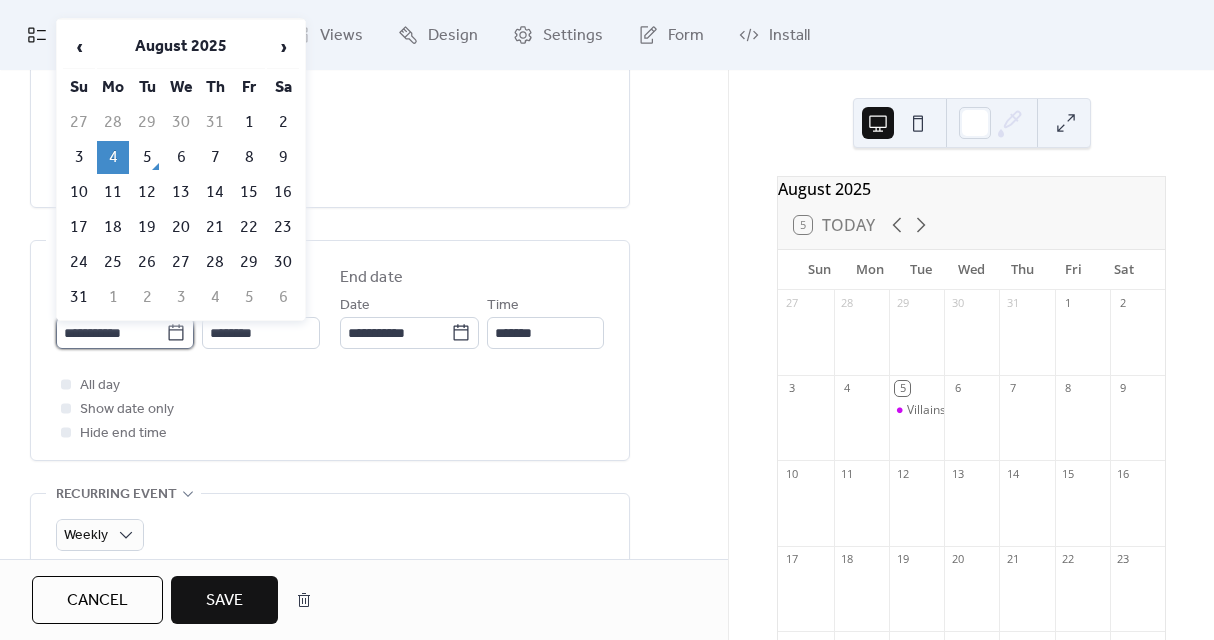 click on "**********" at bounding box center (111, 333) 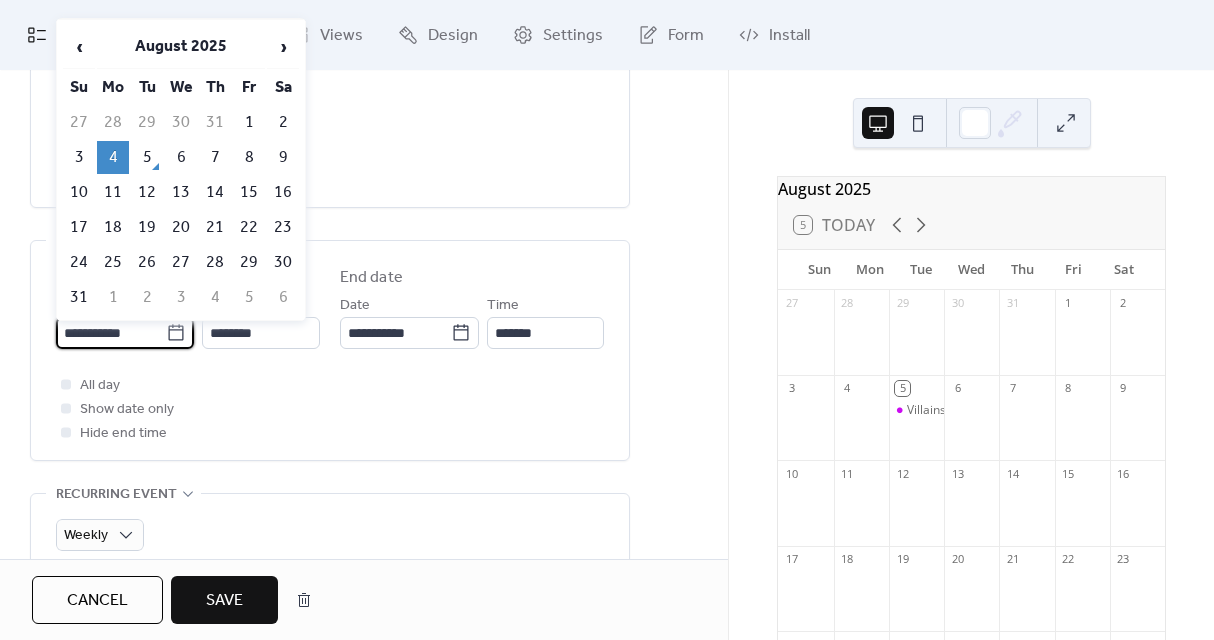 click on "4" at bounding box center (113, 157) 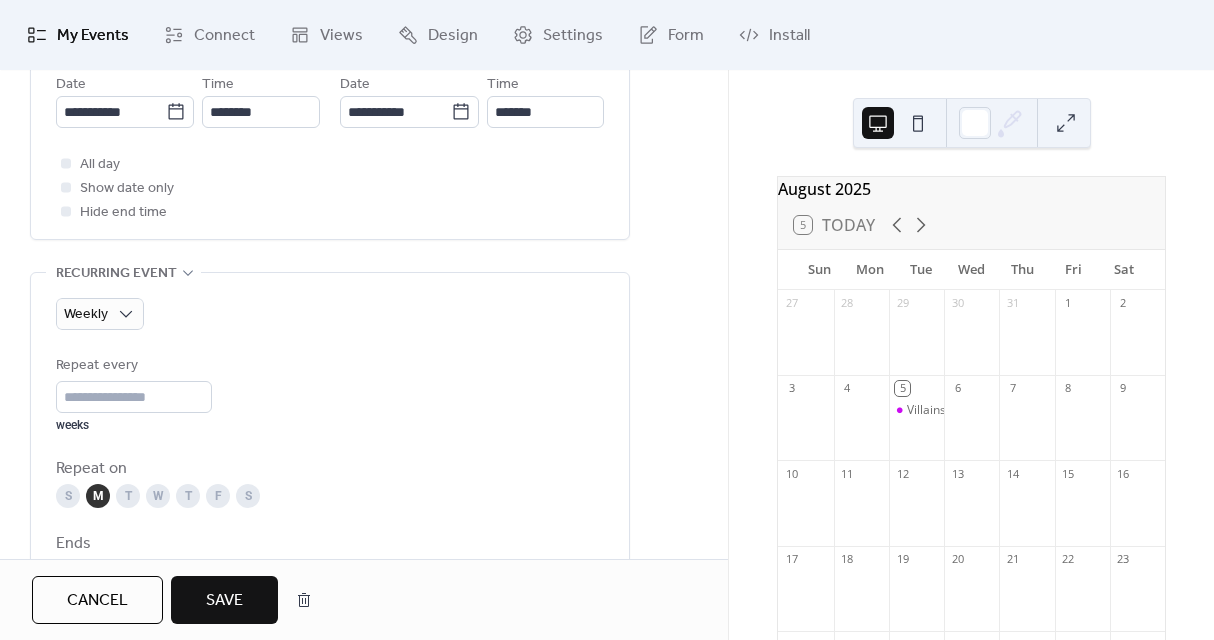 scroll, scrollTop: 747, scrollLeft: 0, axis: vertical 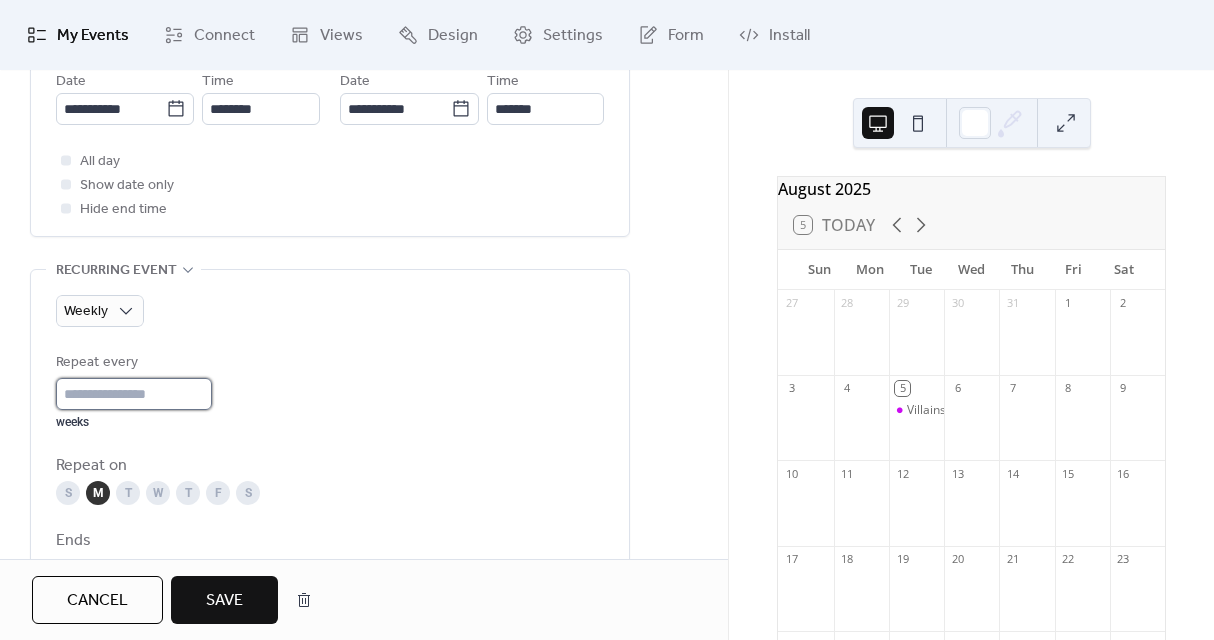 click on "*" at bounding box center [134, 394] 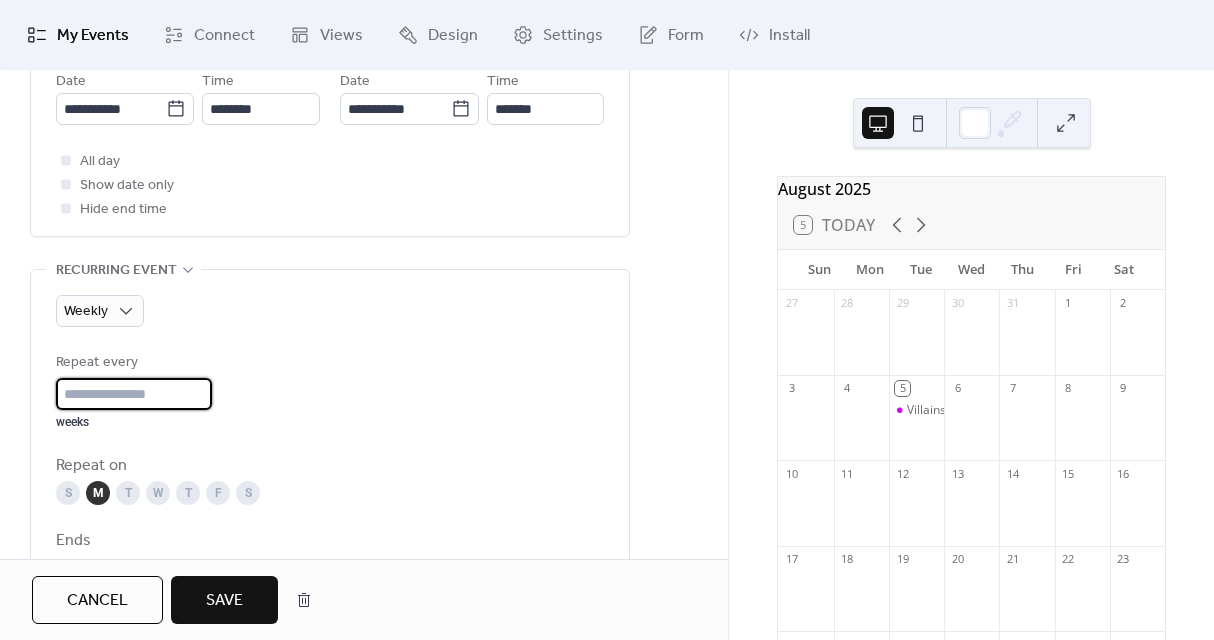 type on "*" 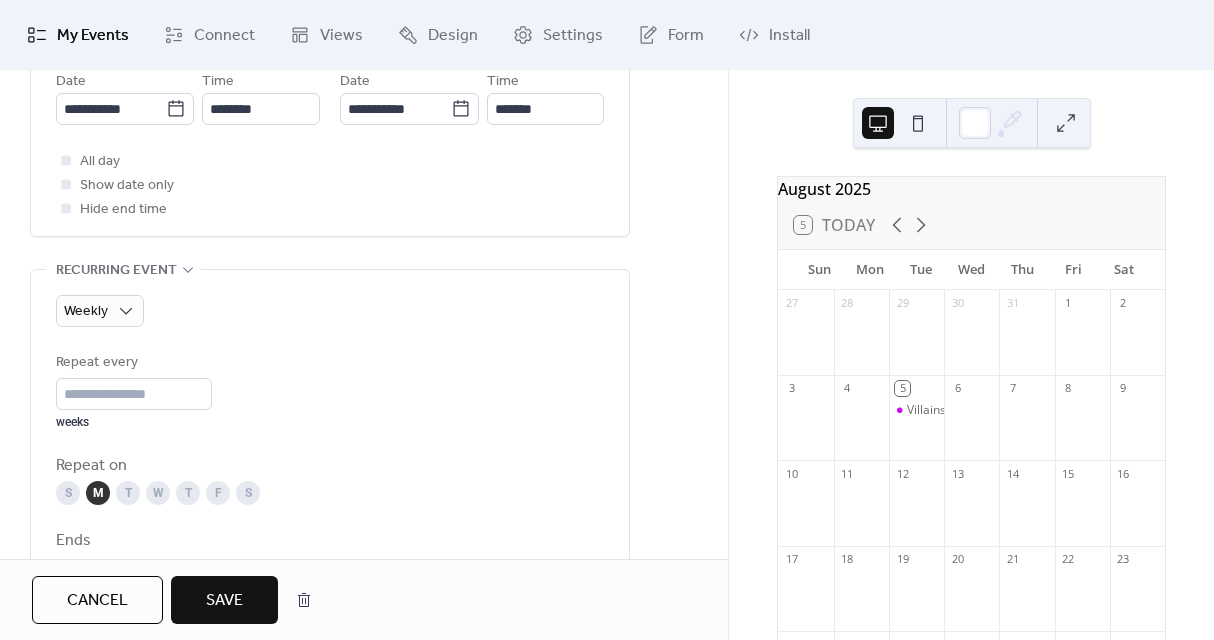click on "Repeat every * weeks" at bounding box center [330, 390] 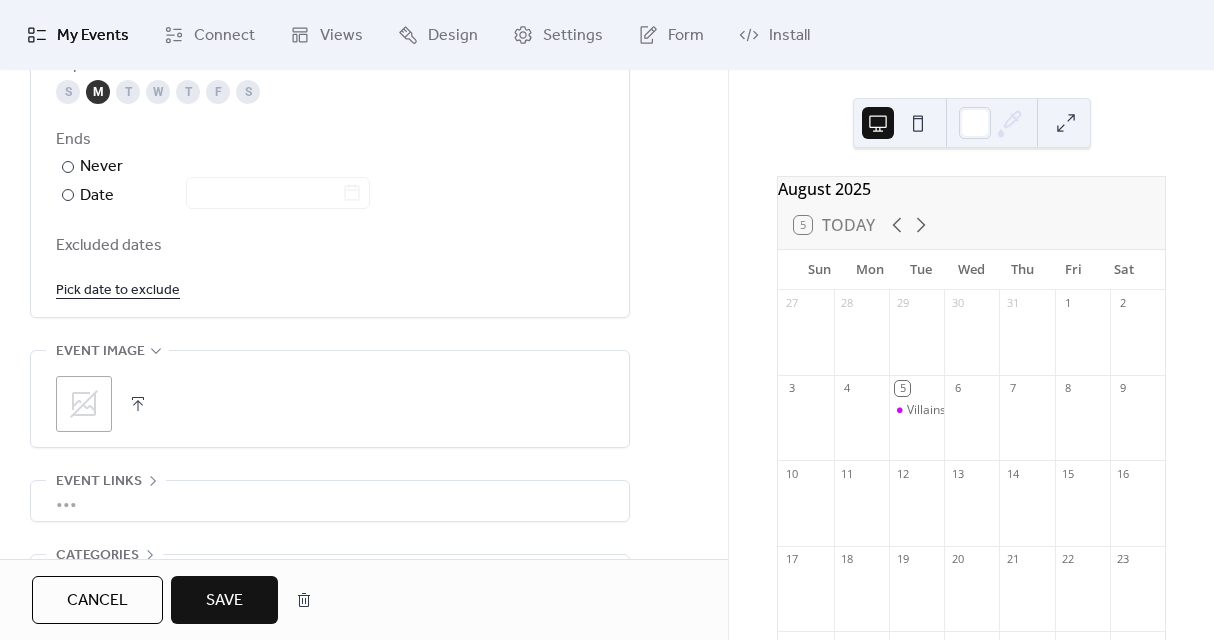 scroll, scrollTop: 1282, scrollLeft: 0, axis: vertical 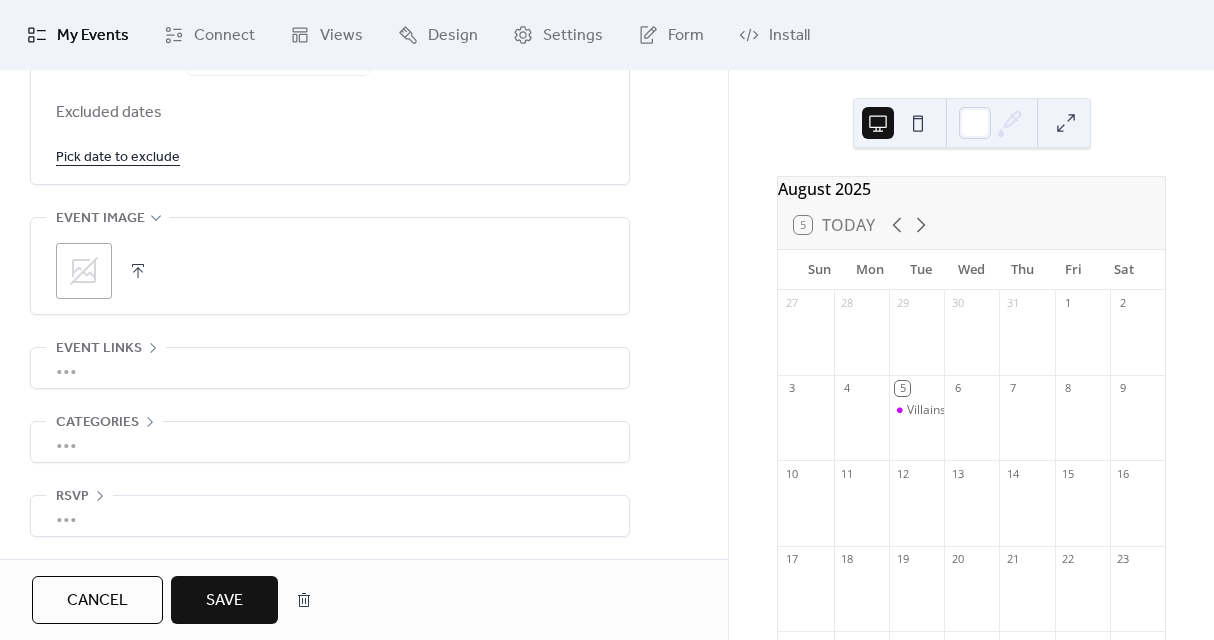 click on "•••" at bounding box center [330, 368] 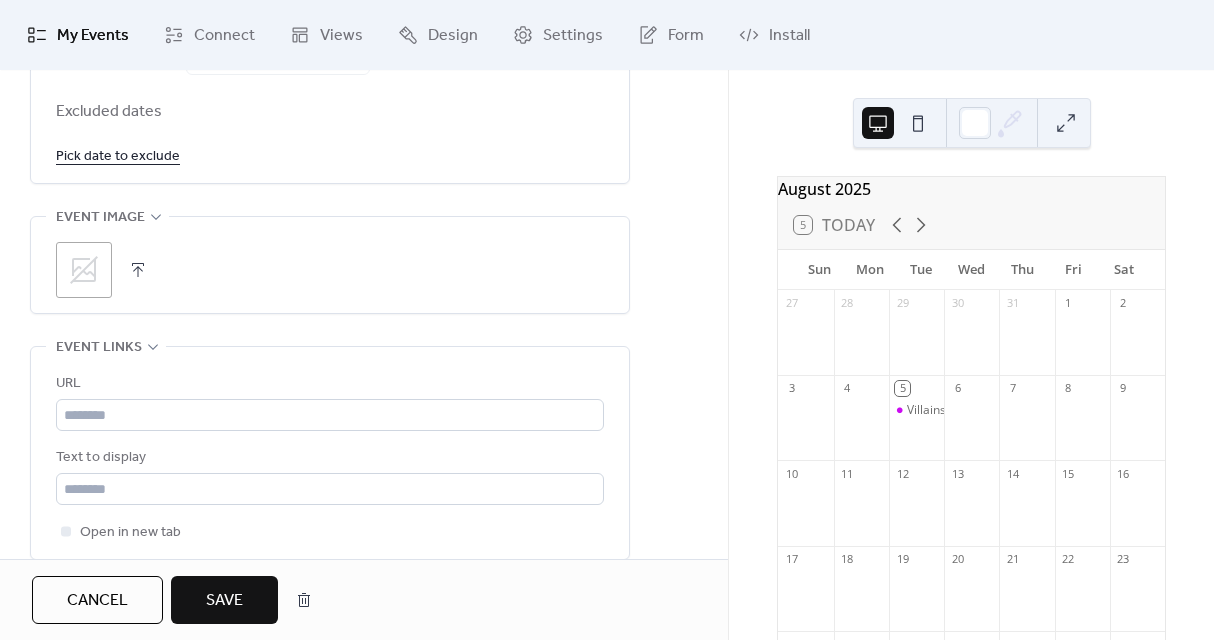 scroll, scrollTop: 1454, scrollLeft: 0, axis: vertical 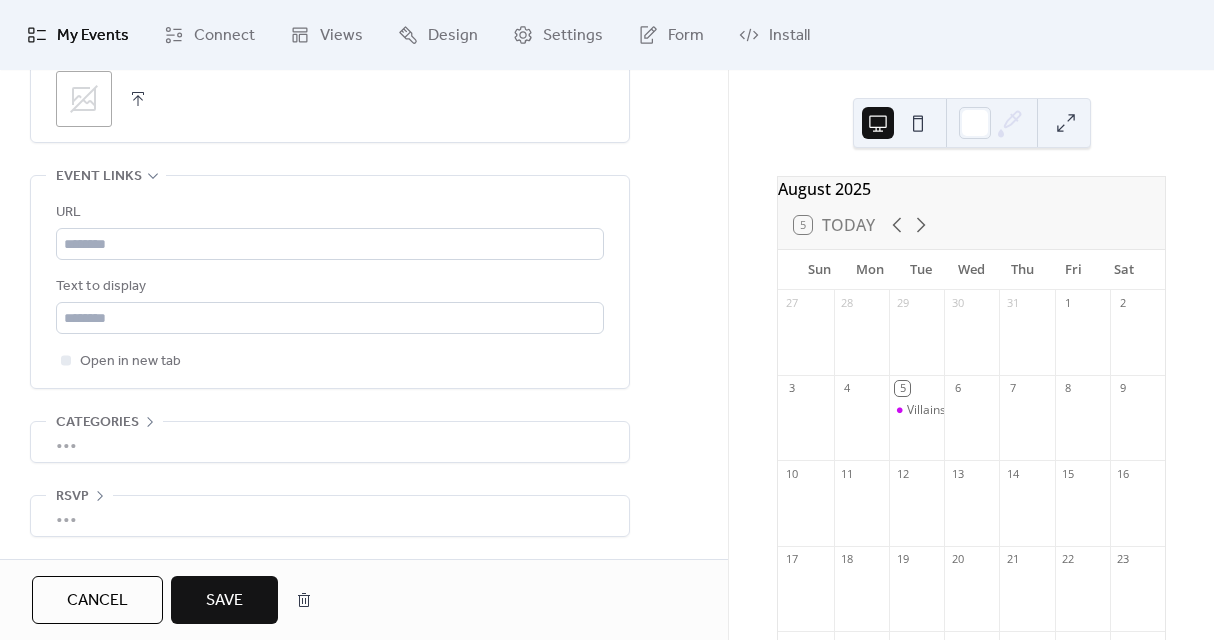 click on "•••" at bounding box center [330, 442] 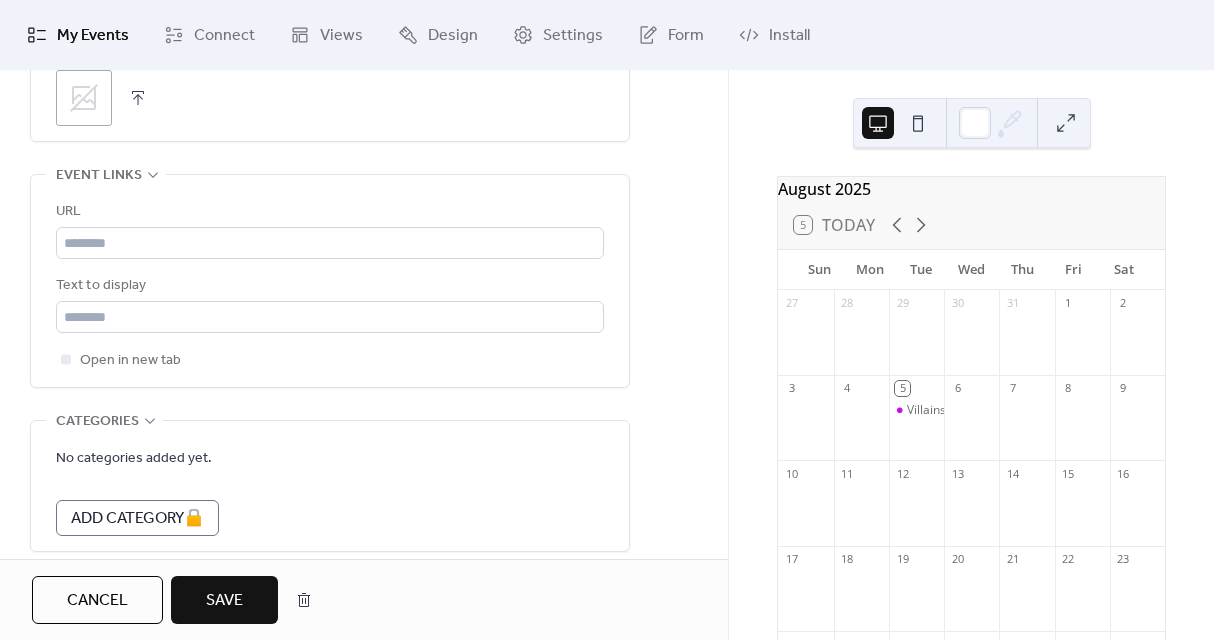 scroll, scrollTop: 1454, scrollLeft: 0, axis: vertical 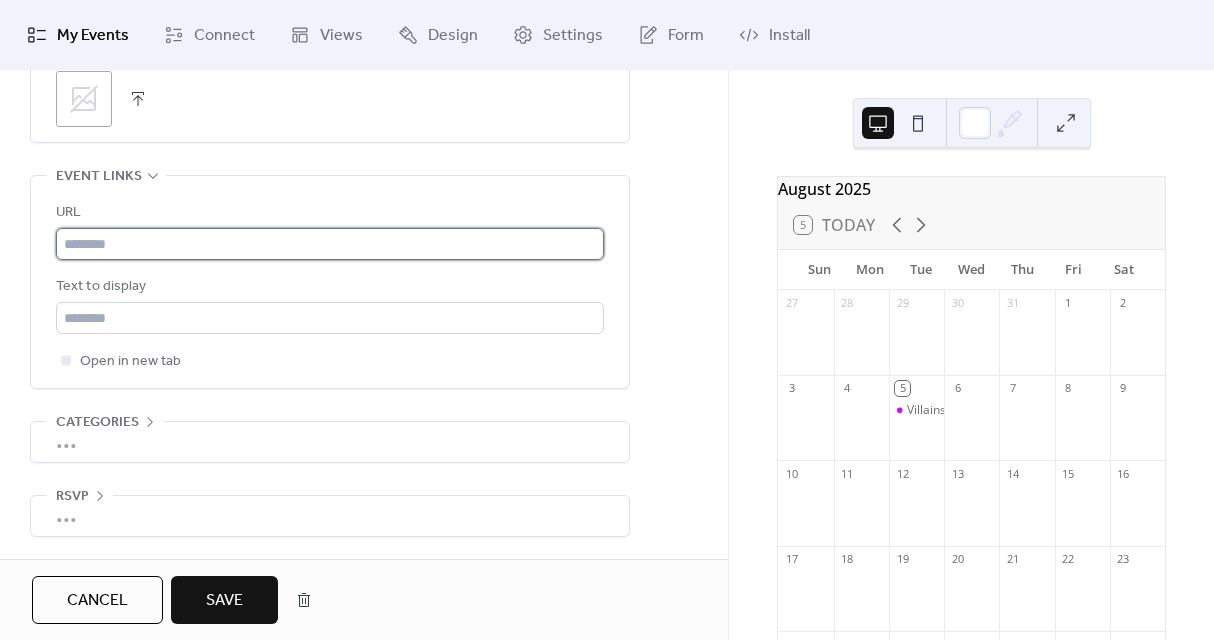 click at bounding box center (330, 244) 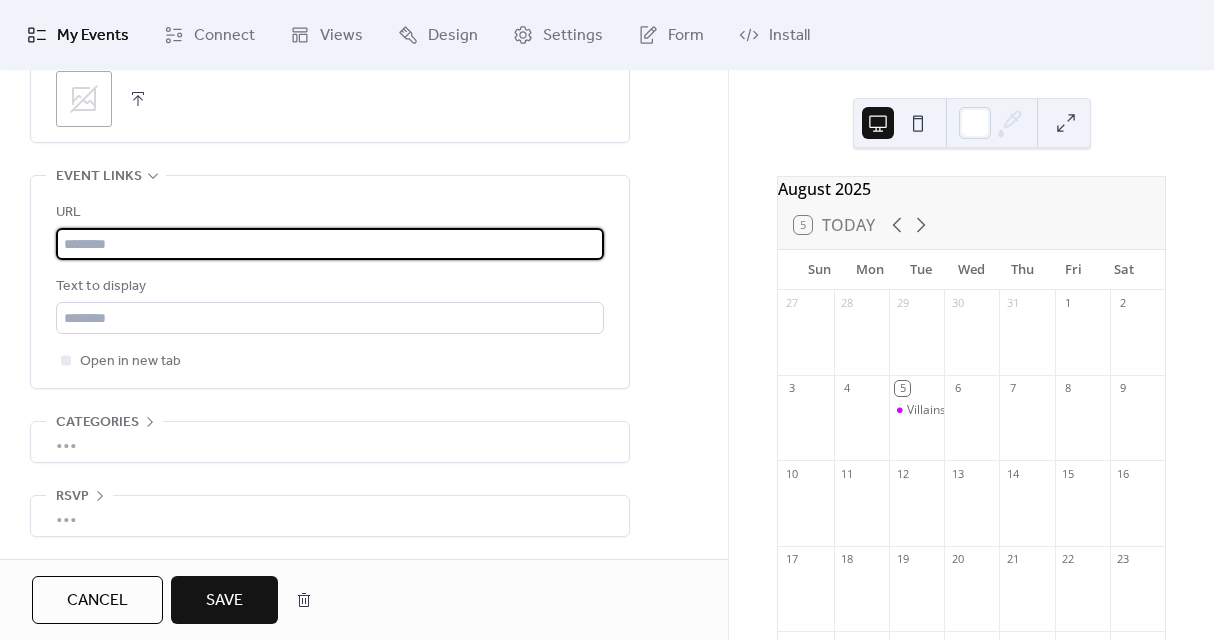 paste on "**********" 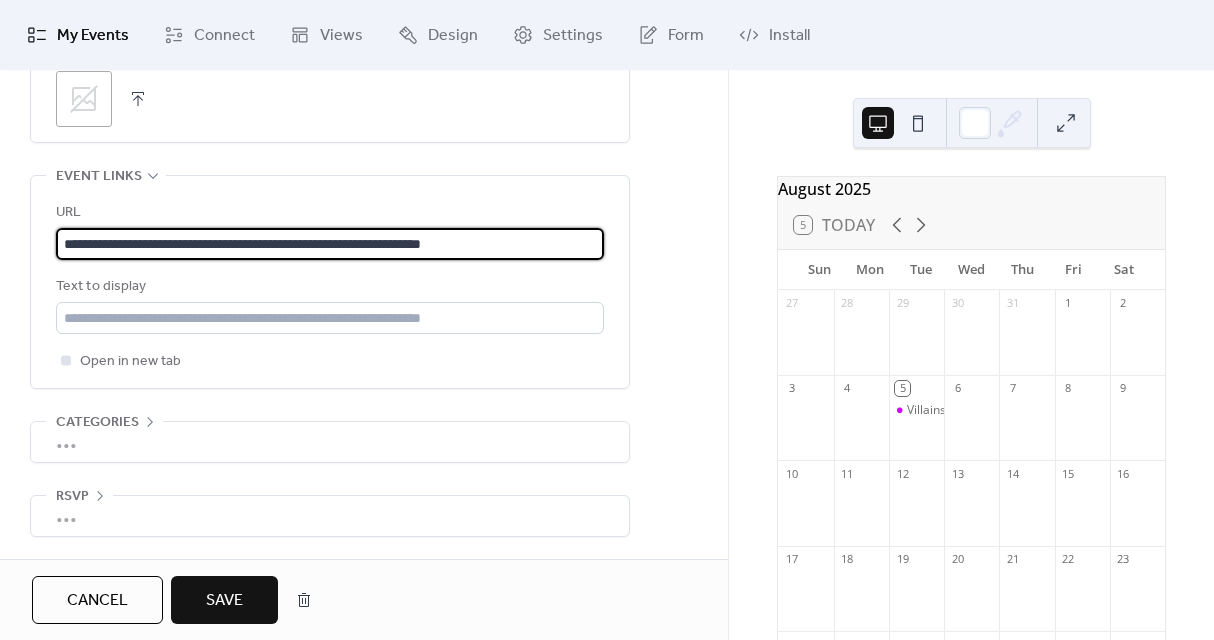 type on "**********" 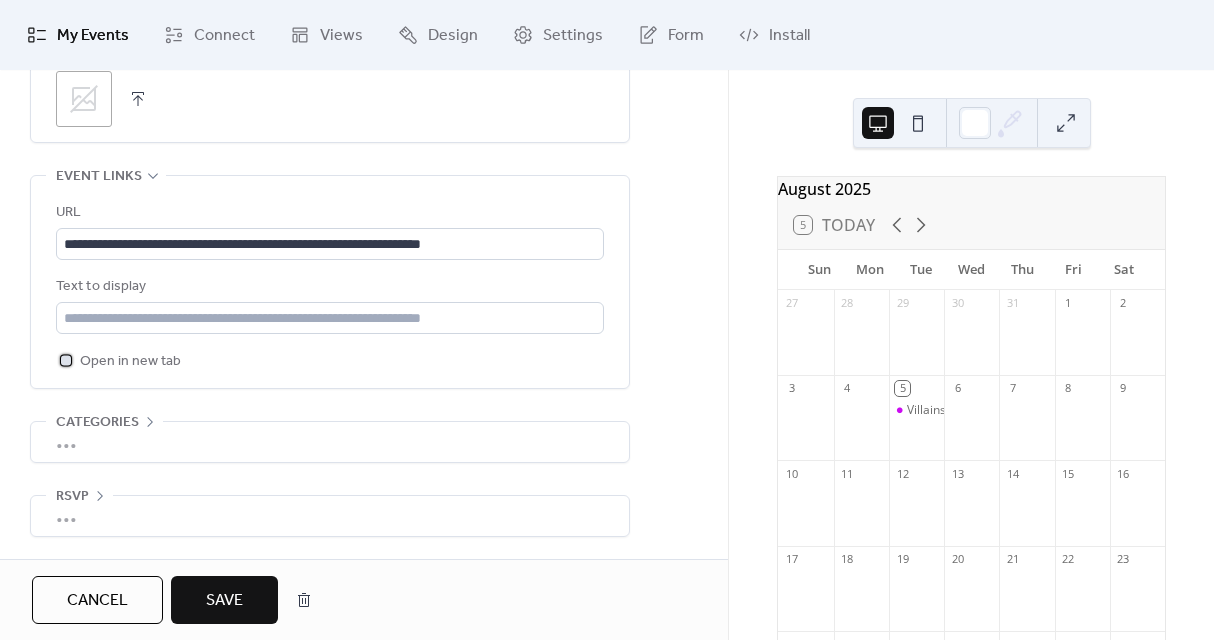 click 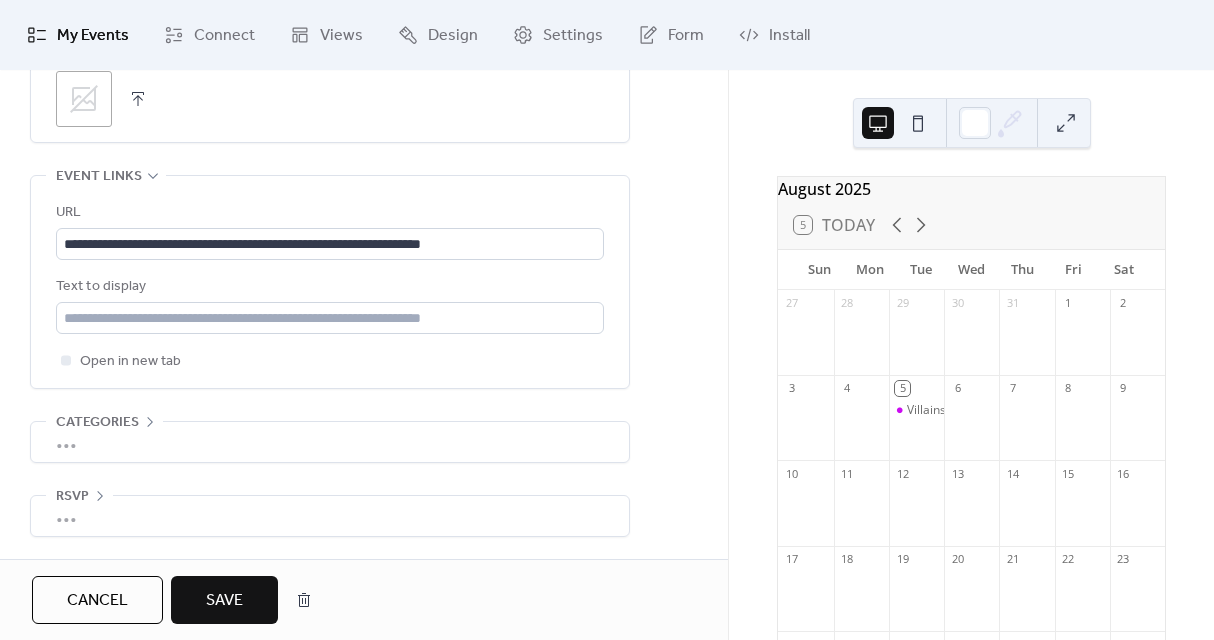 click on "•••" at bounding box center [330, 516] 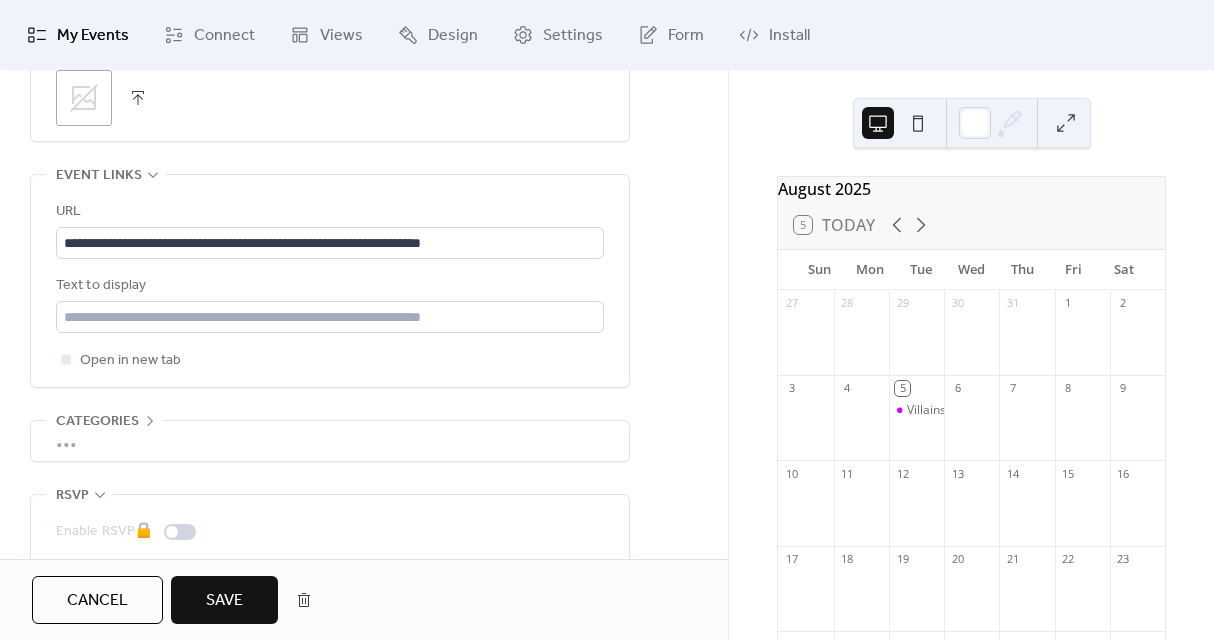 scroll, scrollTop: 1454, scrollLeft: 0, axis: vertical 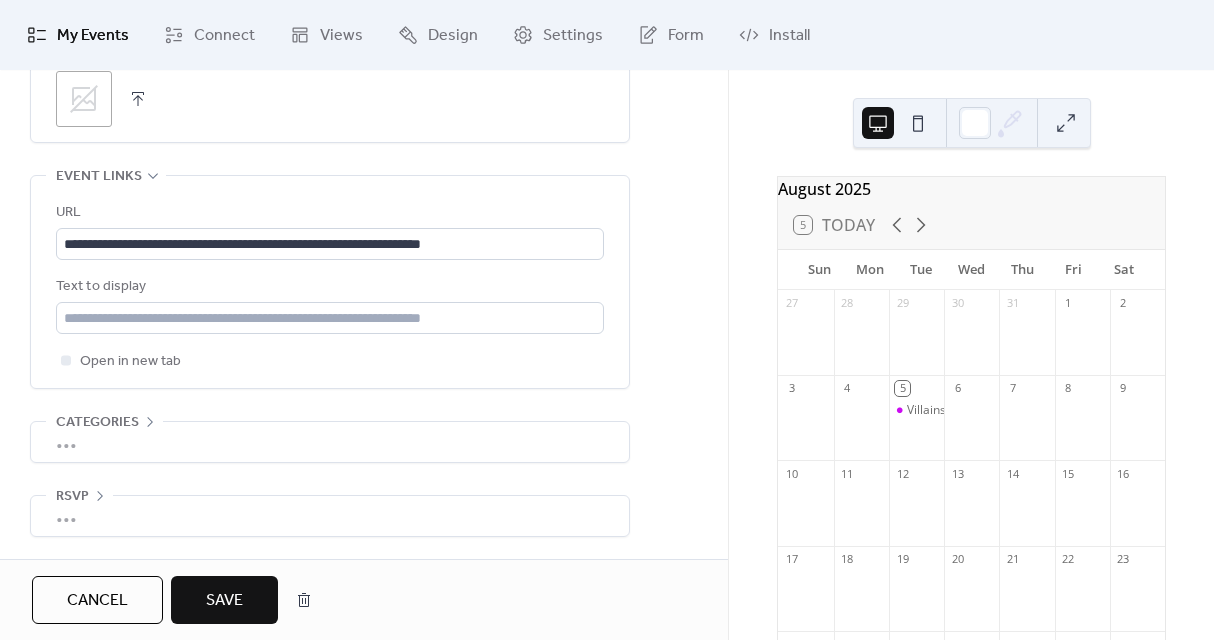 click on "•••" at bounding box center [330, 516] 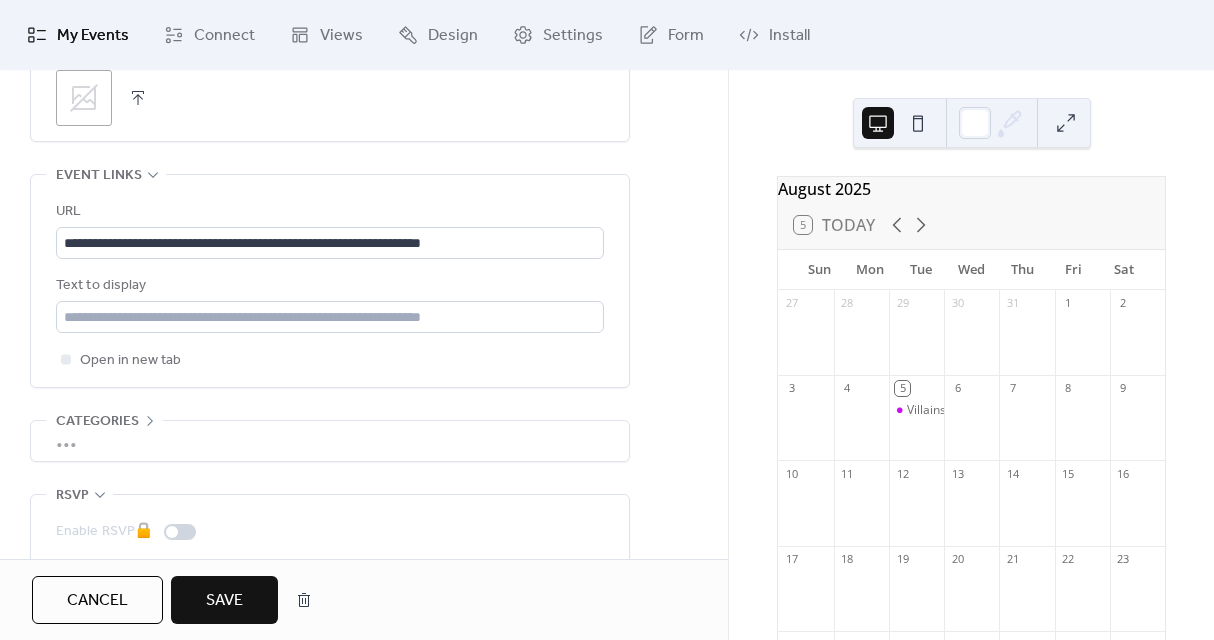 click 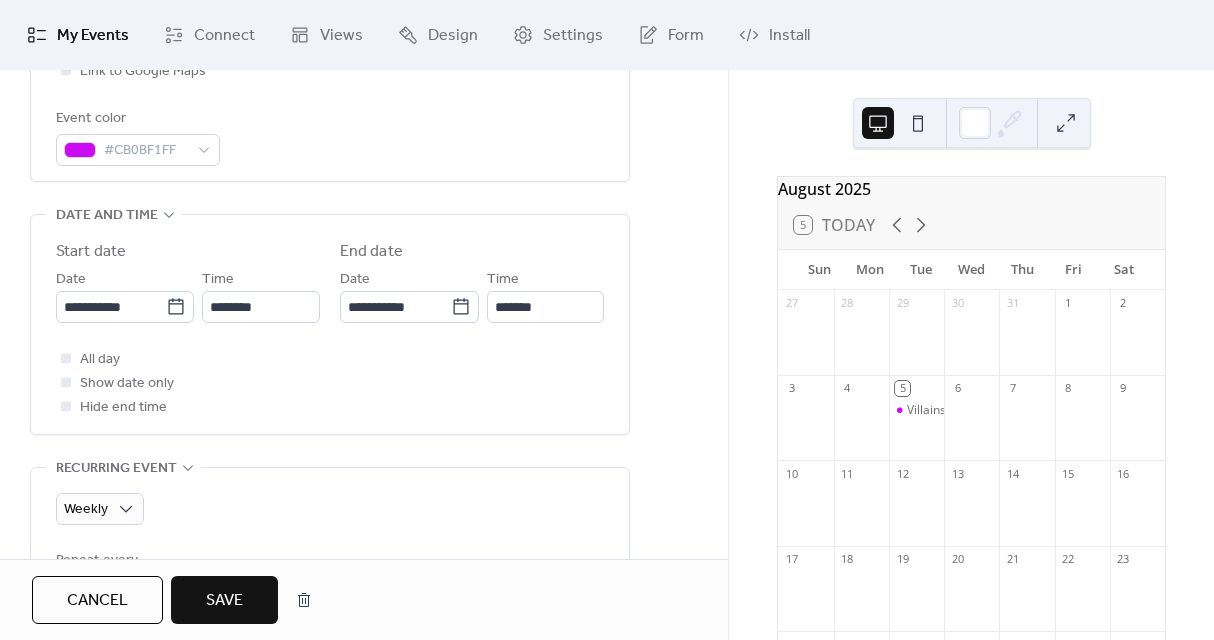 scroll, scrollTop: 548, scrollLeft: 0, axis: vertical 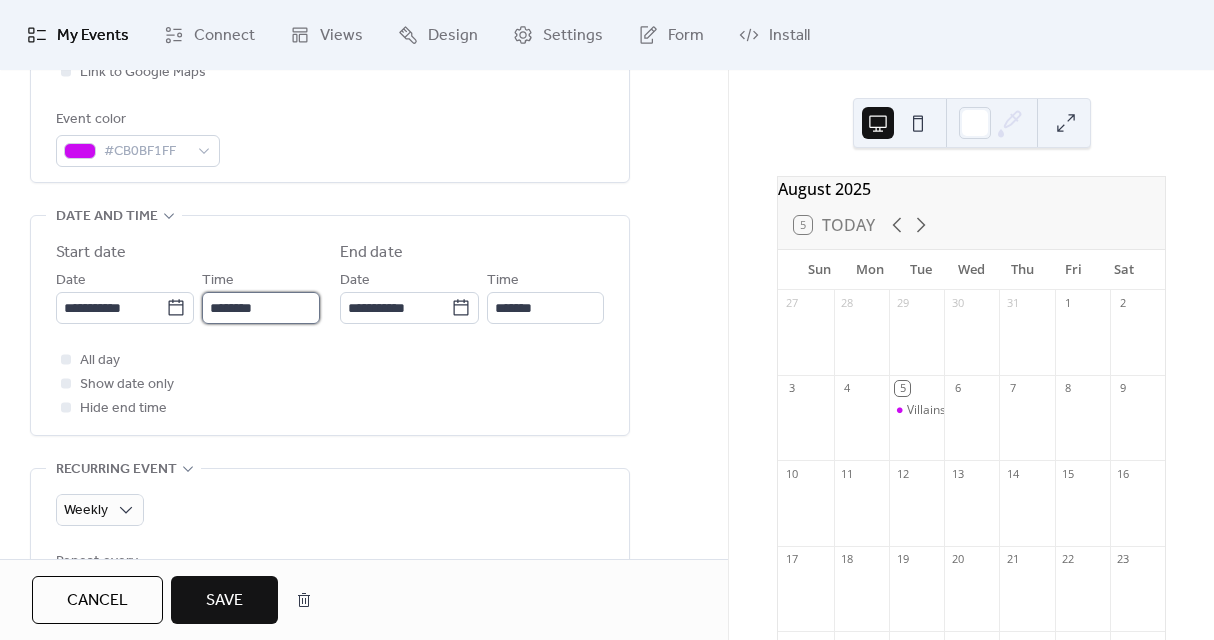 click on "********" at bounding box center (261, 308) 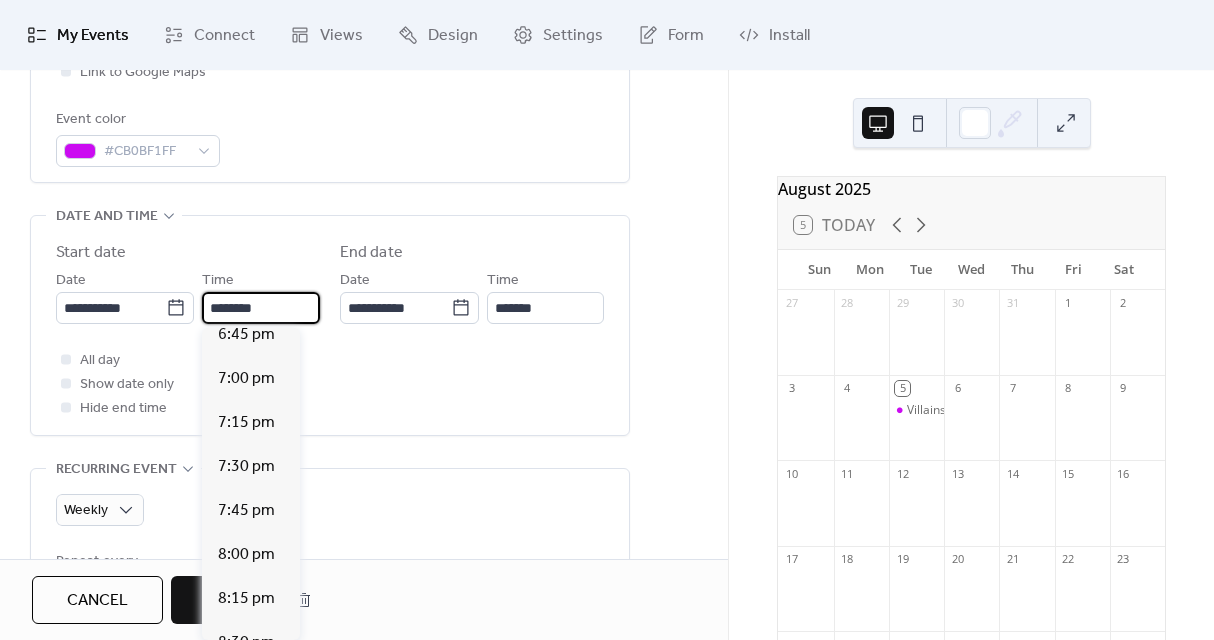 scroll, scrollTop: 3317, scrollLeft: 0, axis: vertical 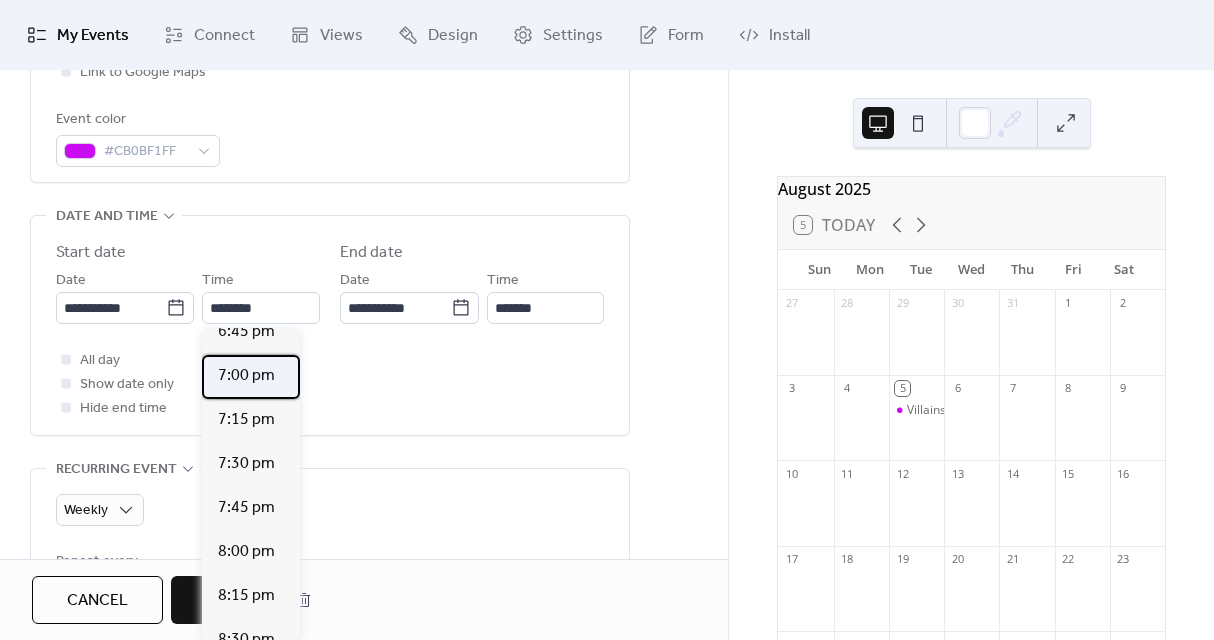 click on "7:00 pm" at bounding box center (246, 376) 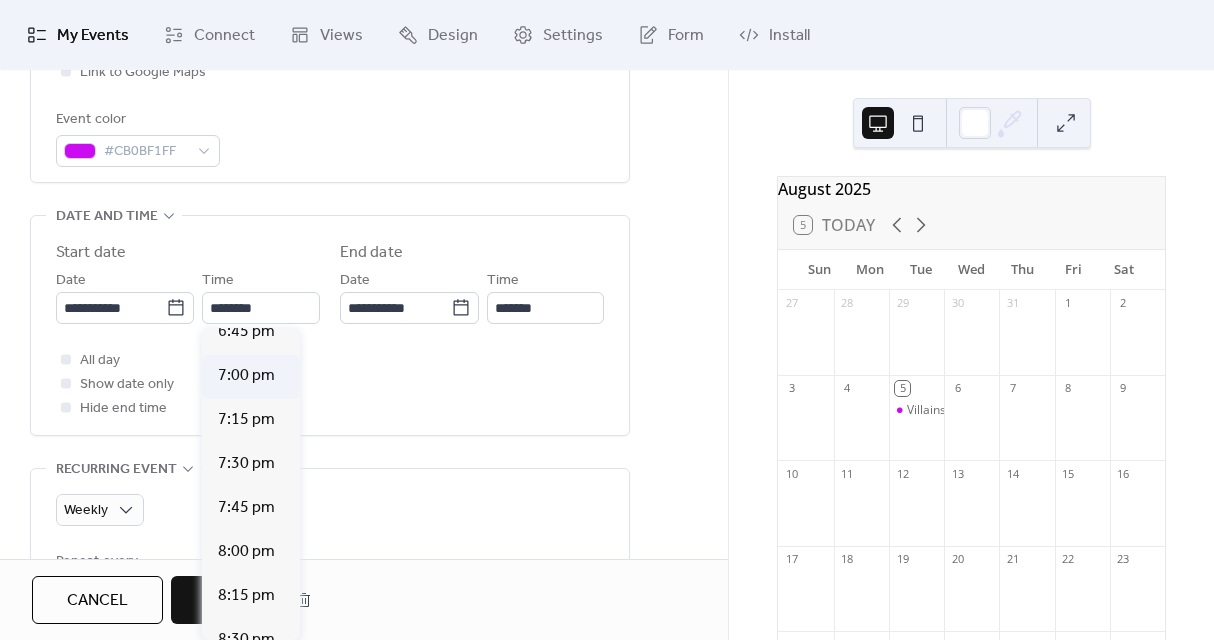 type on "*******" 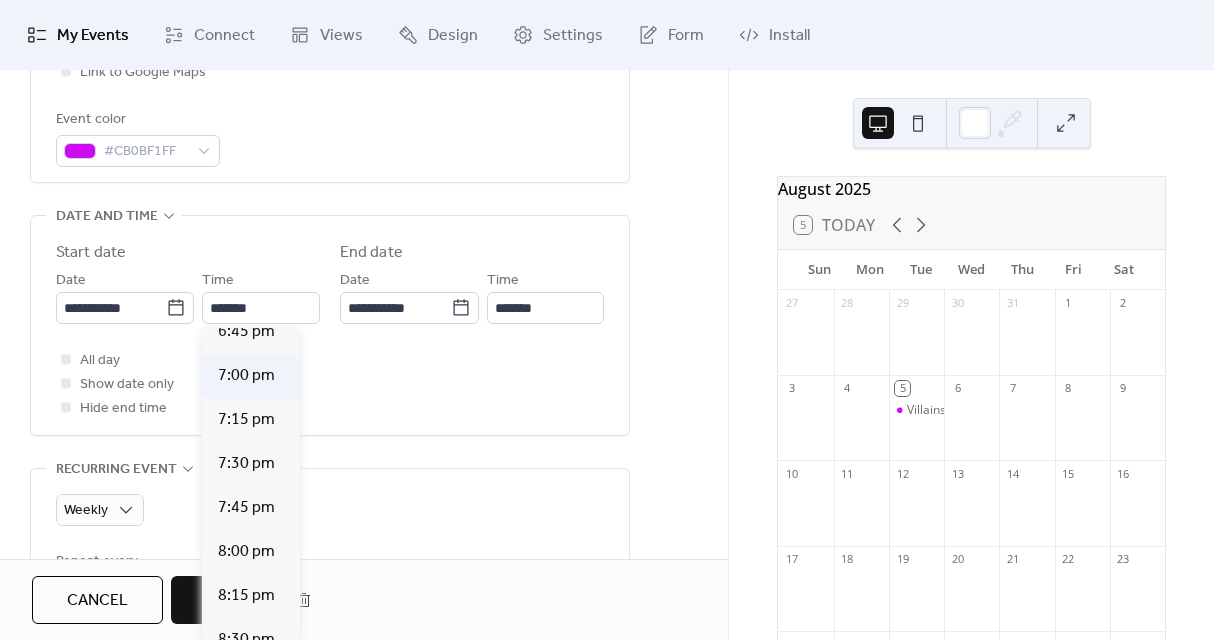 scroll, scrollTop: 0, scrollLeft: 0, axis: both 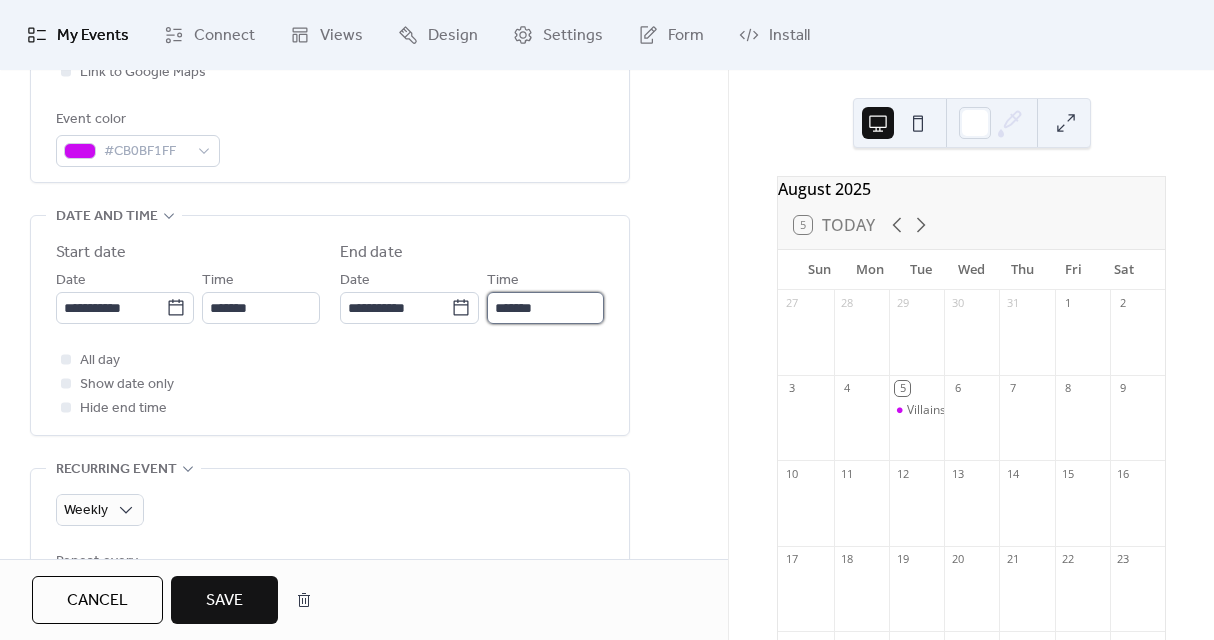 click on "*******" at bounding box center (545, 308) 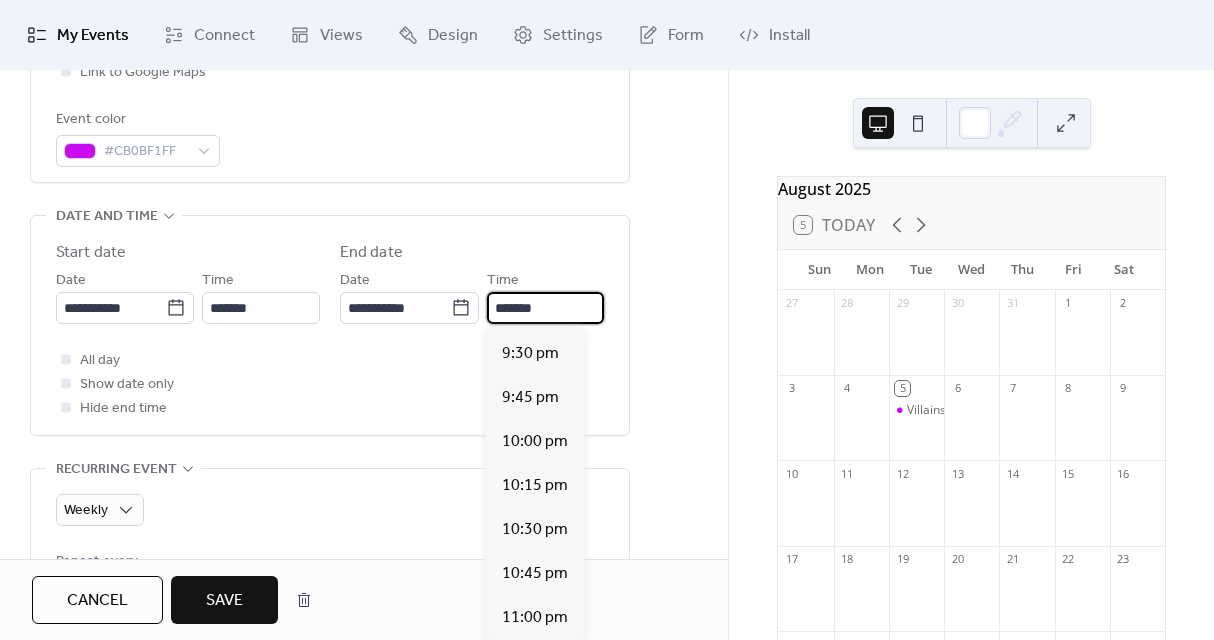 scroll, scrollTop: 424, scrollLeft: 0, axis: vertical 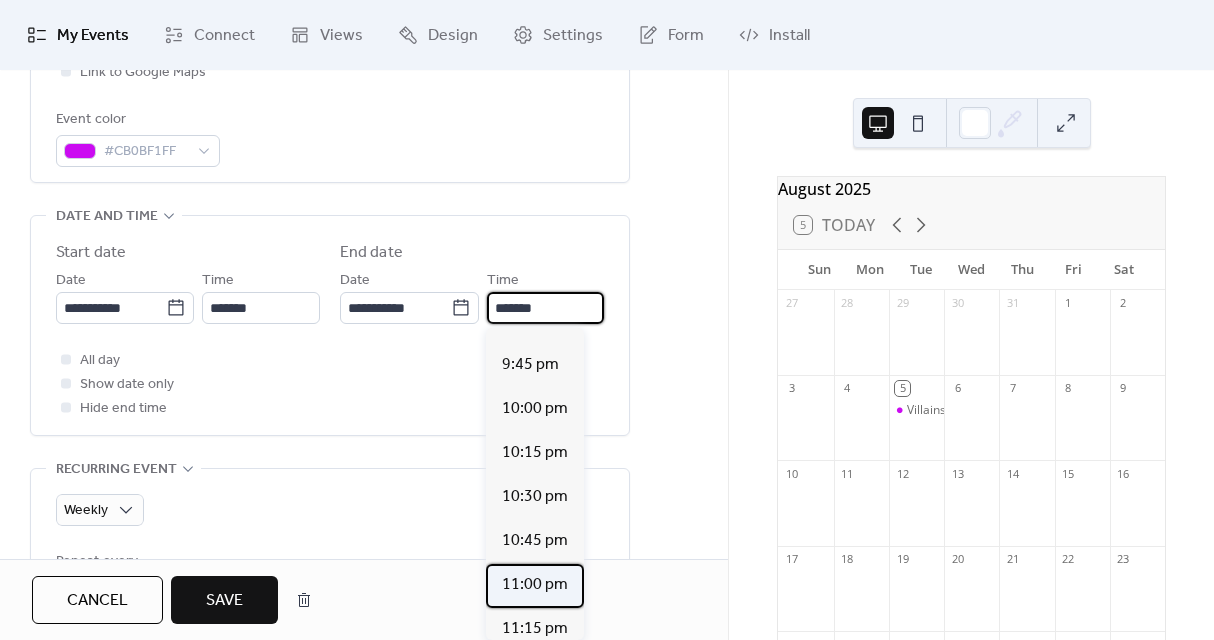 click on "11:00 pm" at bounding box center [535, 585] 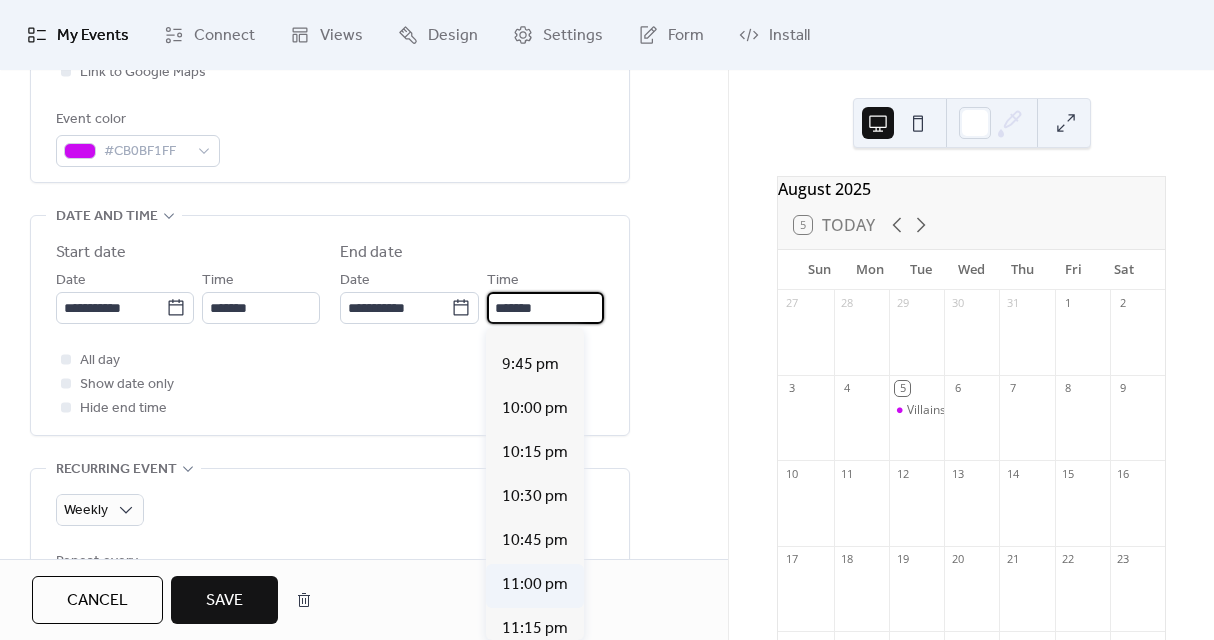 type on "********" 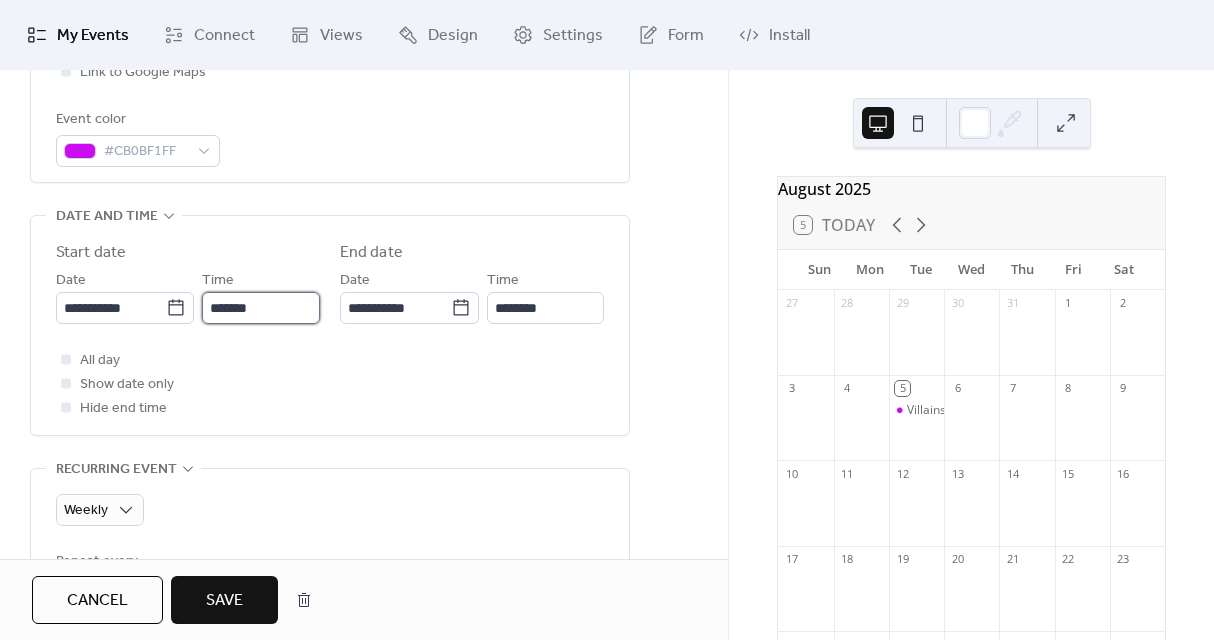 click on "*******" at bounding box center [261, 308] 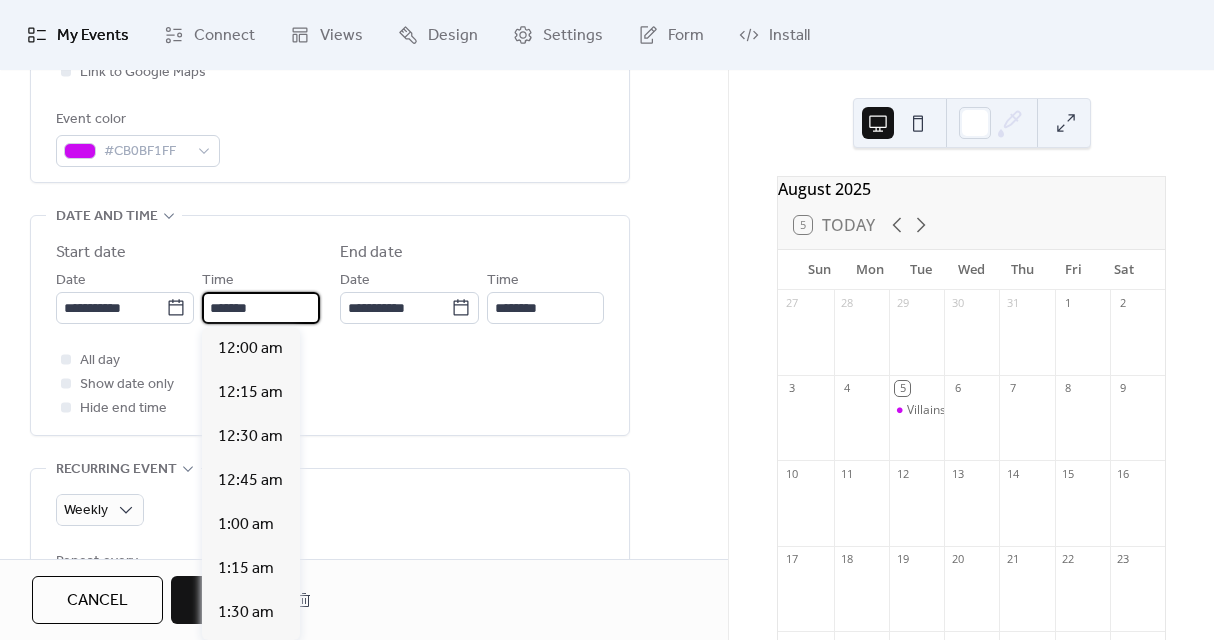 scroll, scrollTop: 3344, scrollLeft: 0, axis: vertical 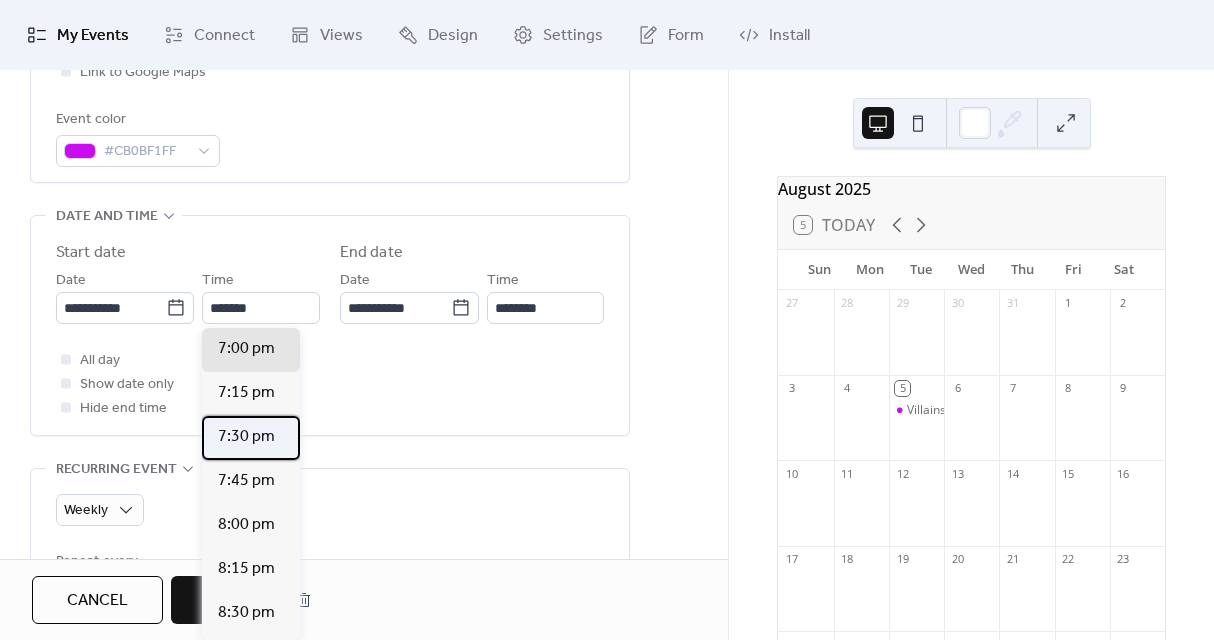 click on "7:30 pm" at bounding box center [246, 437] 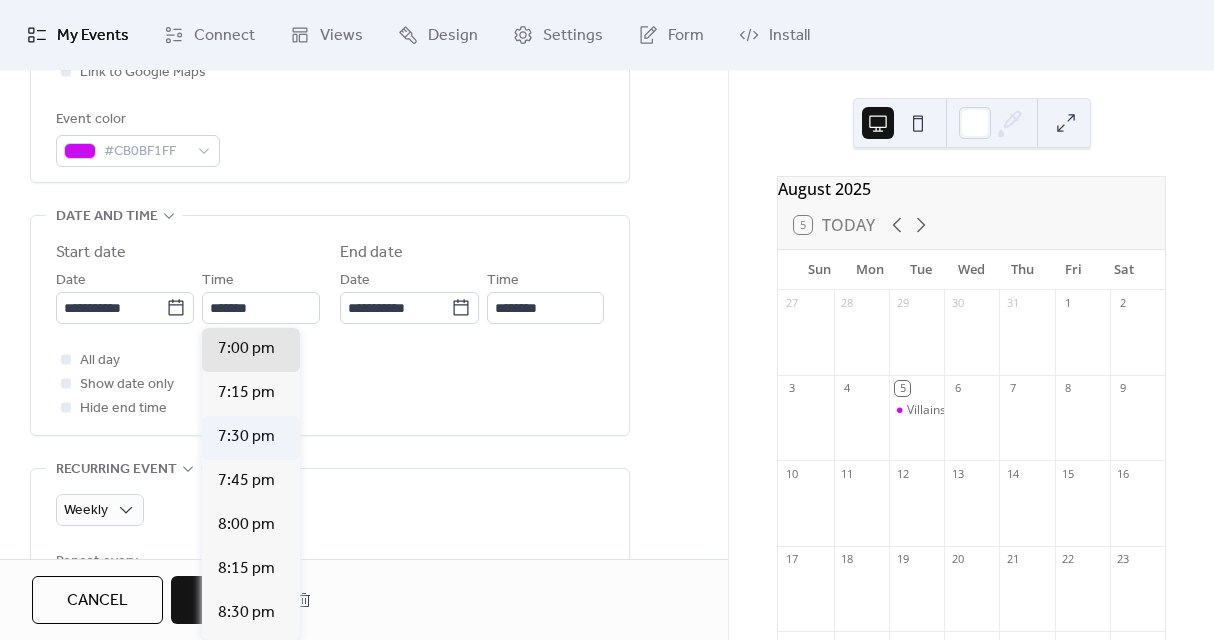 type on "*******" 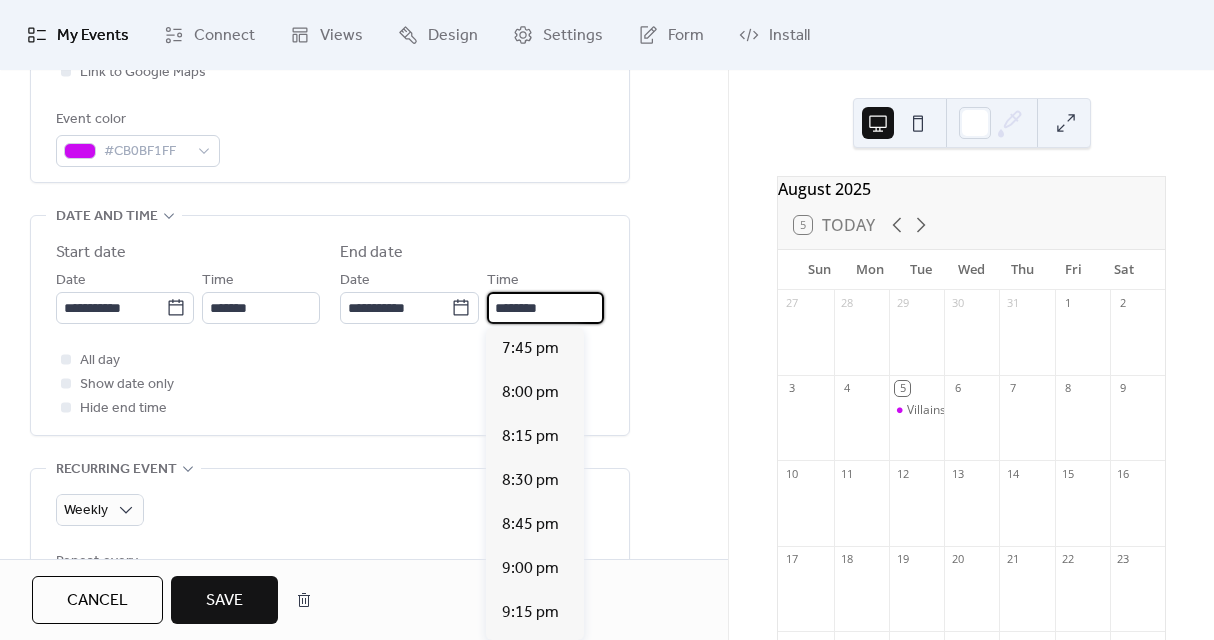 click on "********" at bounding box center [545, 308] 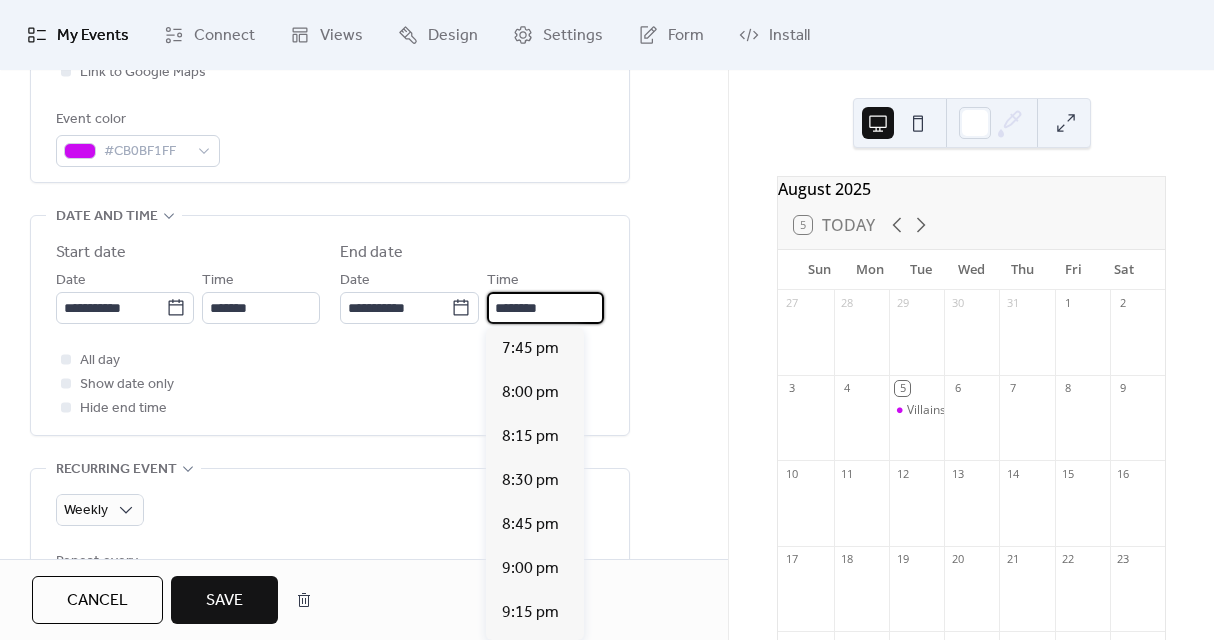 scroll, scrollTop: 435, scrollLeft: 0, axis: vertical 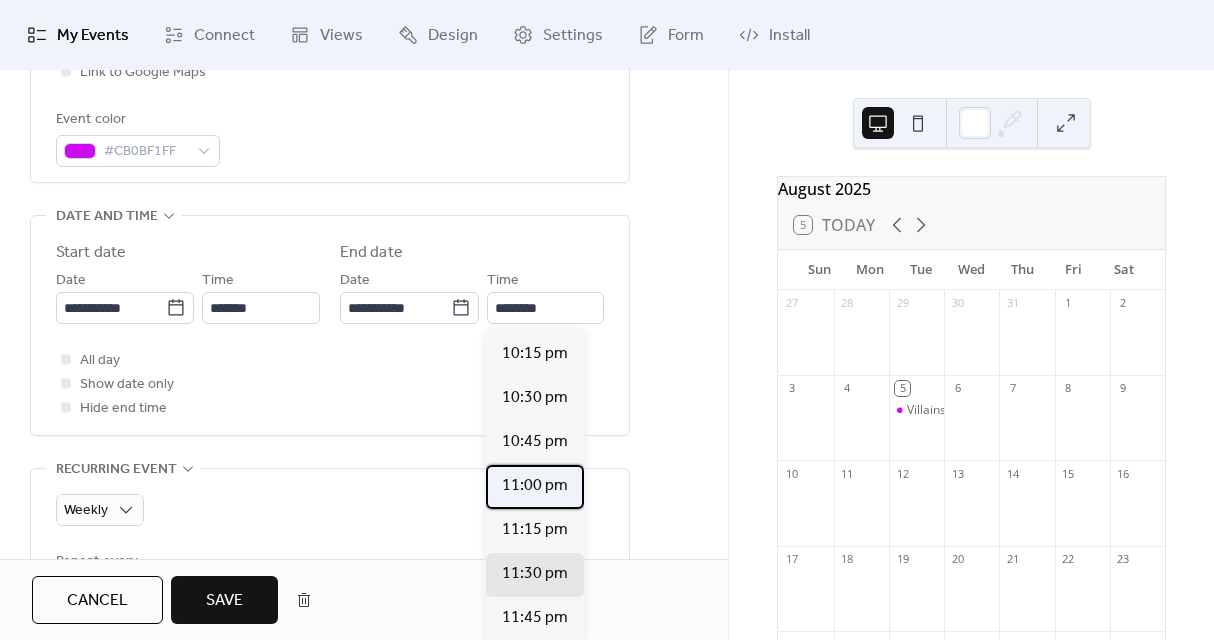 click on "11:00 pm" at bounding box center [535, 486] 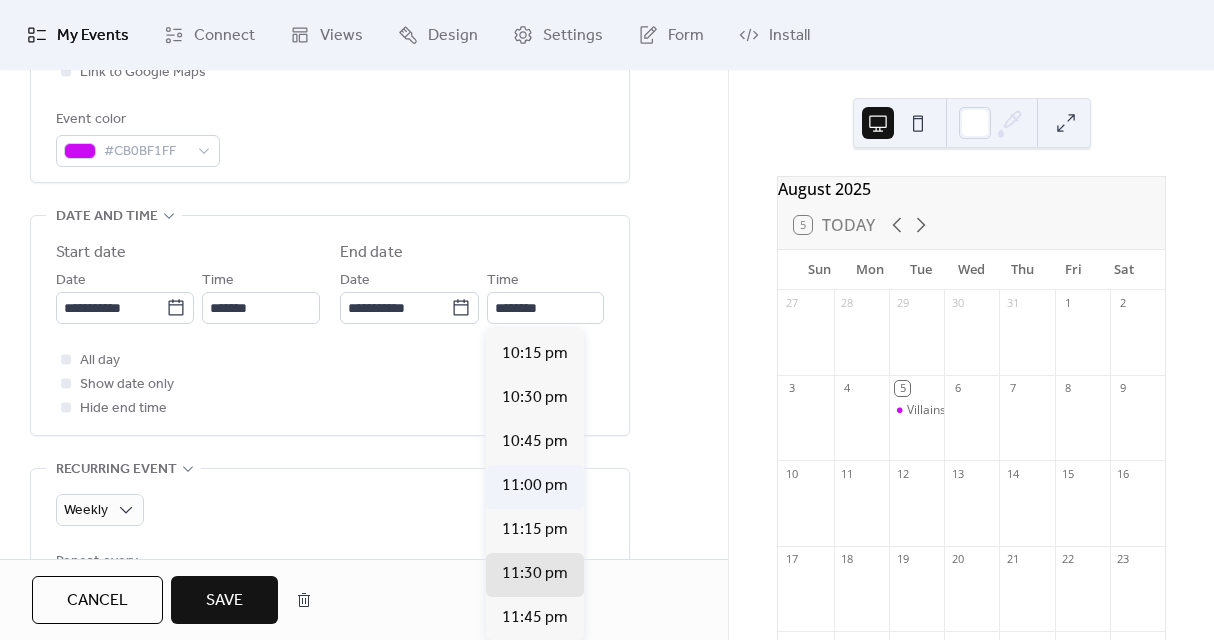 type on "********" 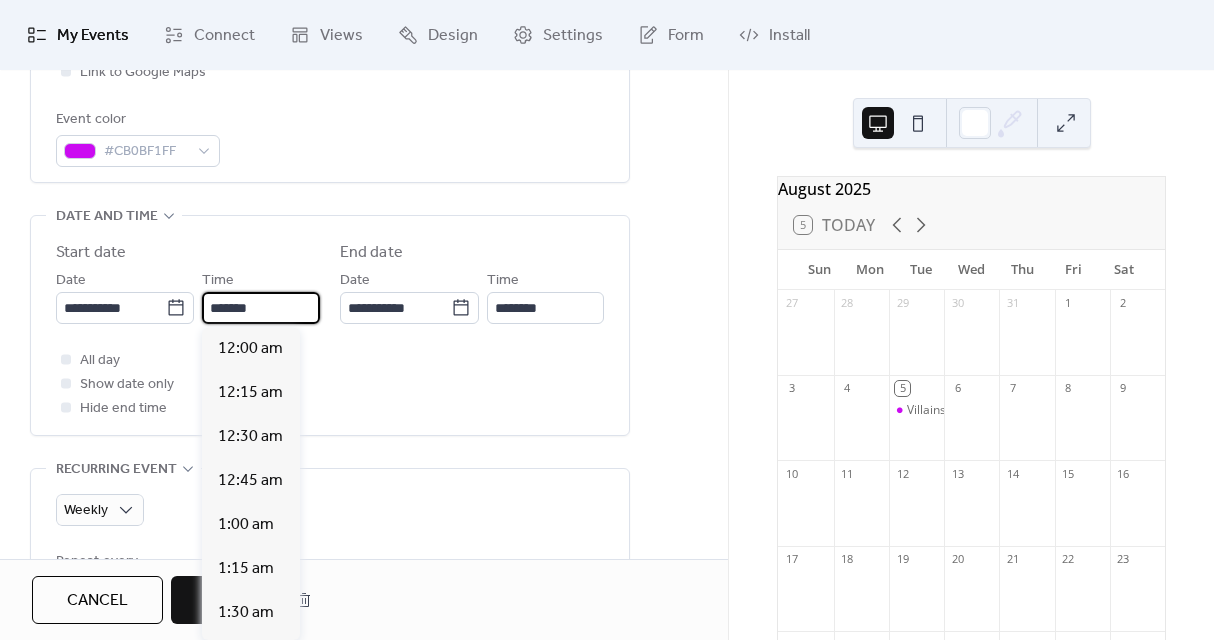 click on "*******" at bounding box center (261, 308) 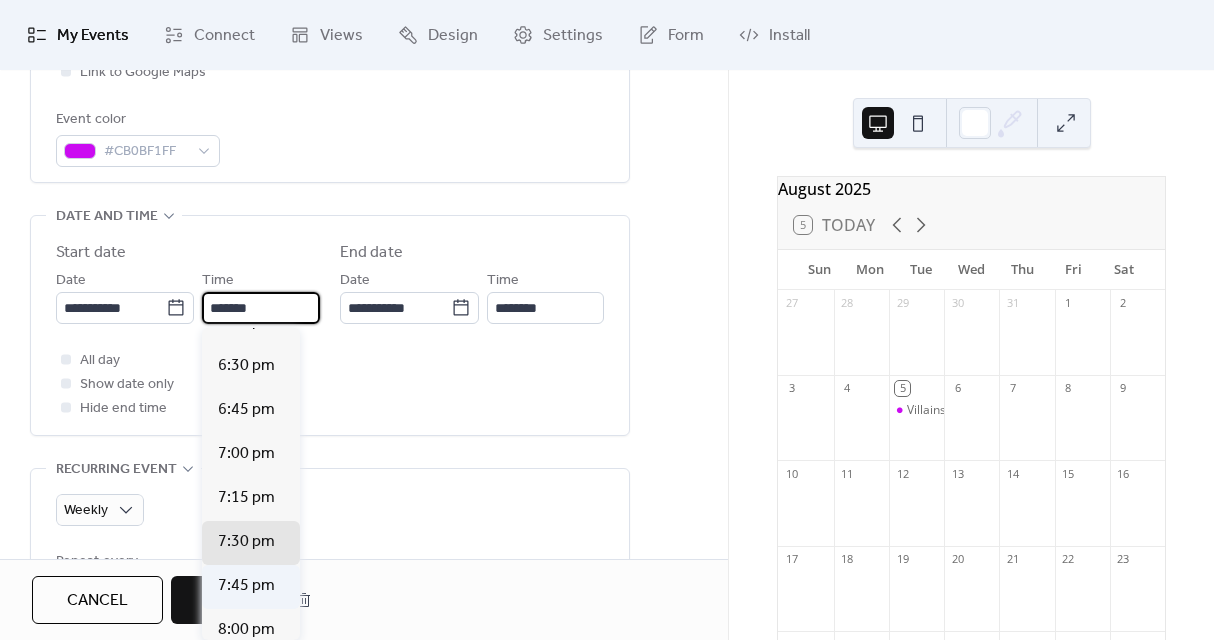scroll, scrollTop: 3229, scrollLeft: 0, axis: vertical 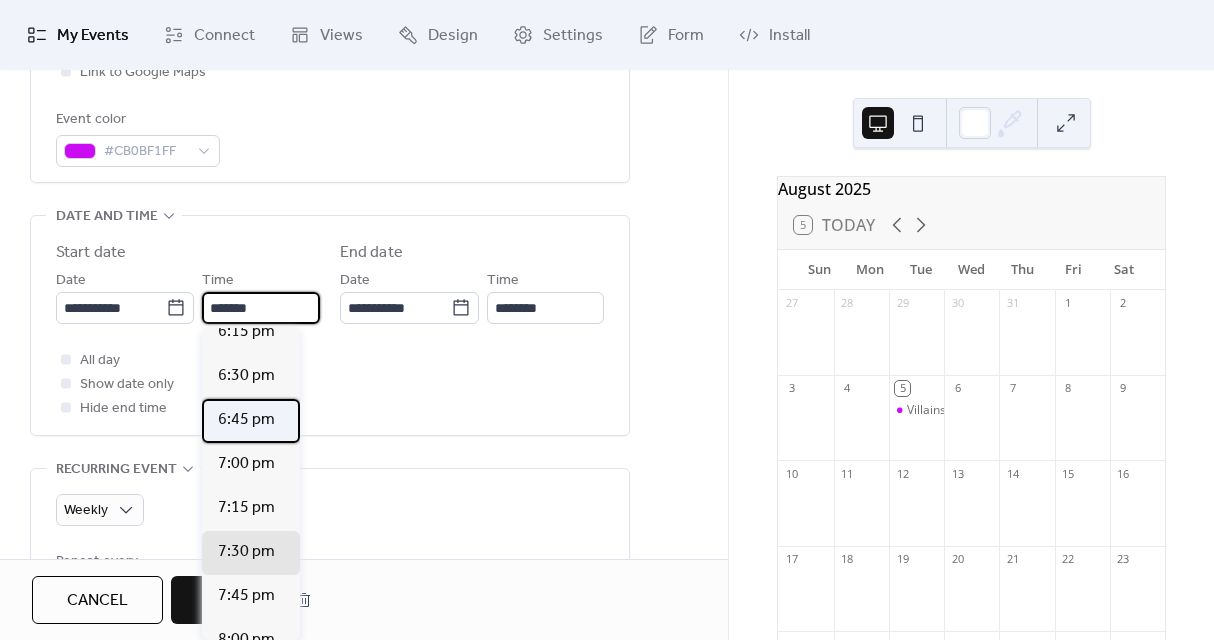click on "6:45 pm" at bounding box center (246, 420) 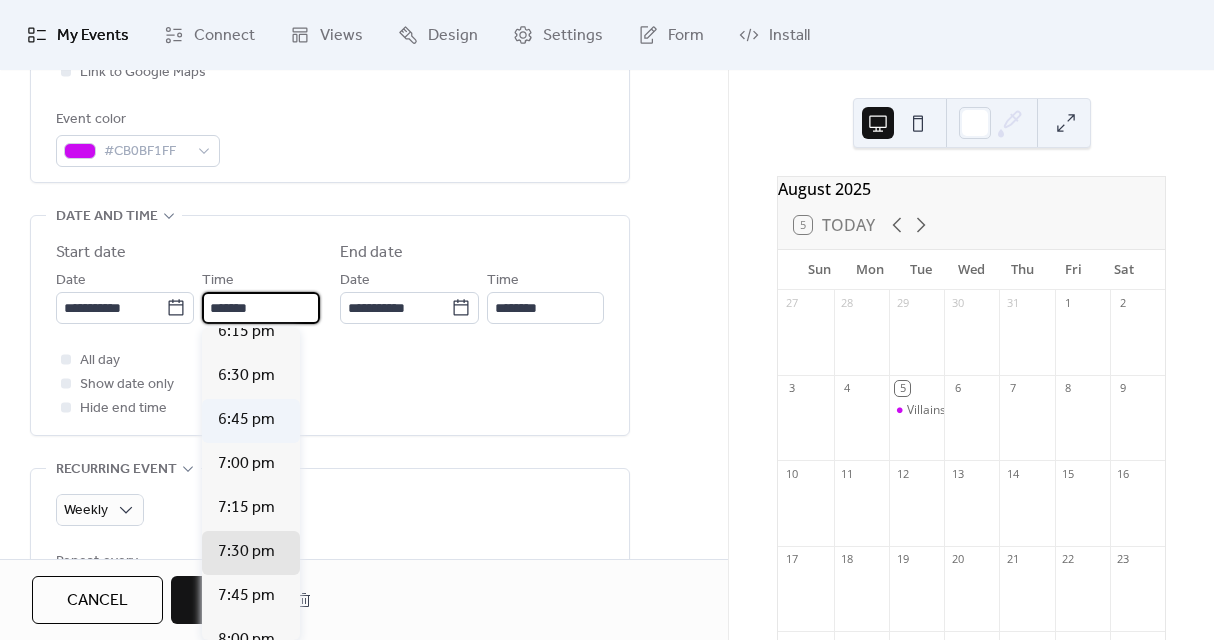 type on "*******" 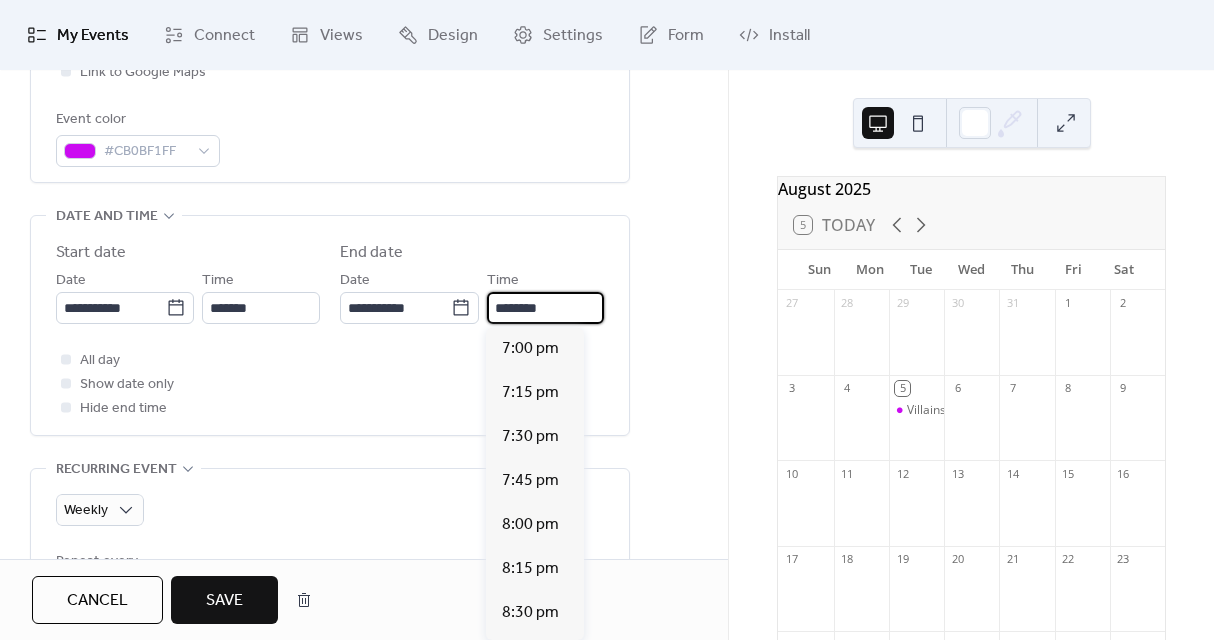 click on "********" at bounding box center (545, 308) 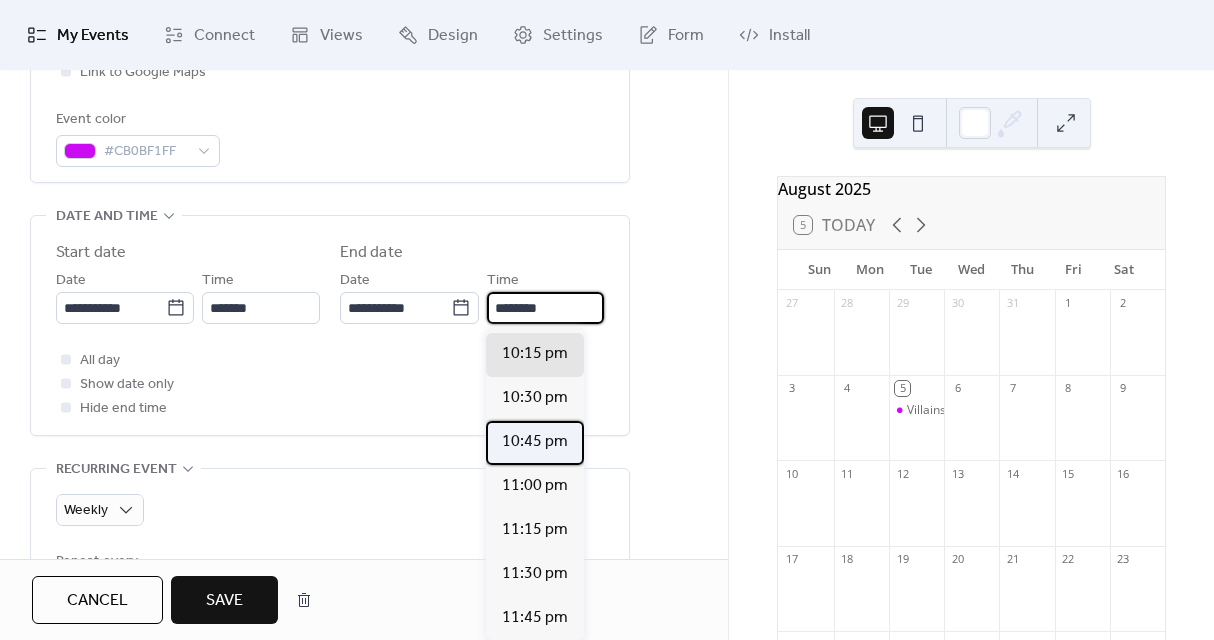click on "10:45 pm" at bounding box center [535, 443] 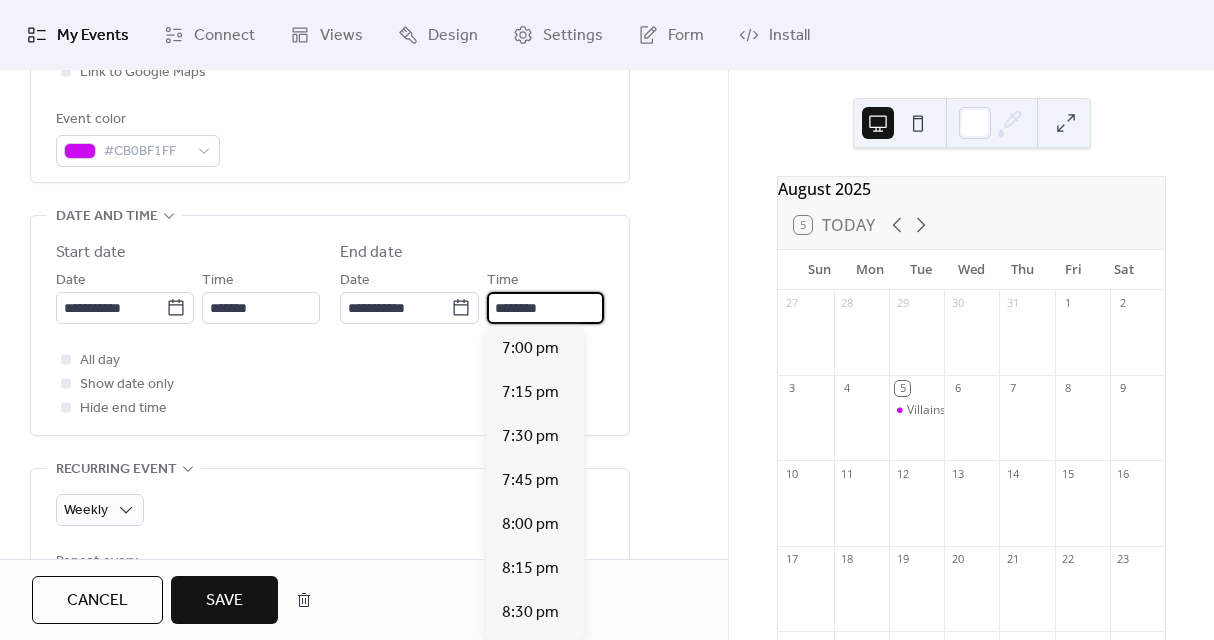 click on "********" at bounding box center [545, 308] 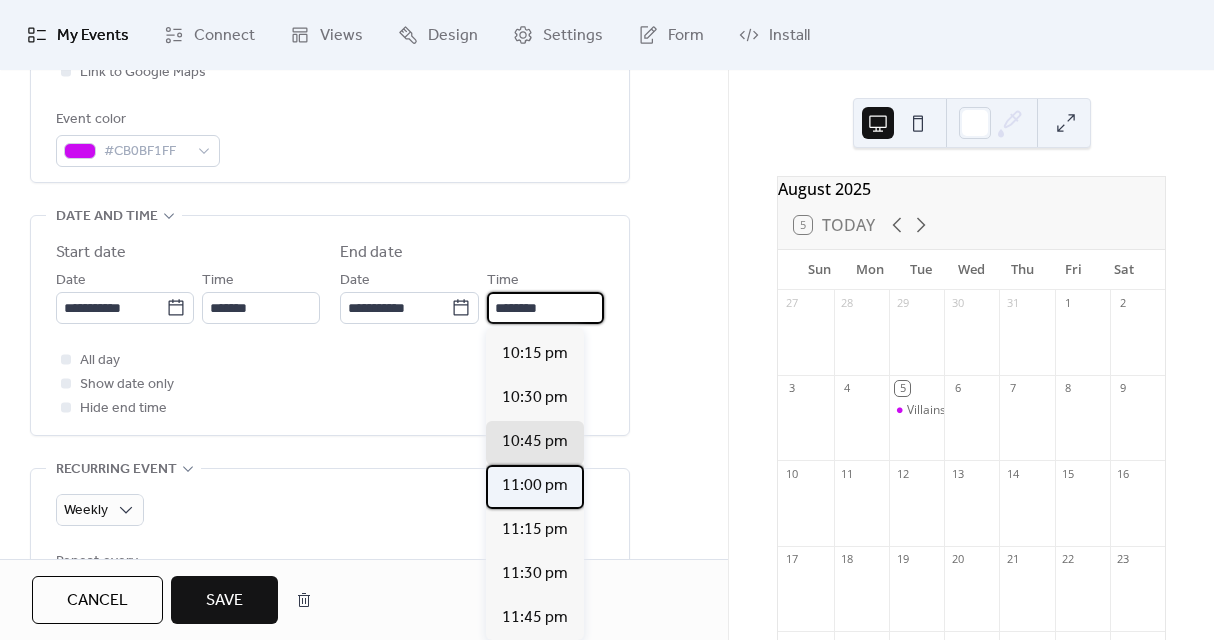 click on "11:00 pm" at bounding box center (535, 486) 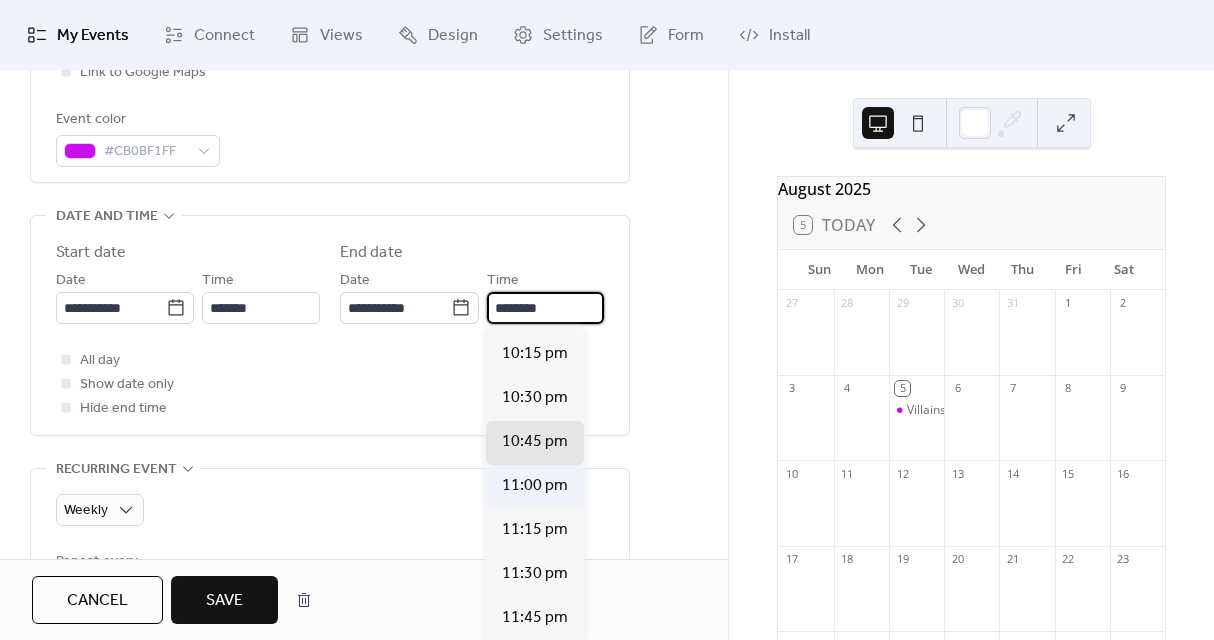 type on "********" 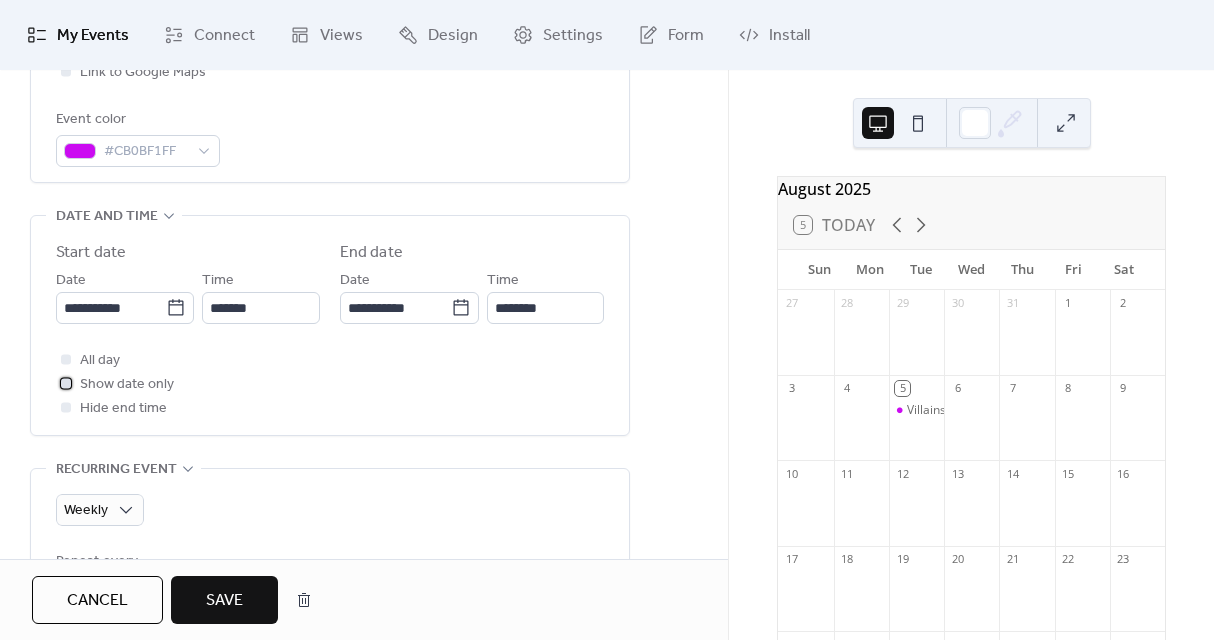 click at bounding box center (66, 383) 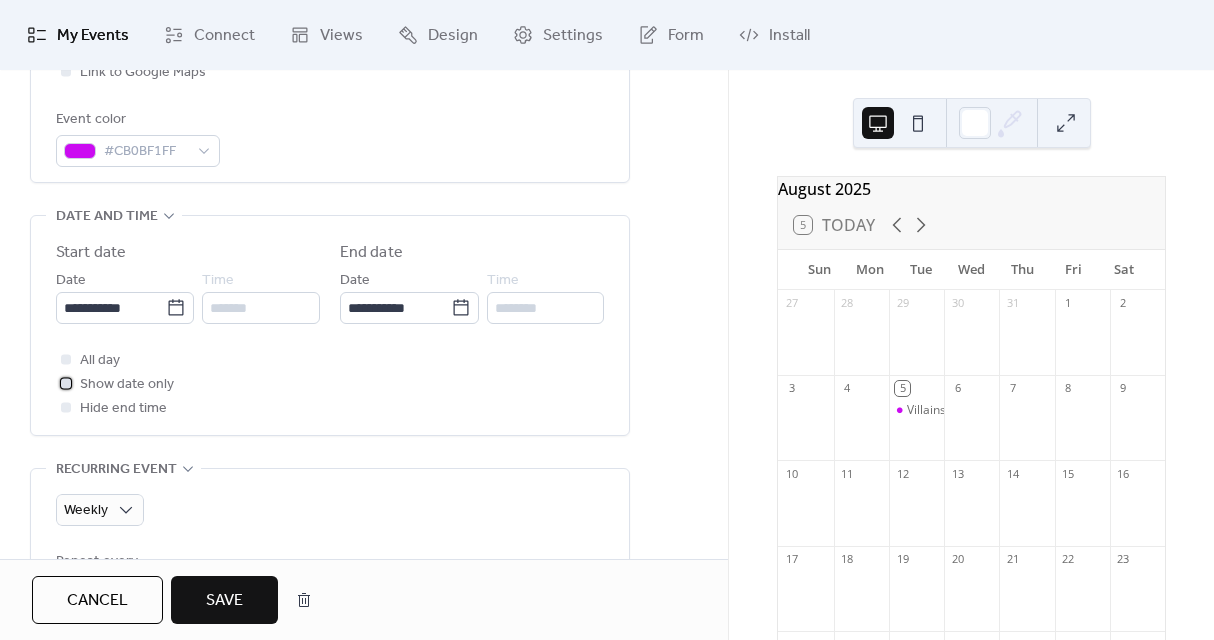 click at bounding box center (66, 383) 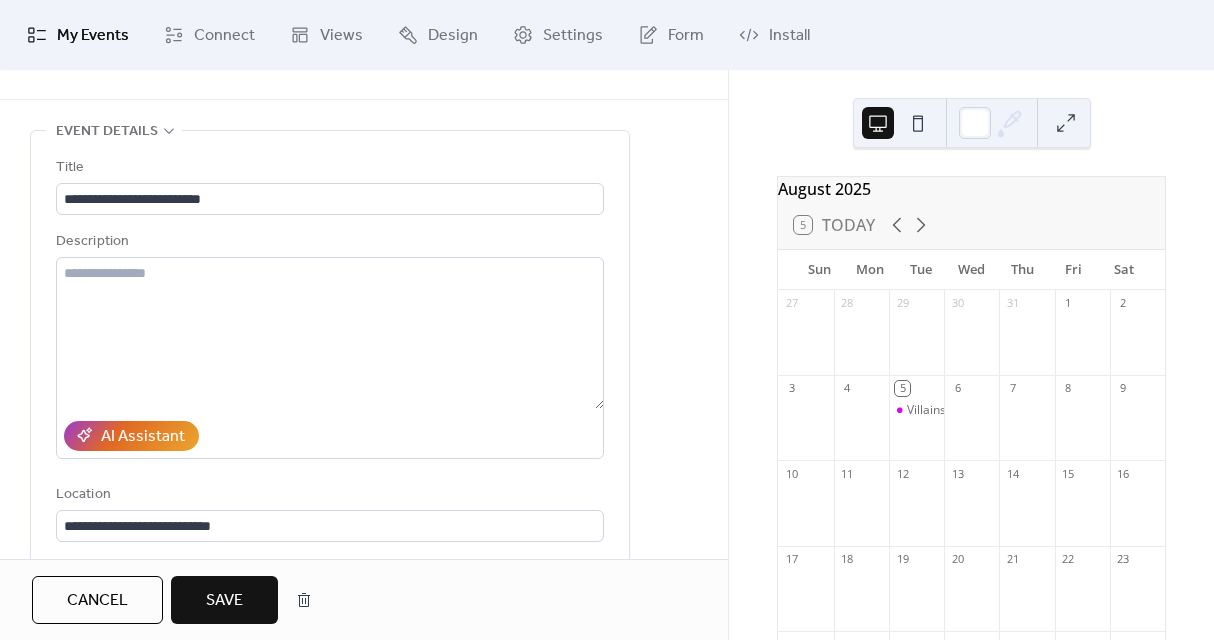 scroll, scrollTop: 43, scrollLeft: 0, axis: vertical 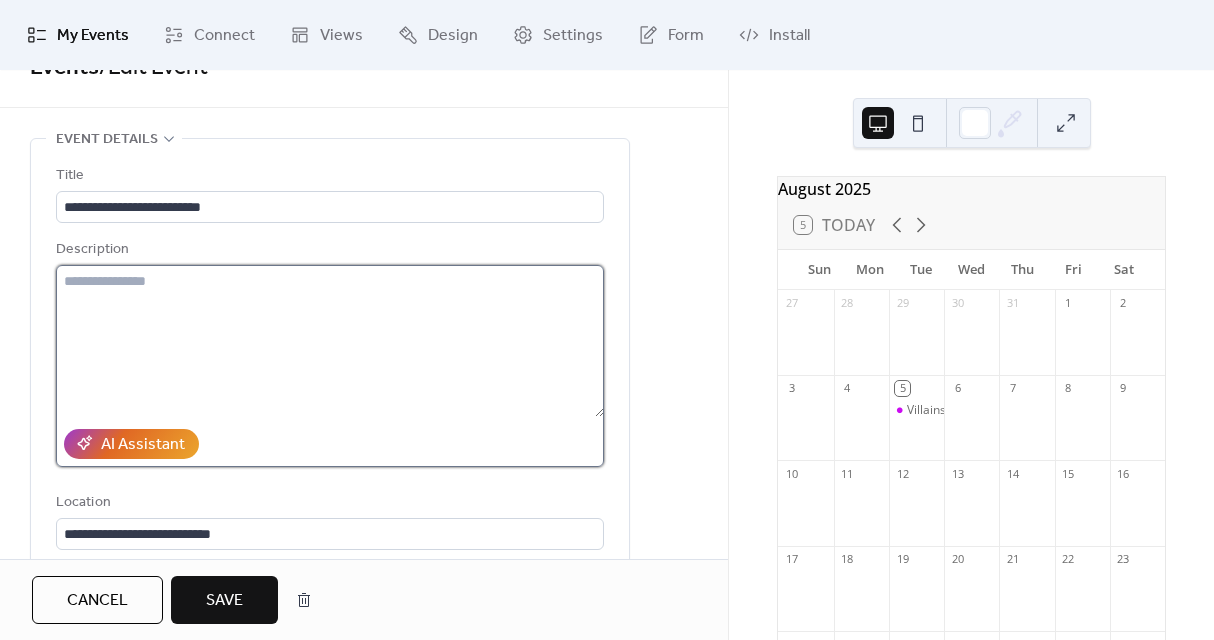 click at bounding box center (330, 341) 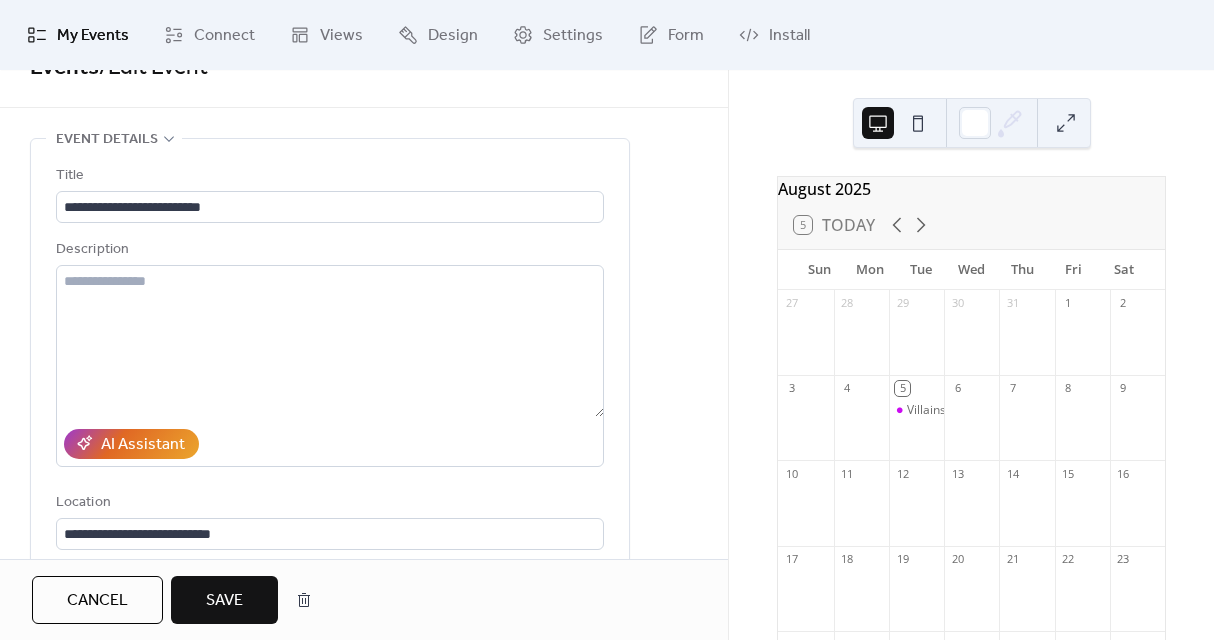 click on "Save" at bounding box center [224, 601] 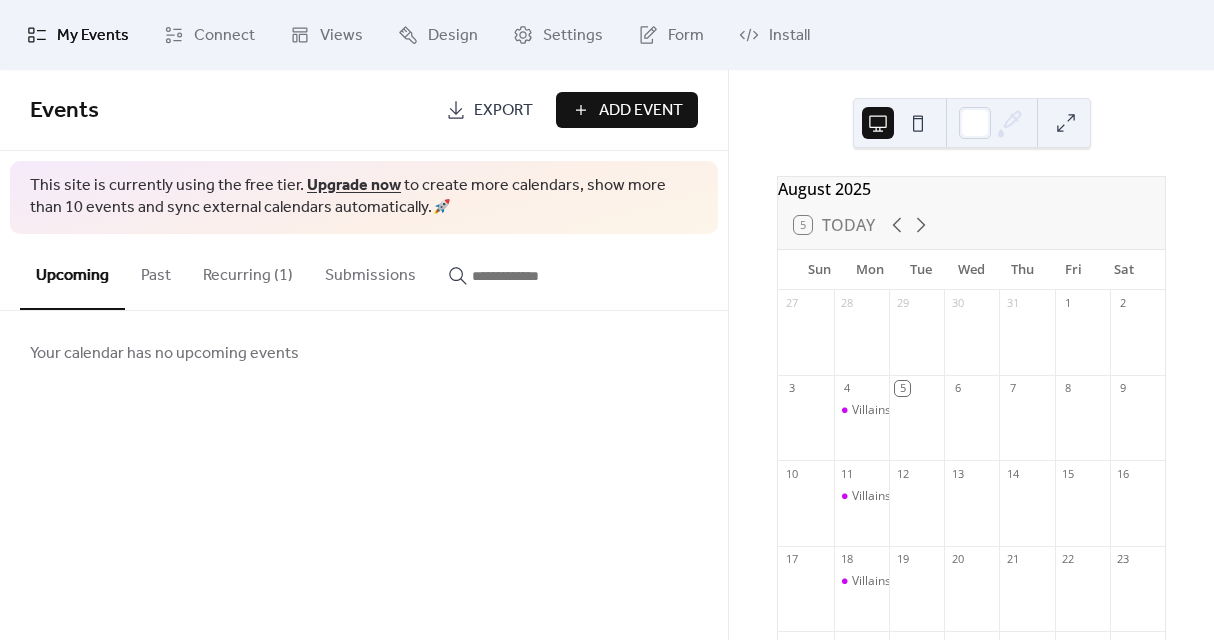 click on "Recurring (1)" at bounding box center [248, 271] 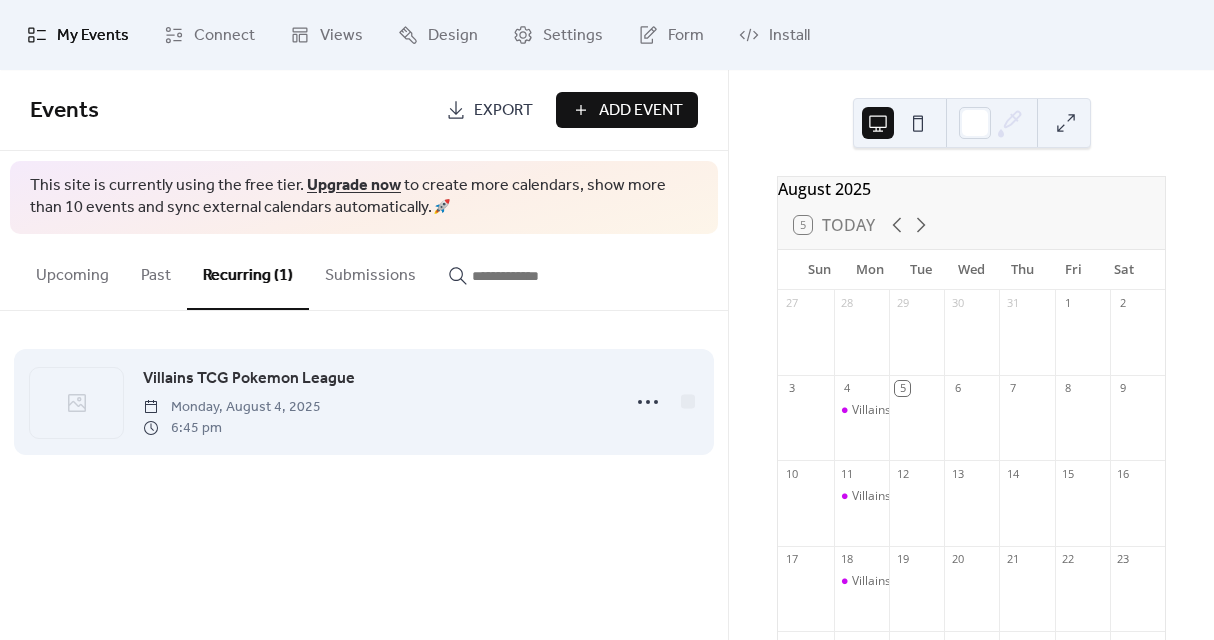 click on "Villains TCG Pokemon League Monday, August 4, 2025 6:45 pm" at bounding box center (375, 402) 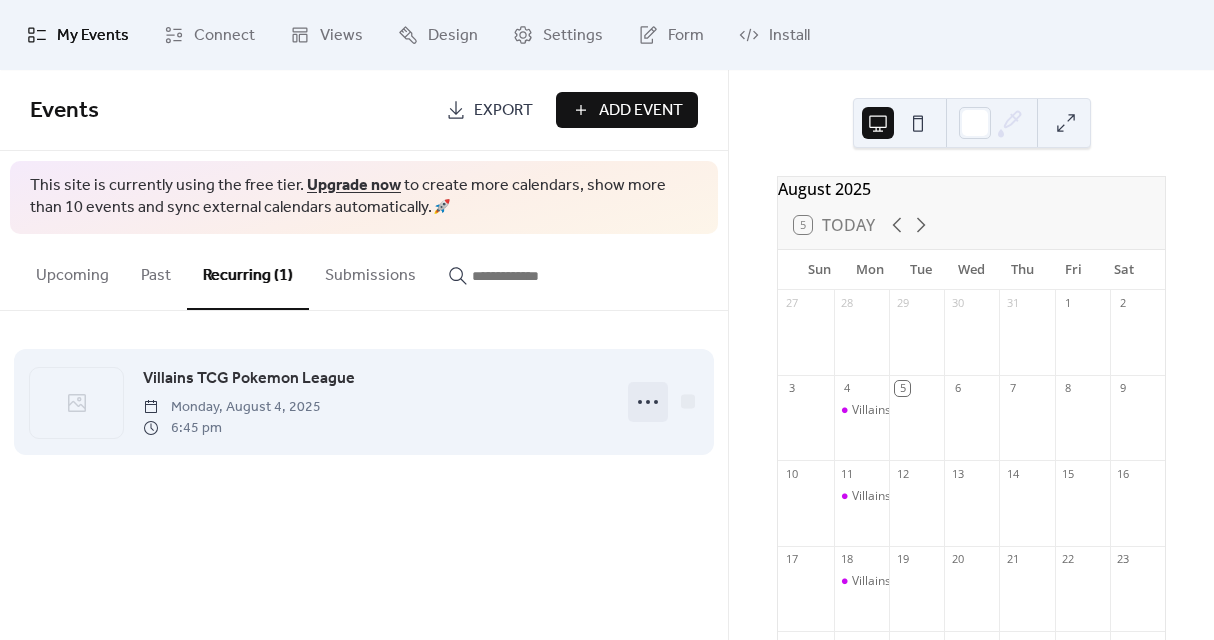click 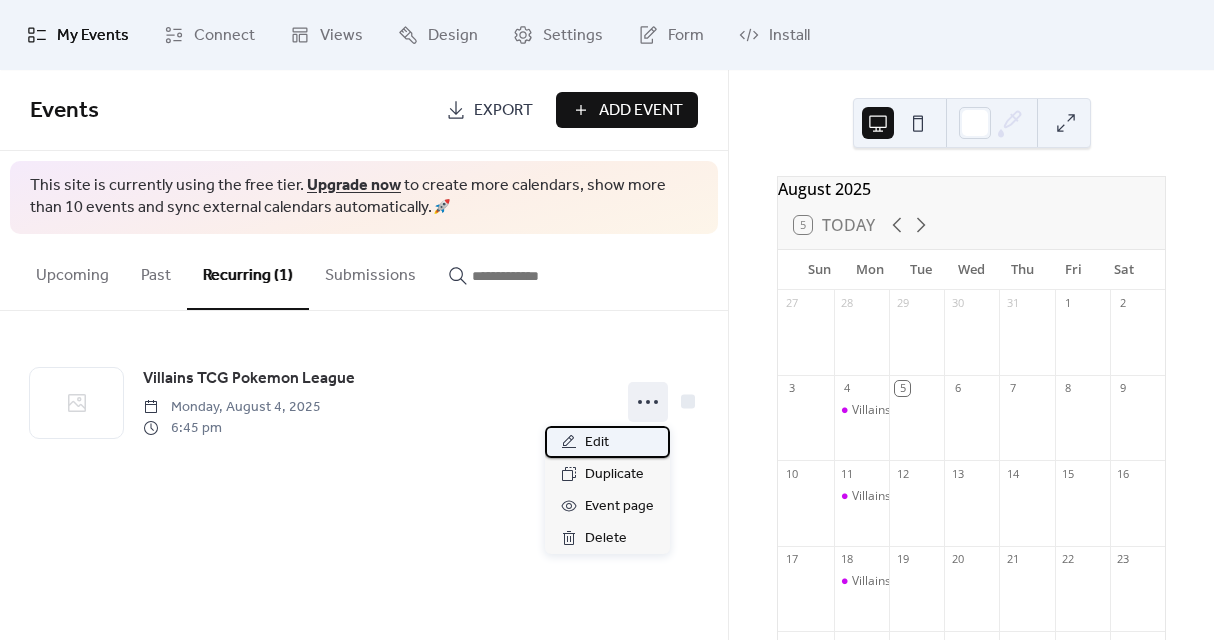 click on "Edit" at bounding box center [607, 442] 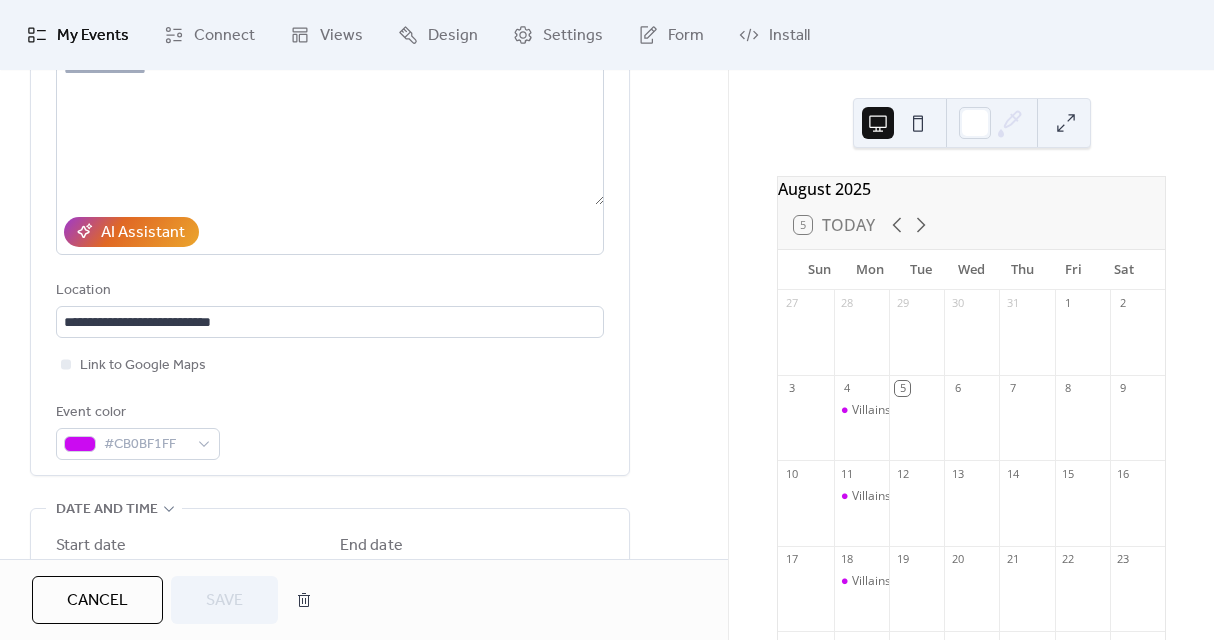 scroll, scrollTop: 0, scrollLeft: 0, axis: both 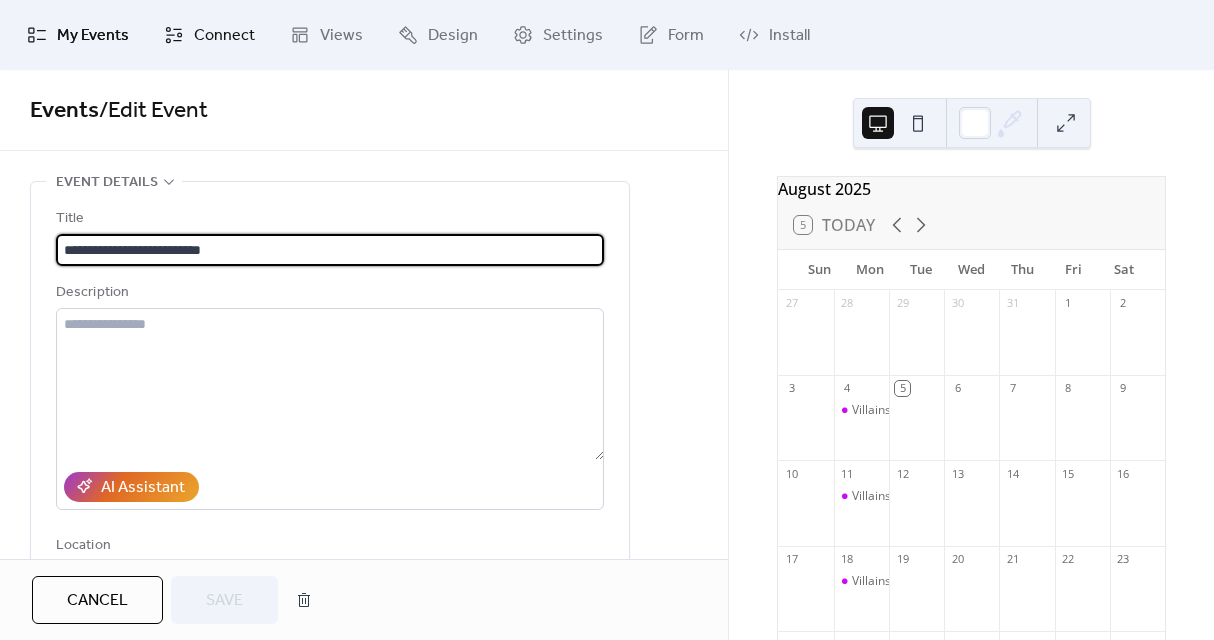 click on "Connect" at bounding box center [224, 36] 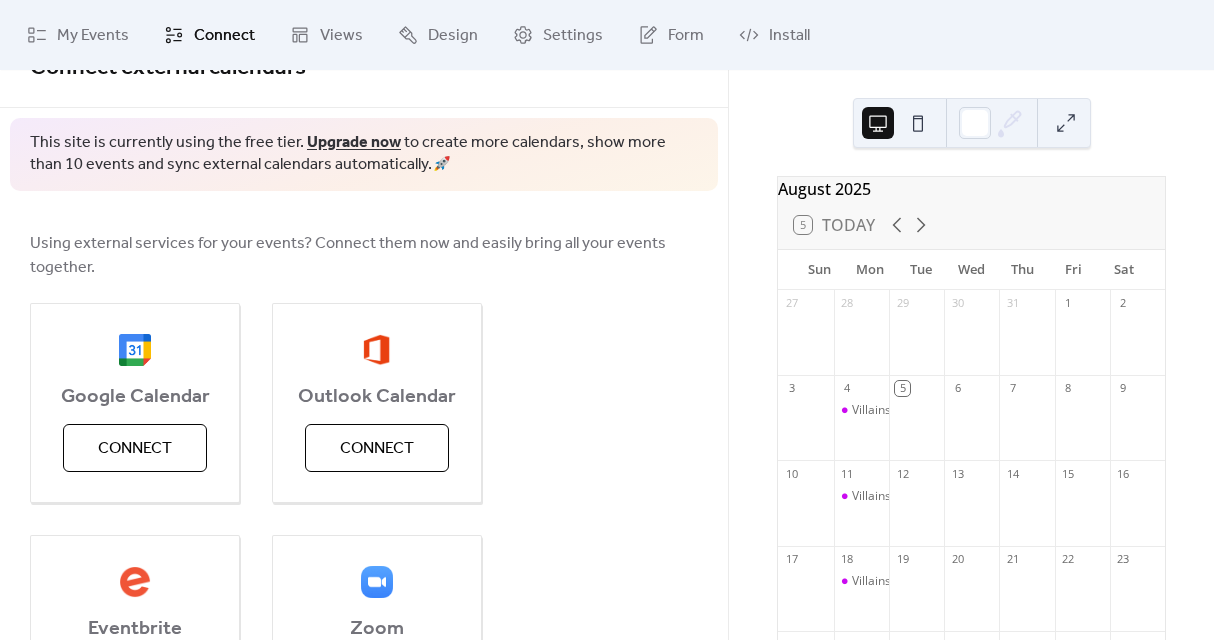 scroll, scrollTop: 0, scrollLeft: 0, axis: both 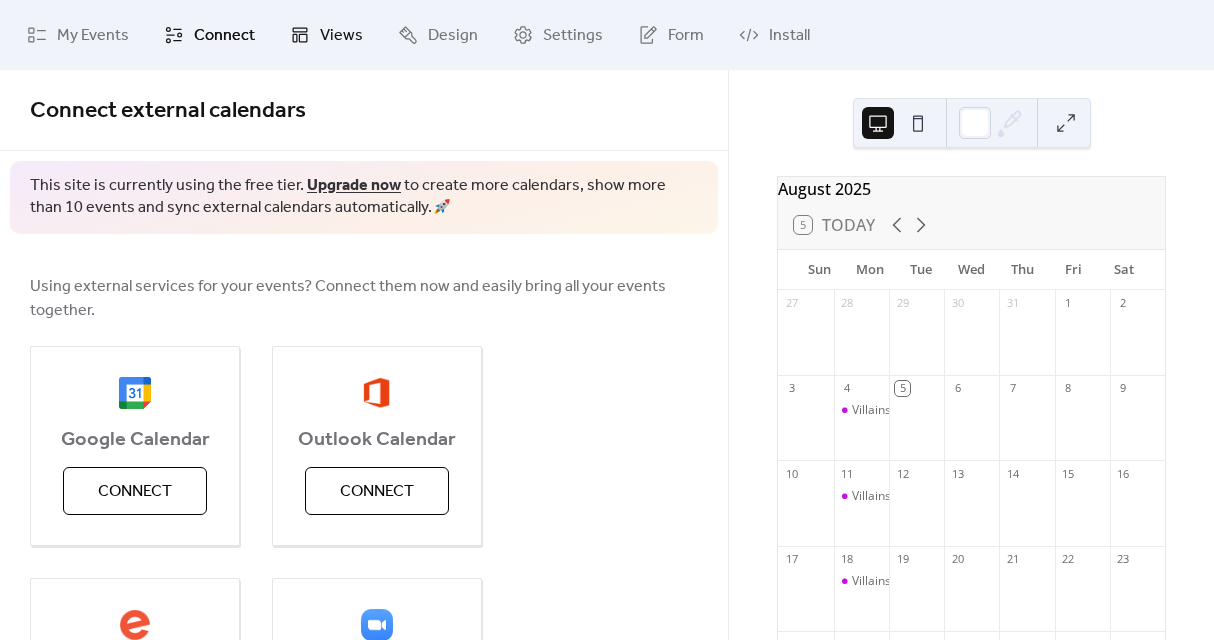 click on "Views" at bounding box center [341, 36] 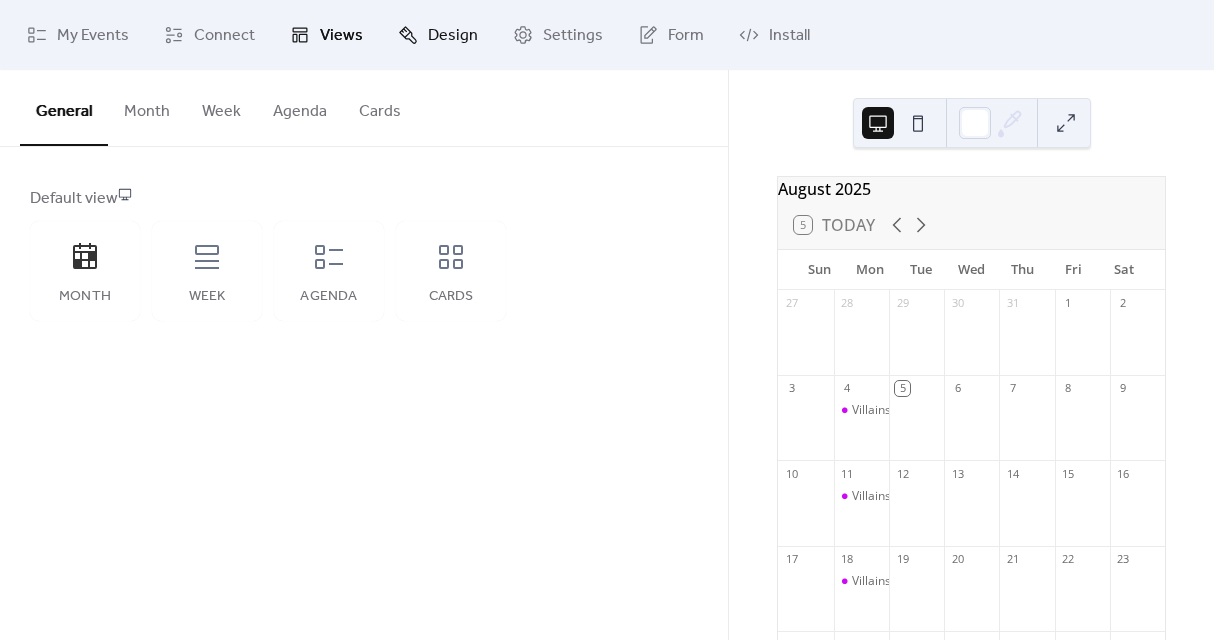 click on "Design" at bounding box center (453, 36) 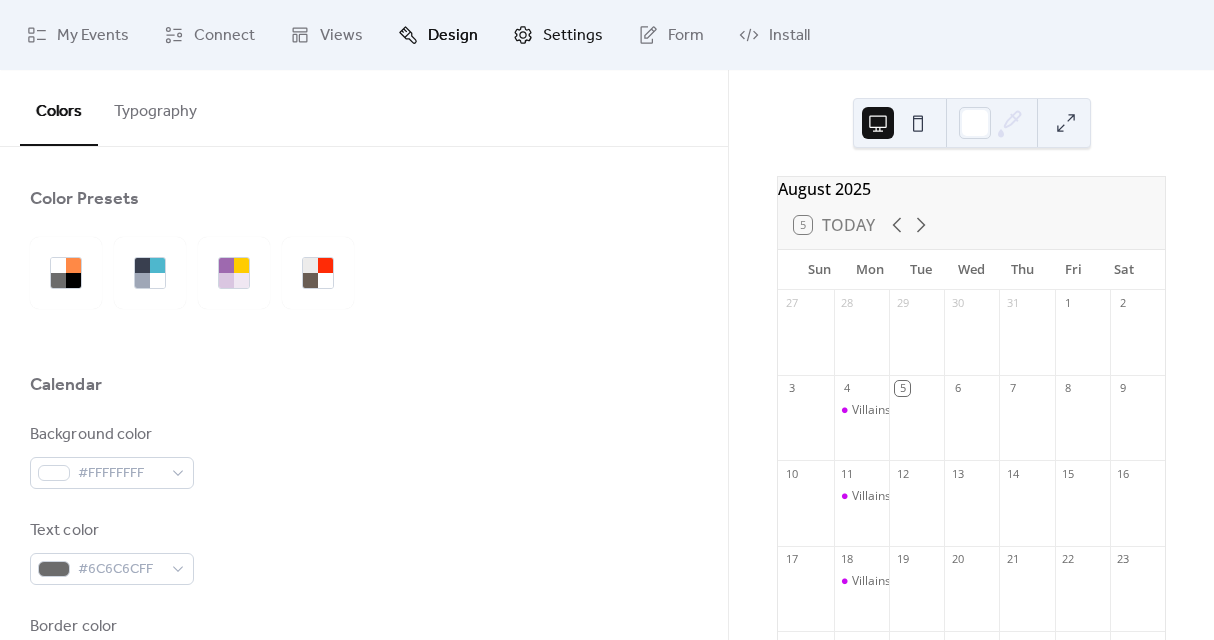 click on "Settings" at bounding box center (573, 36) 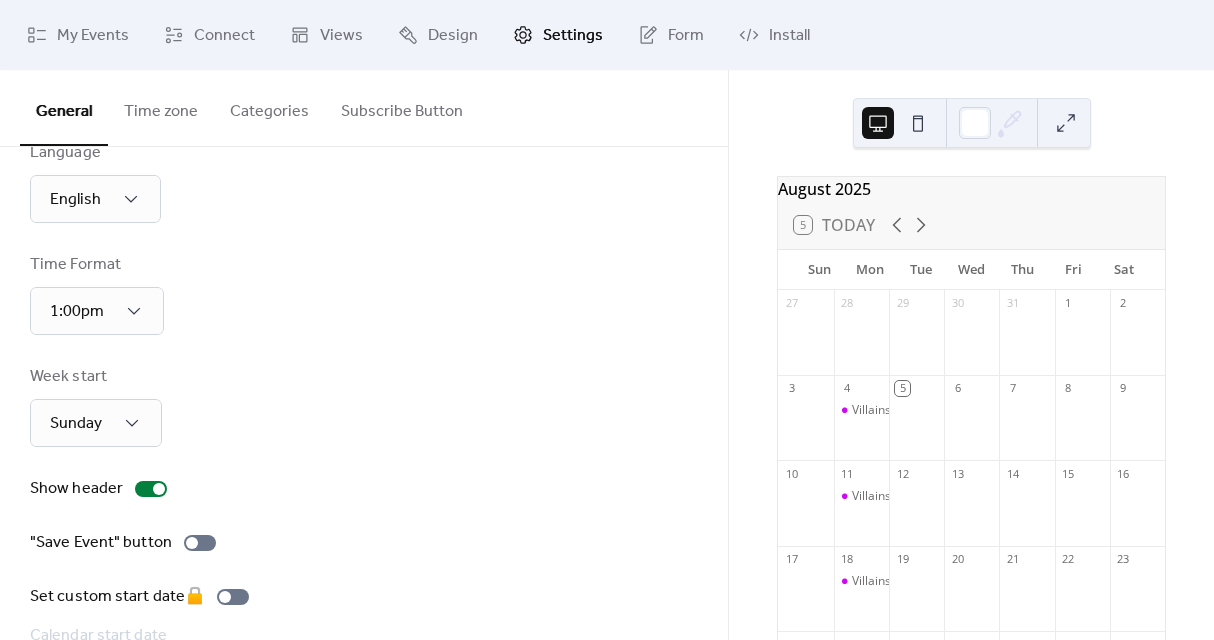 scroll, scrollTop: 0, scrollLeft: 0, axis: both 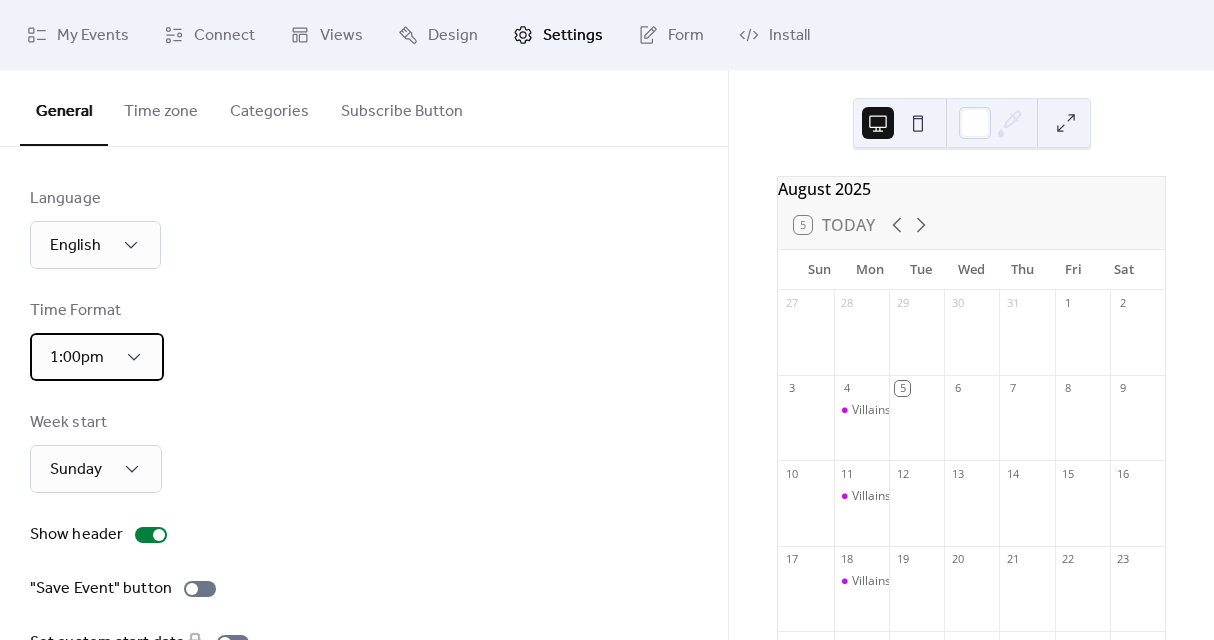 click on "1:00pm" at bounding box center (97, 357) 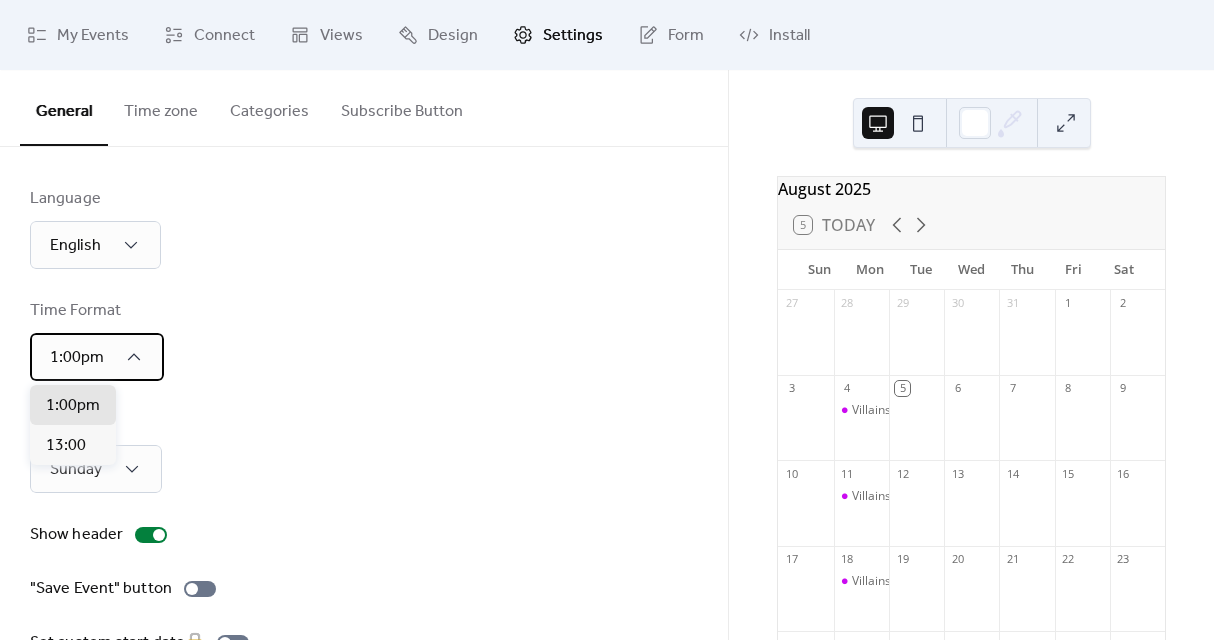 click 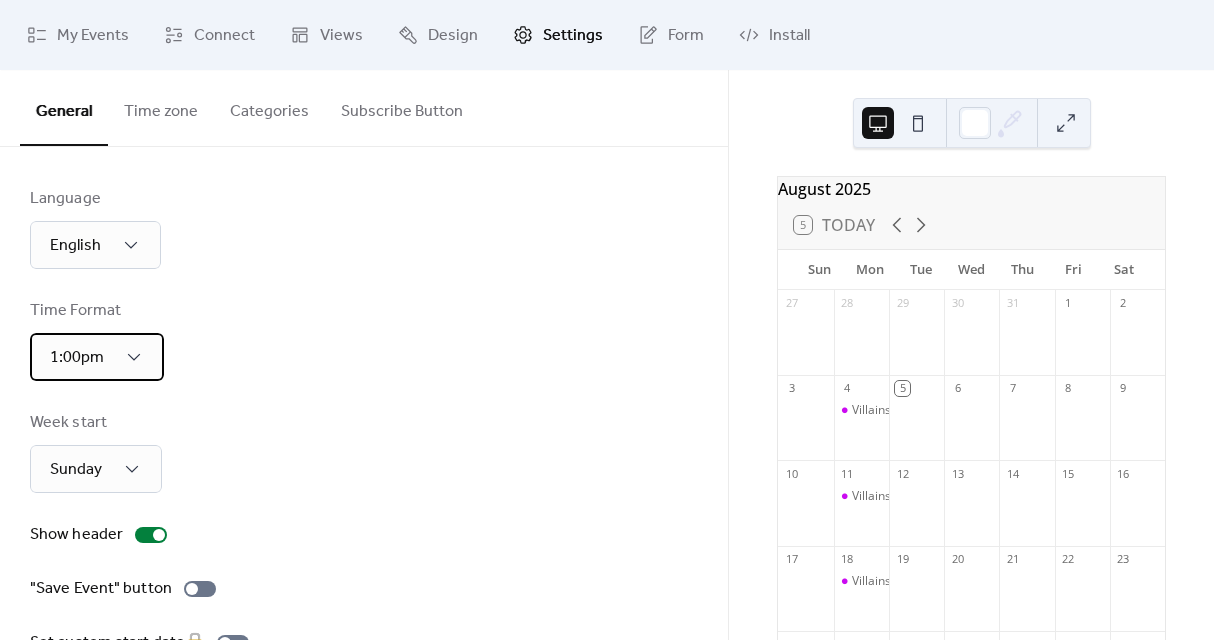 scroll, scrollTop: 144, scrollLeft: 0, axis: vertical 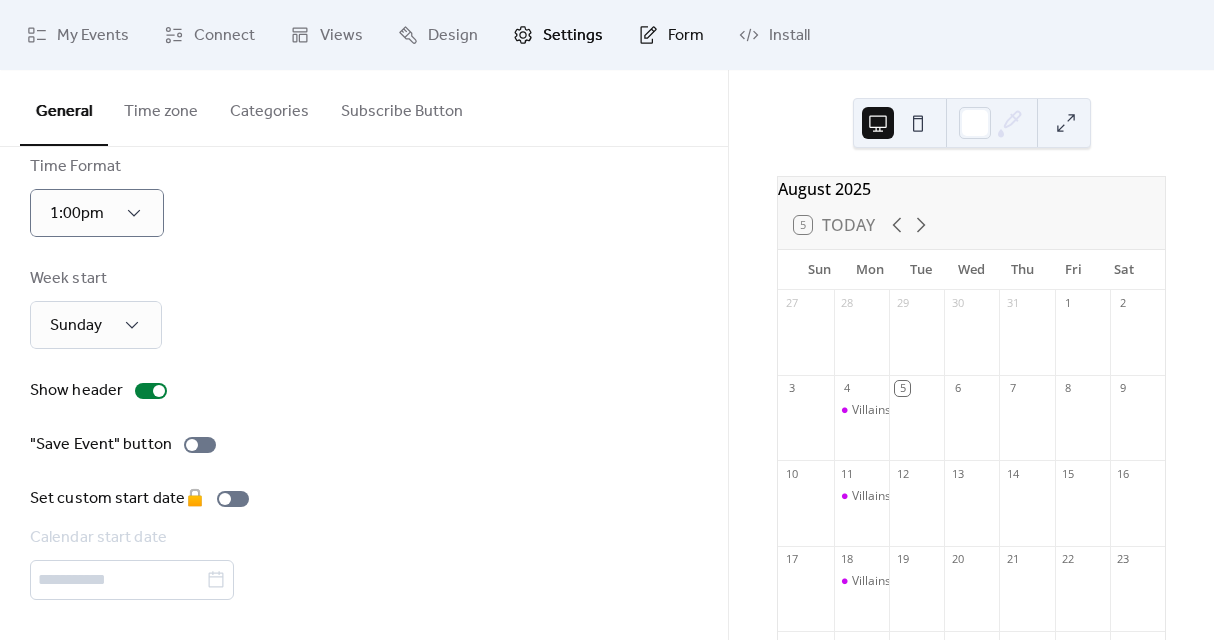 click on "Form" at bounding box center (686, 36) 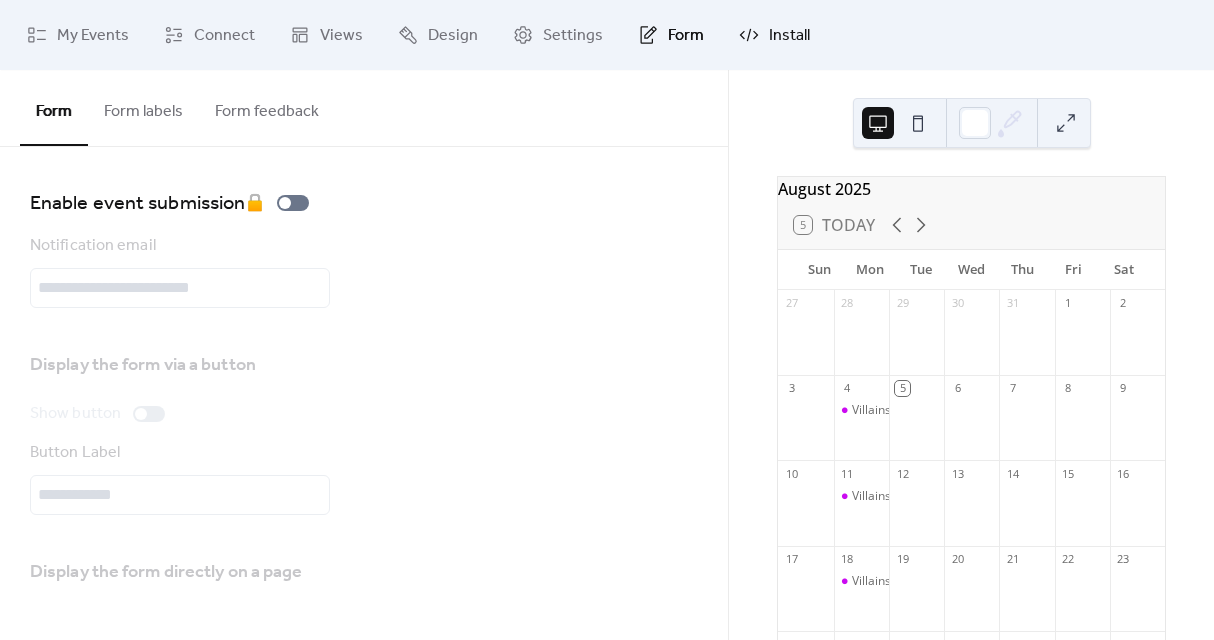 click 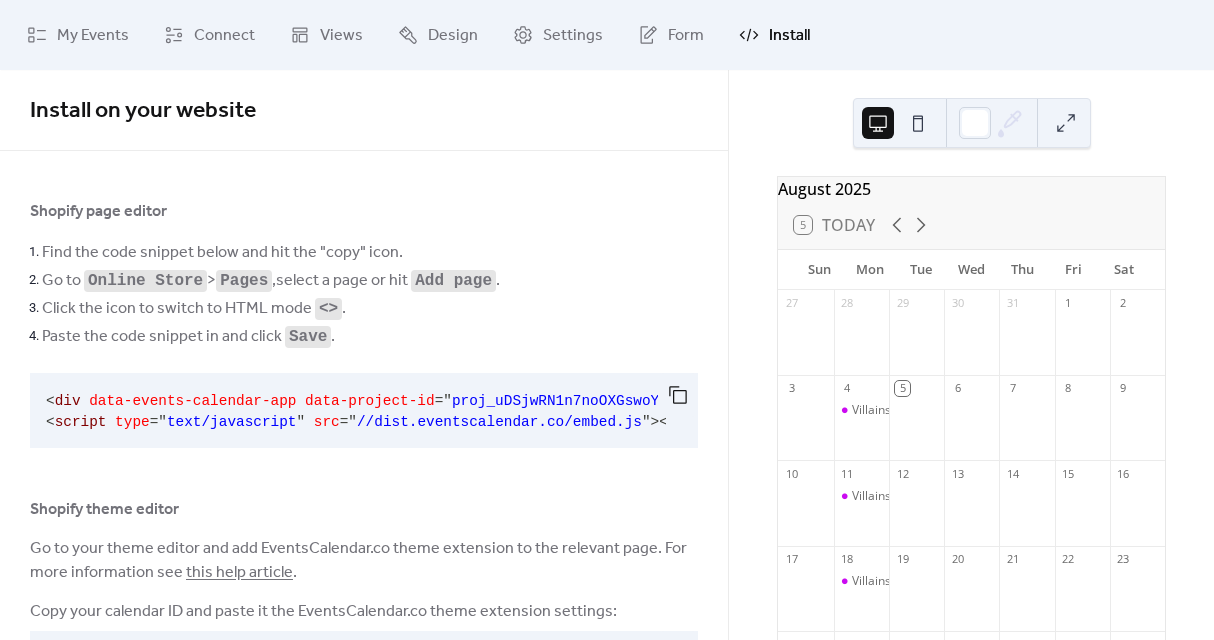 scroll, scrollTop: 97, scrollLeft: 0, axis: vertical 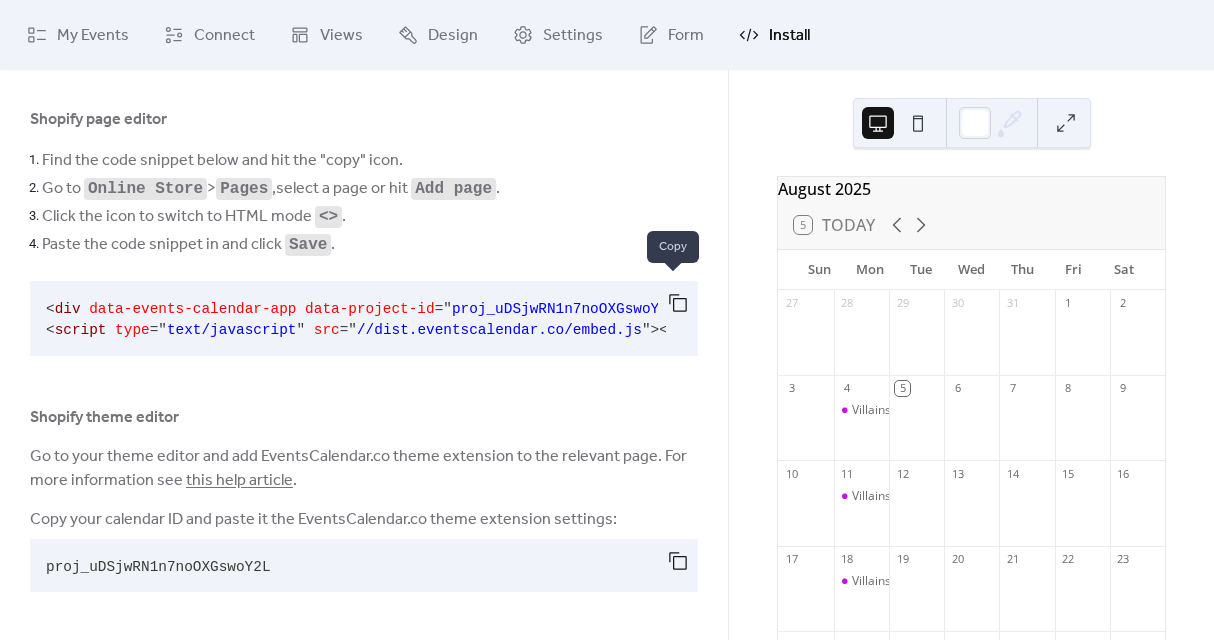 click at bounding box center [678, 303] 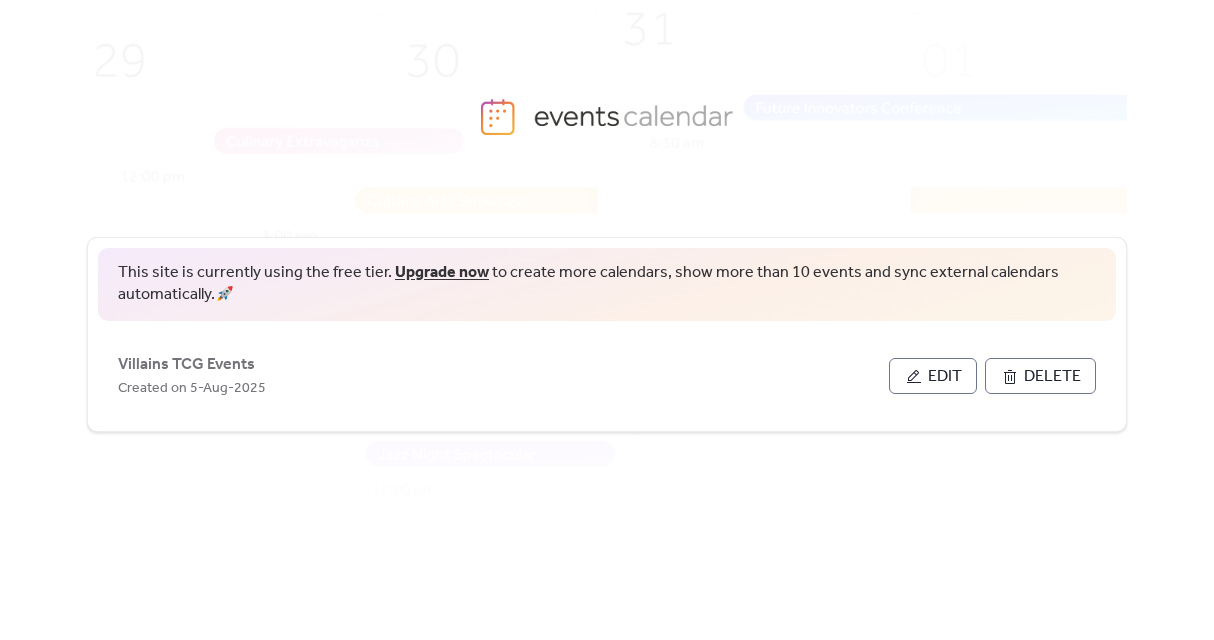 scroll, scrollTop: 0, scrollLeft: 0, axis: both 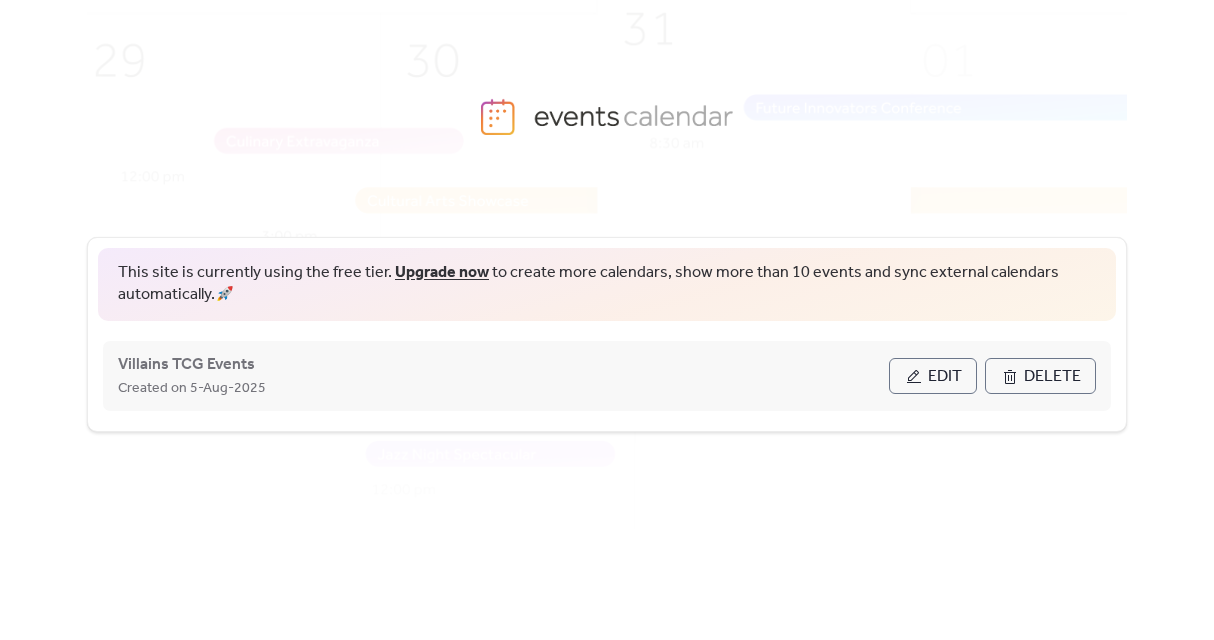 click on "Edit" at bounding box center (945, 377) 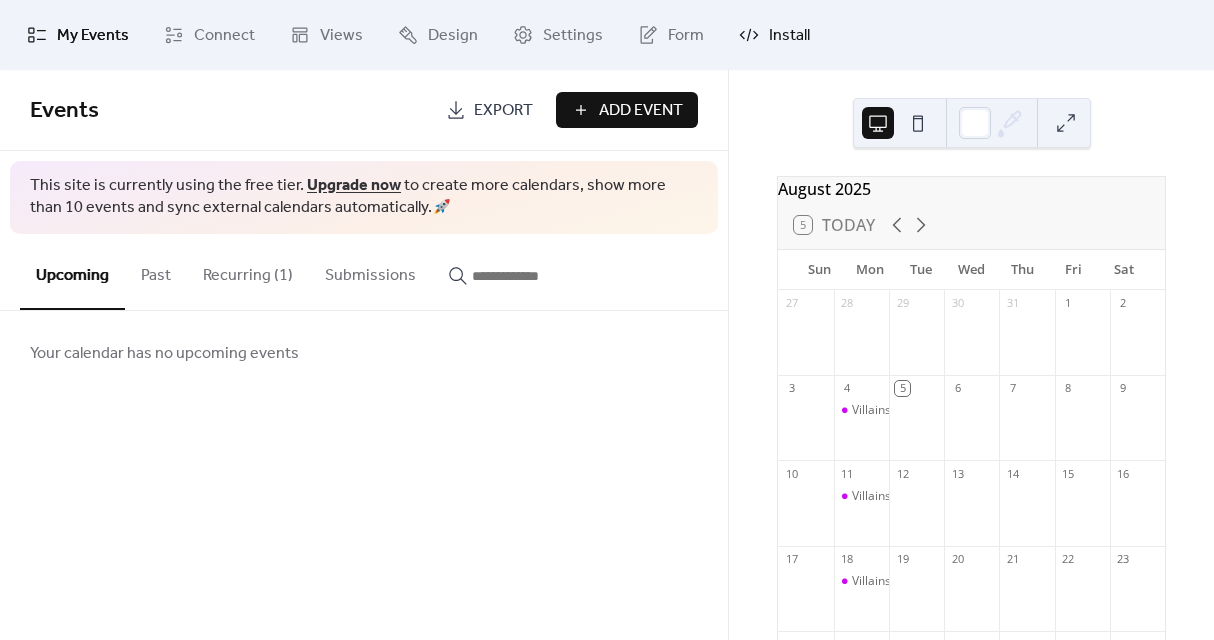 click 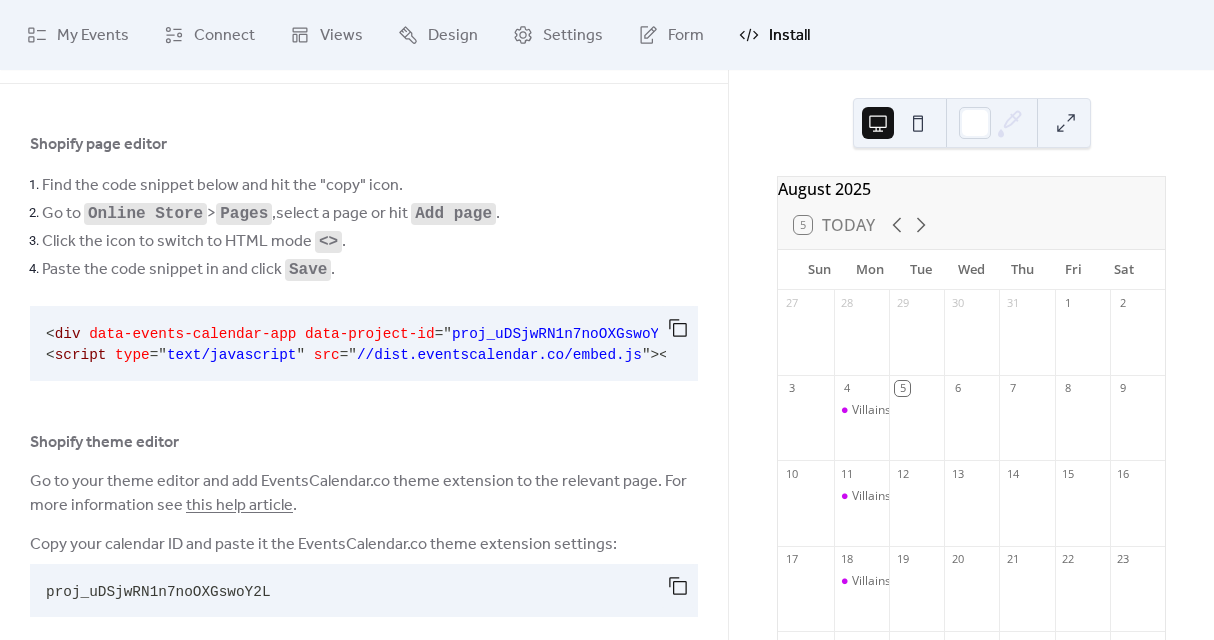 scroll, scrollTop: 97, scrollLeft: 0, axis: vertical 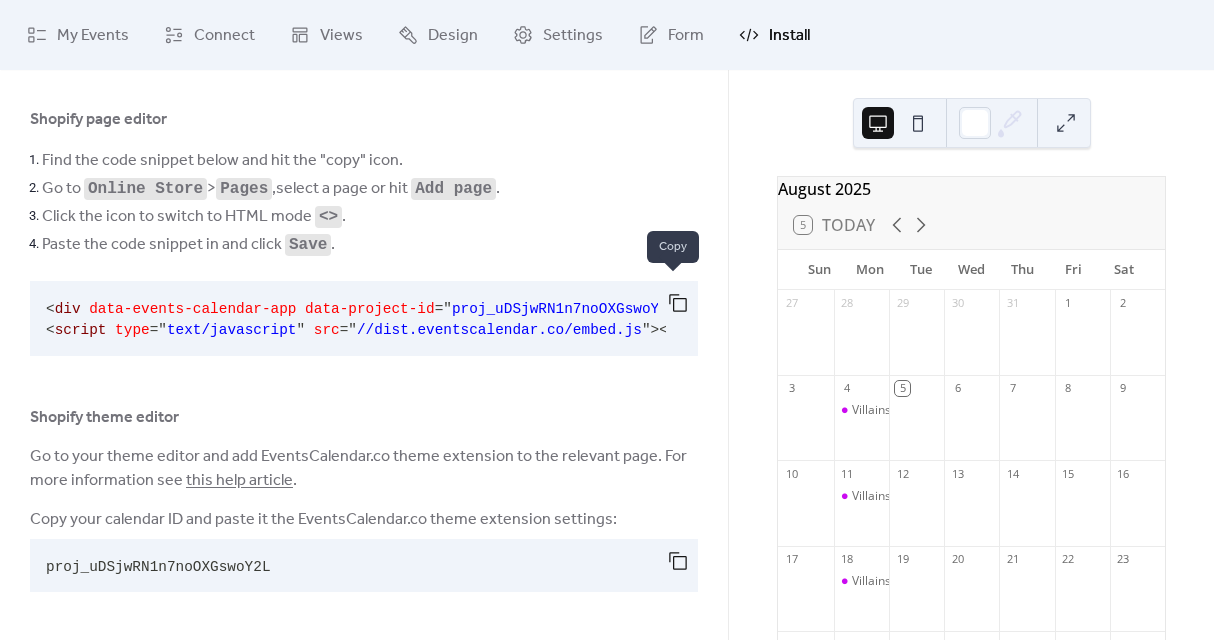 click at bounding box center [678, 303] 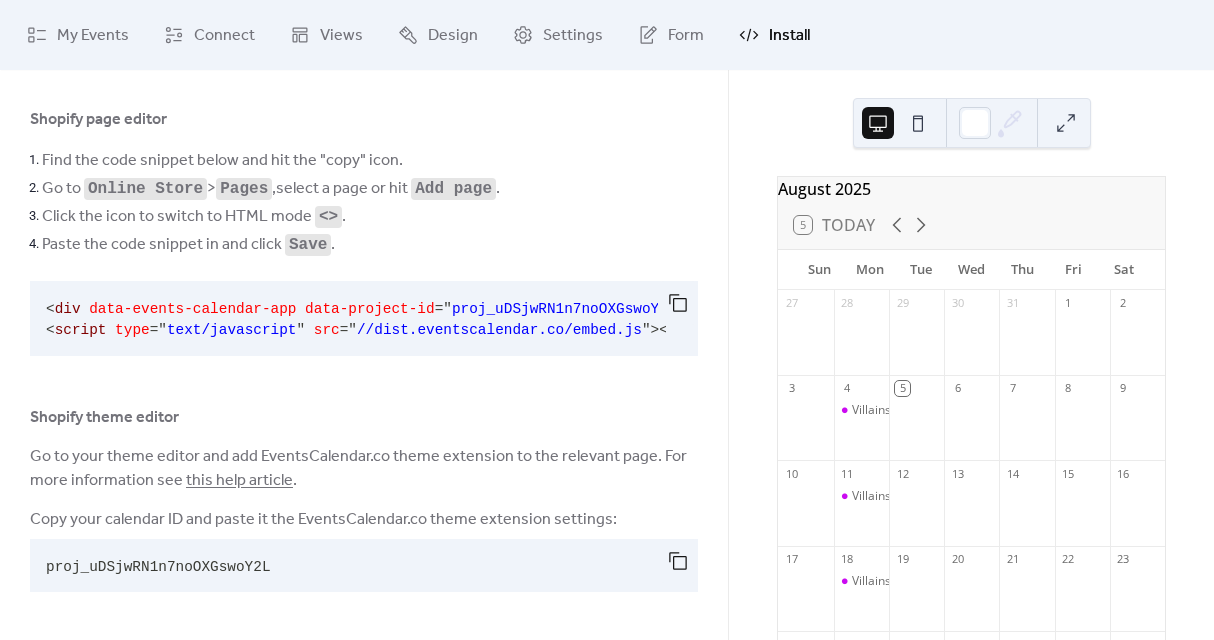 click on "My Events Connect Views Design Settings Form Install" at bounding box center (607, 35) 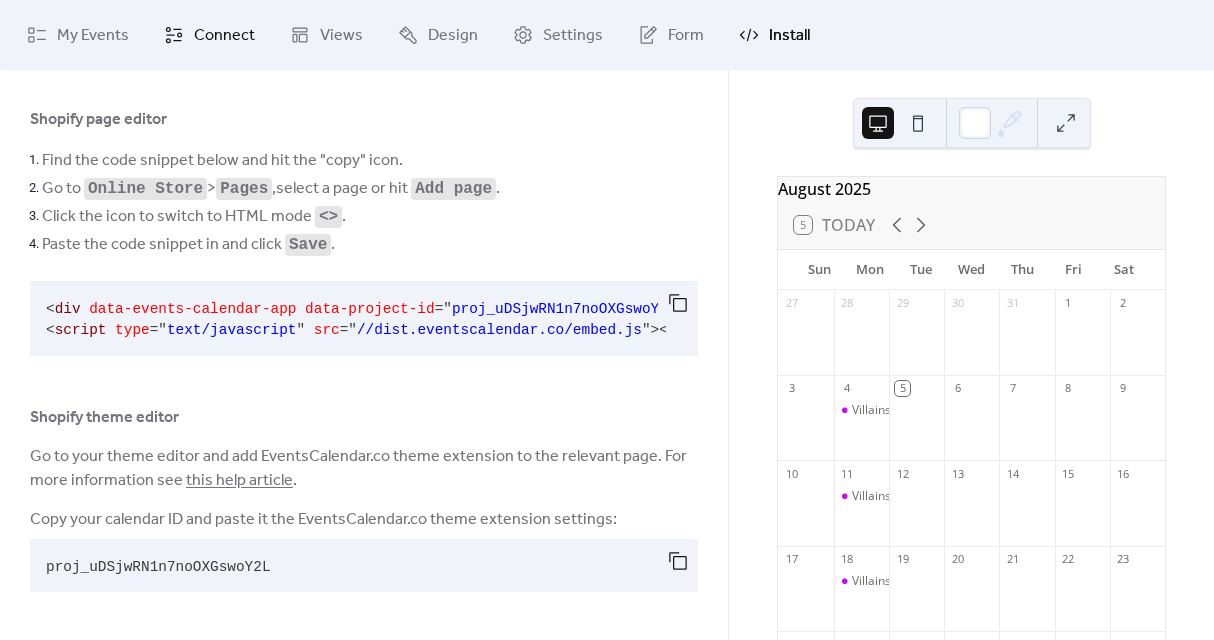 click on "Connect" at bounding box center [224, 36] 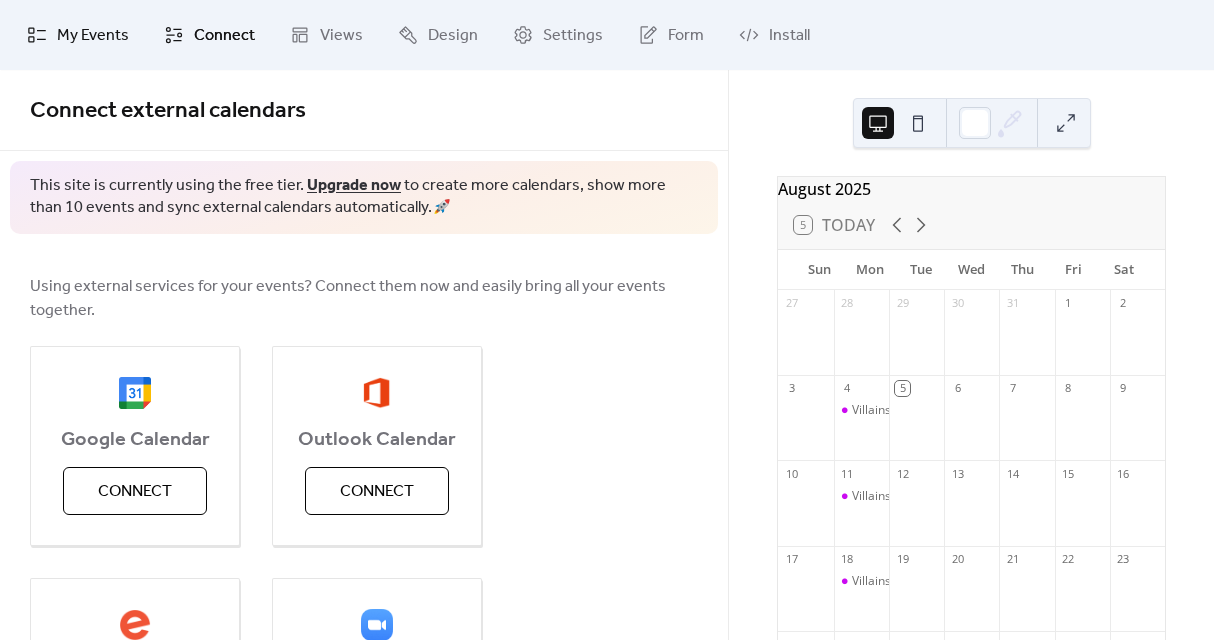 click on "My Events" at bounding box center (93, 36) 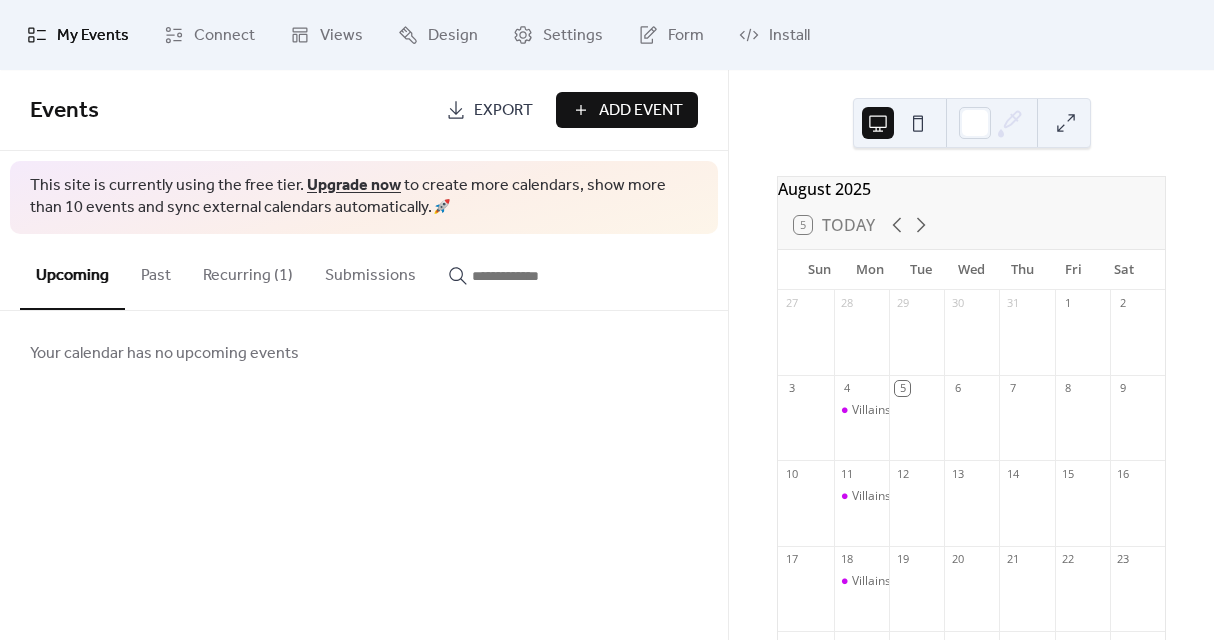 click on "Recurring (1)" at bounding box center (248, 271) 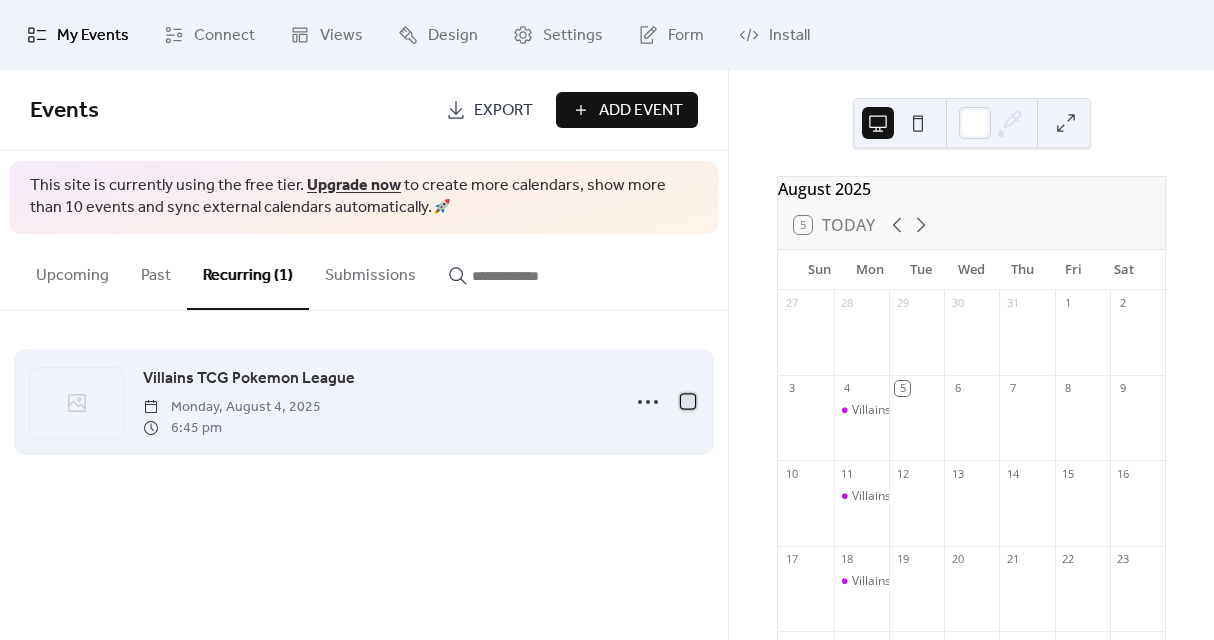 click at bounding box center (688, 401) 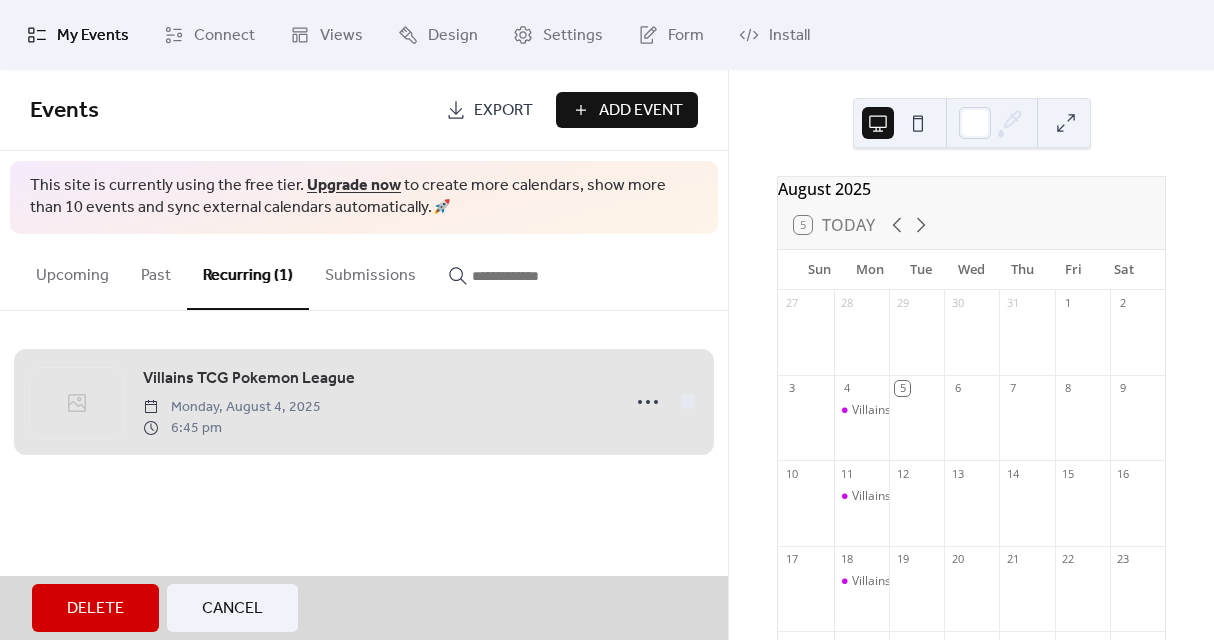 click on "Villains TCG Pokemon League Monday, August 4, 2025 6:45 pm" at bounding box center [364, 402] 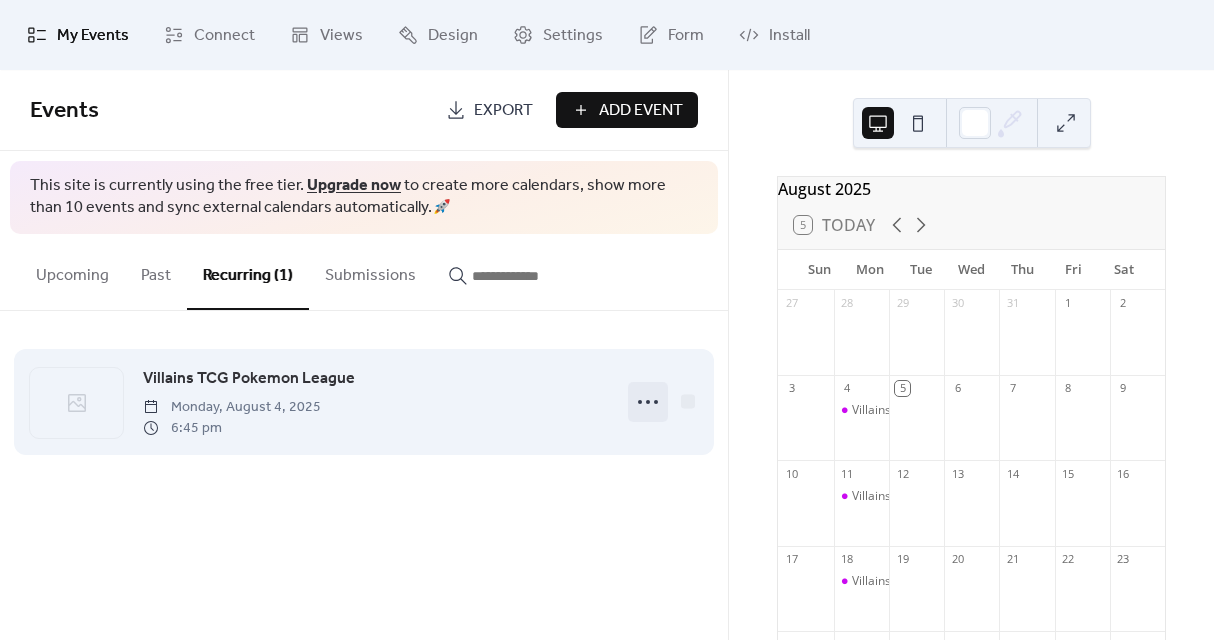 click 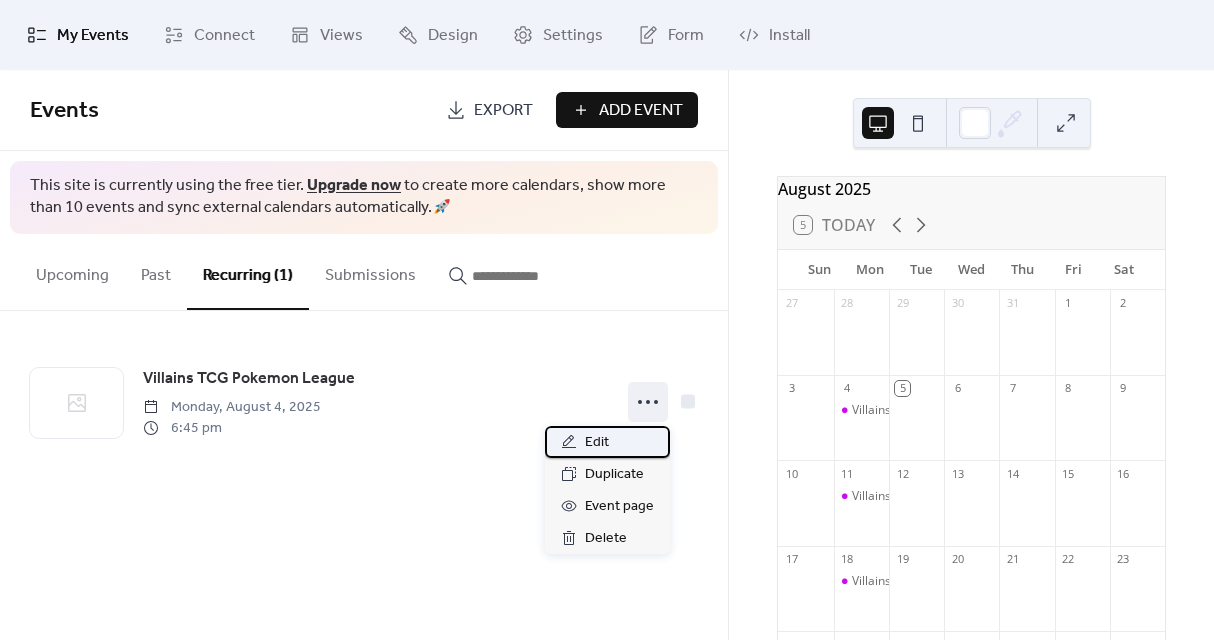 click on "Edit" at bounding box center [607, 442] 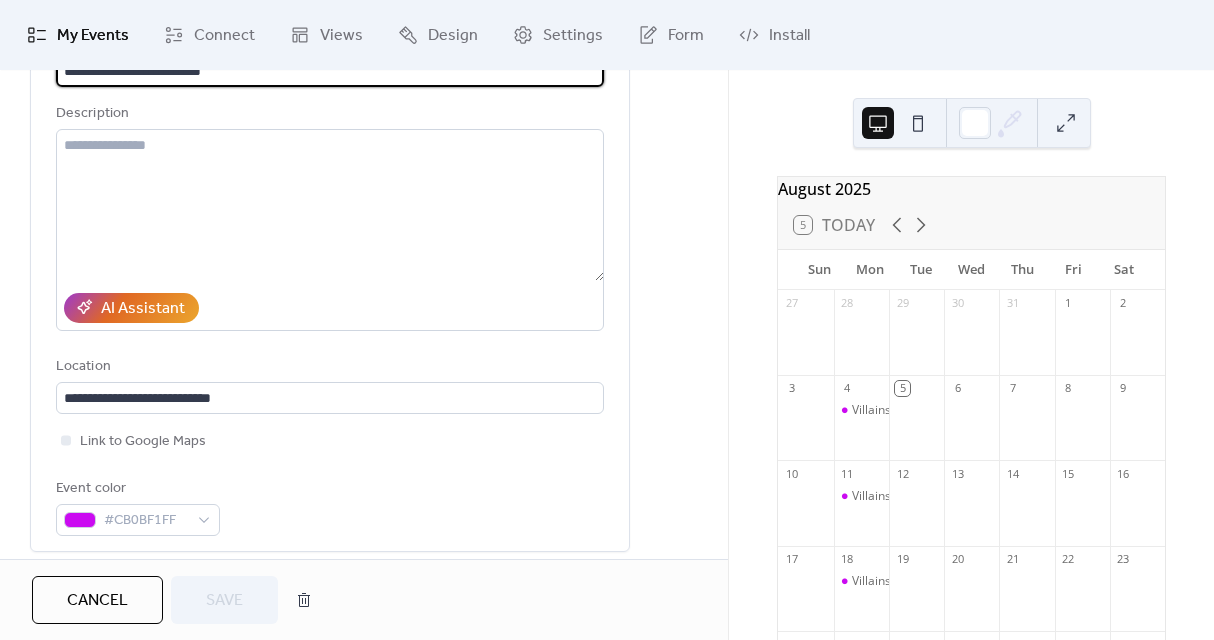 scroll, scrollTop: 180, scrollLeft: 0, axis: vertical 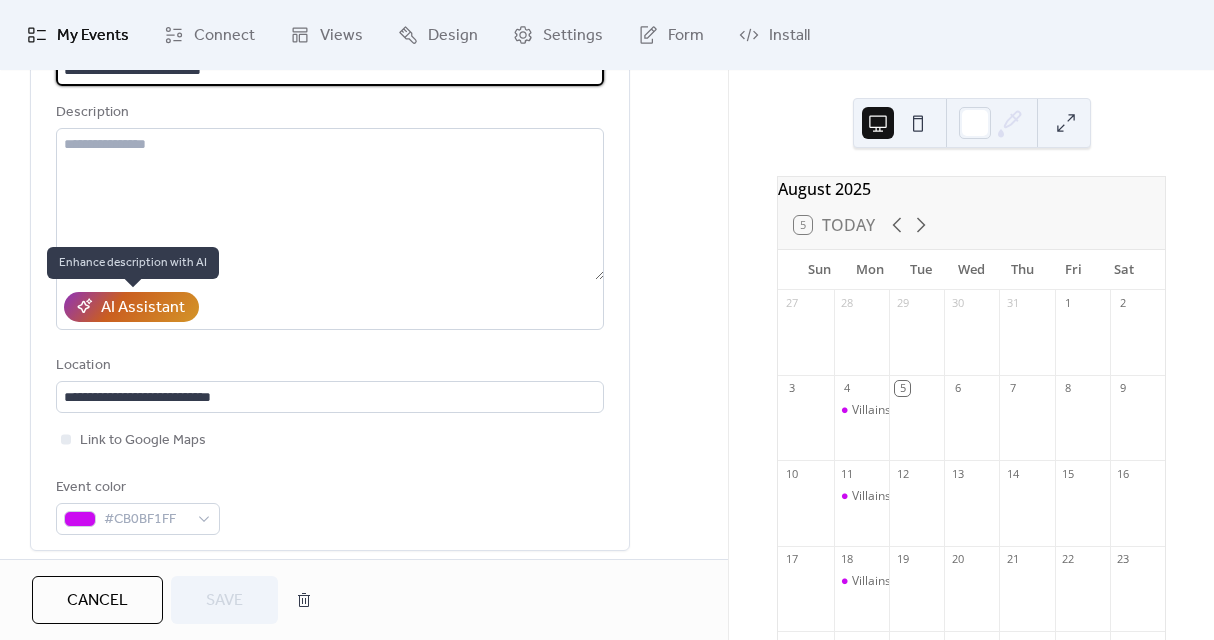 click on "AI Assistant" at bounding box center (143, 308) 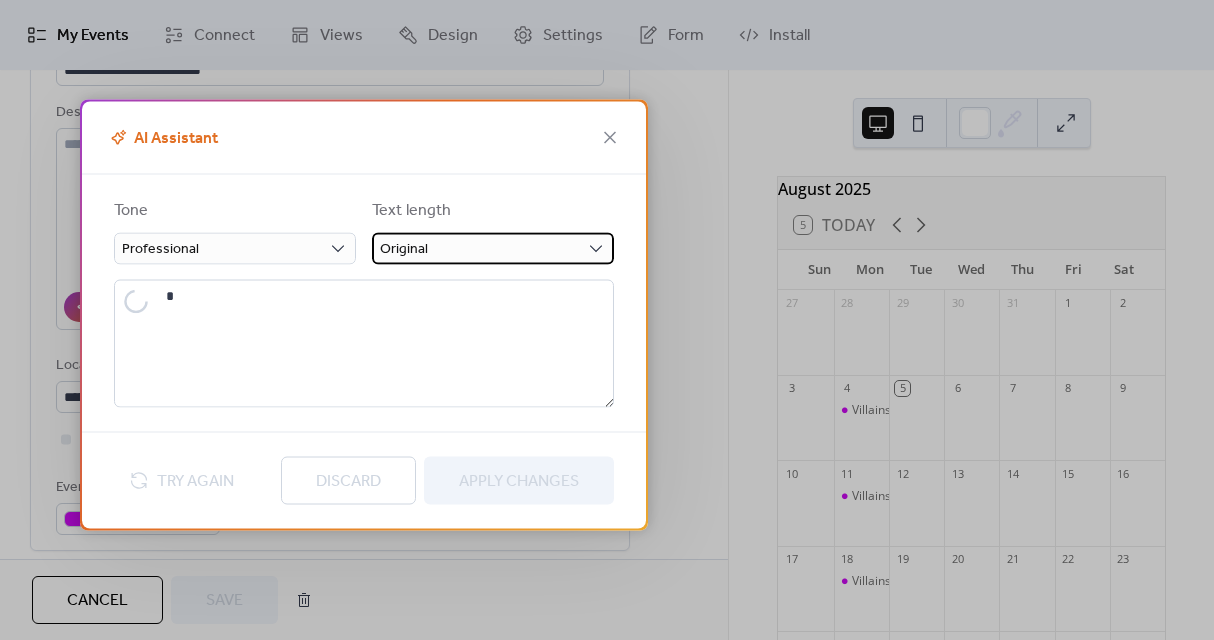 click on "Original" at bounding box center [493, 248] 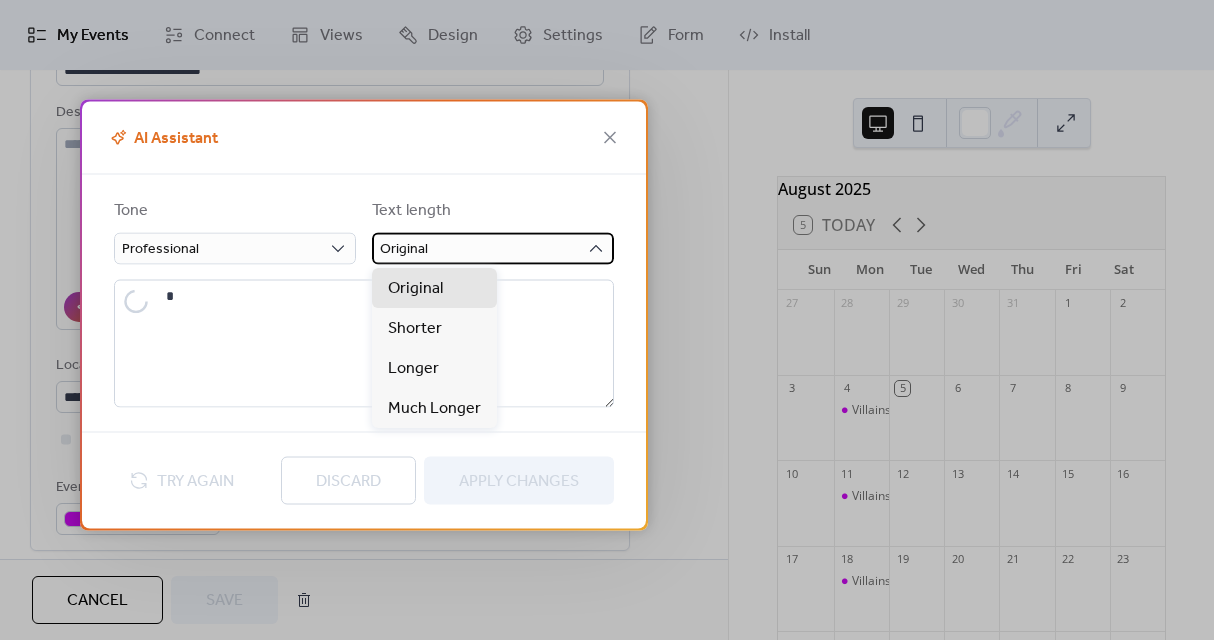 type on "**********" 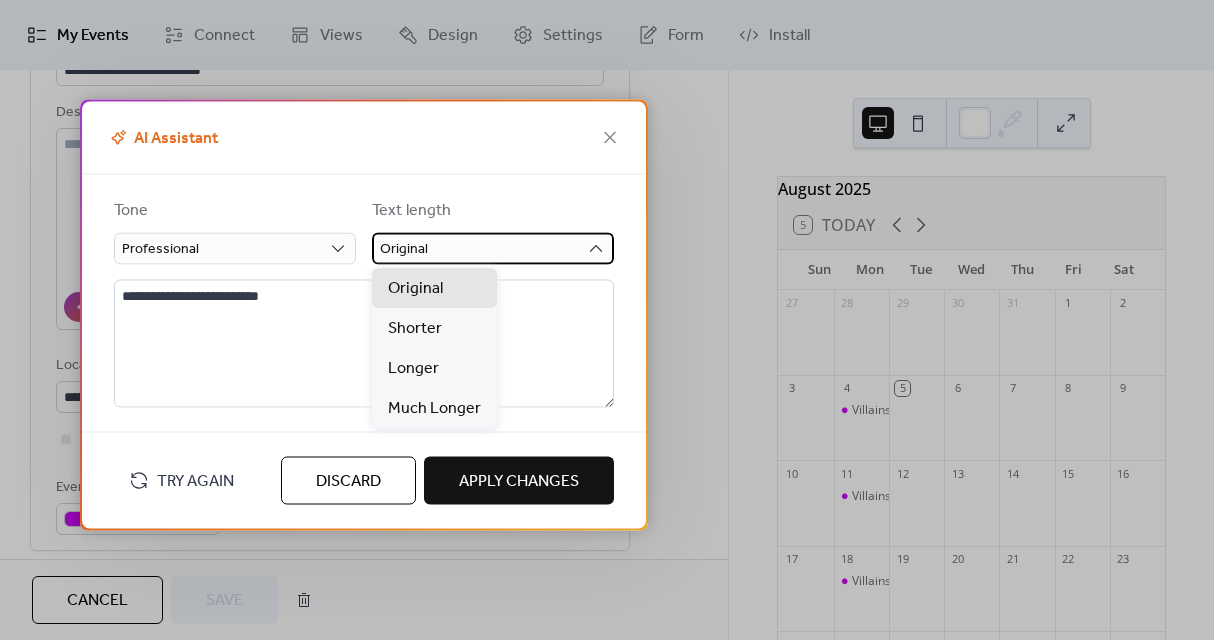click on "Original" at bounding box center [493, 248] 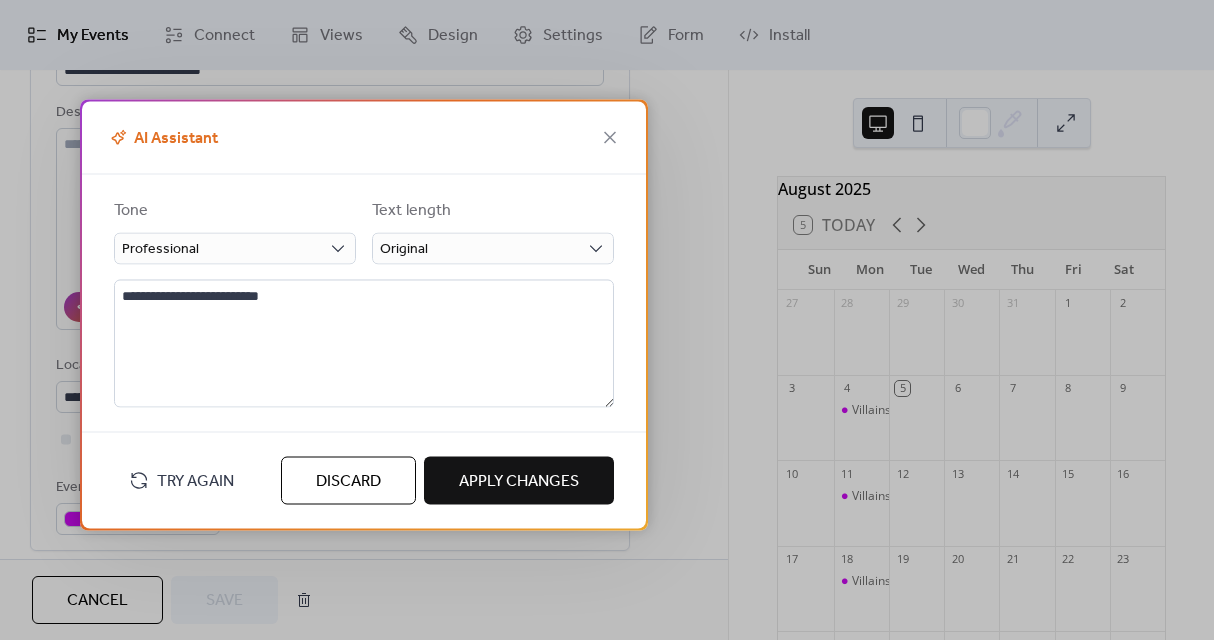 click on "Apply Changes" at bounding box center (519, 481) 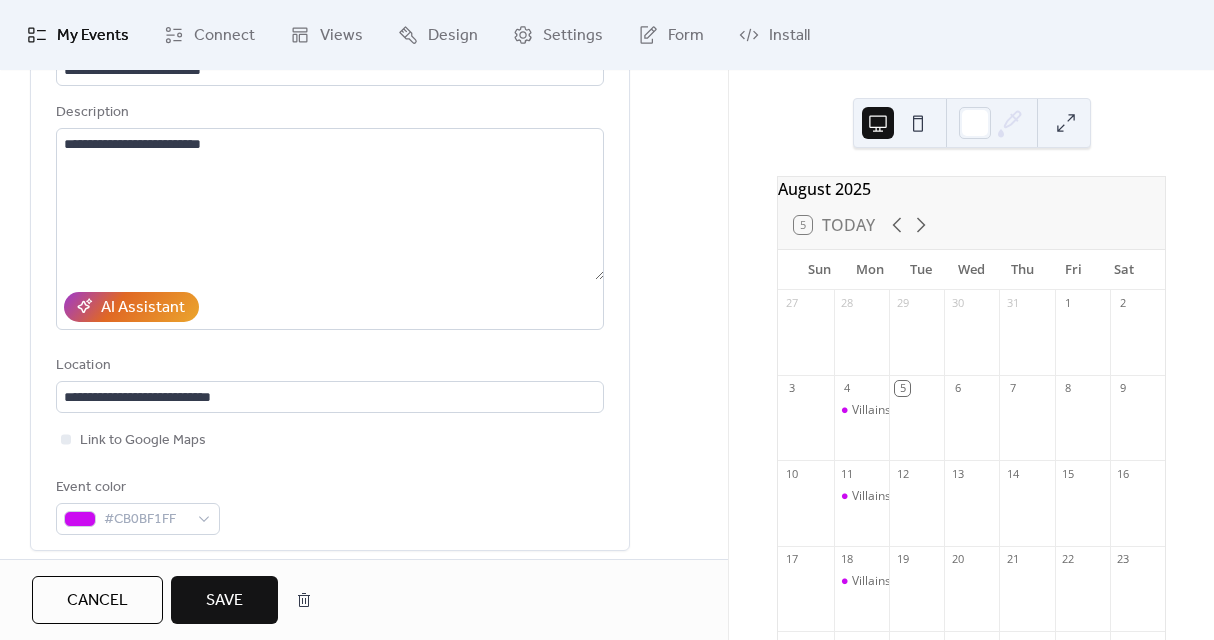 click on "Save" at bounding box center [224, 601] 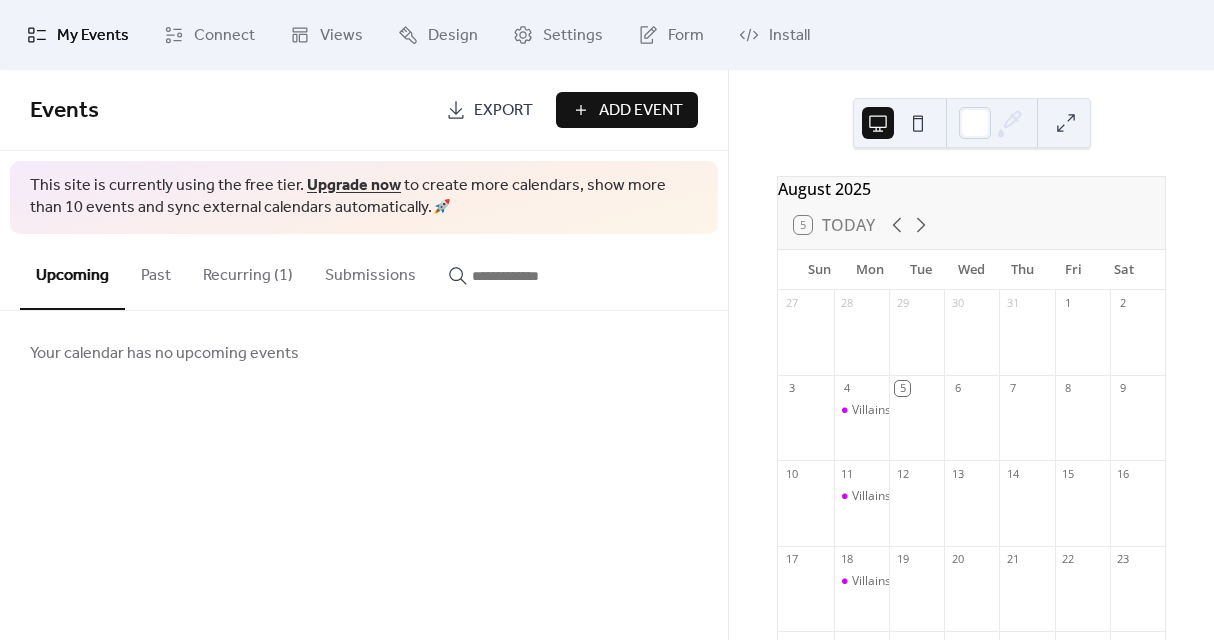click on "Recurring (1)" at bounding box center (248, 271) 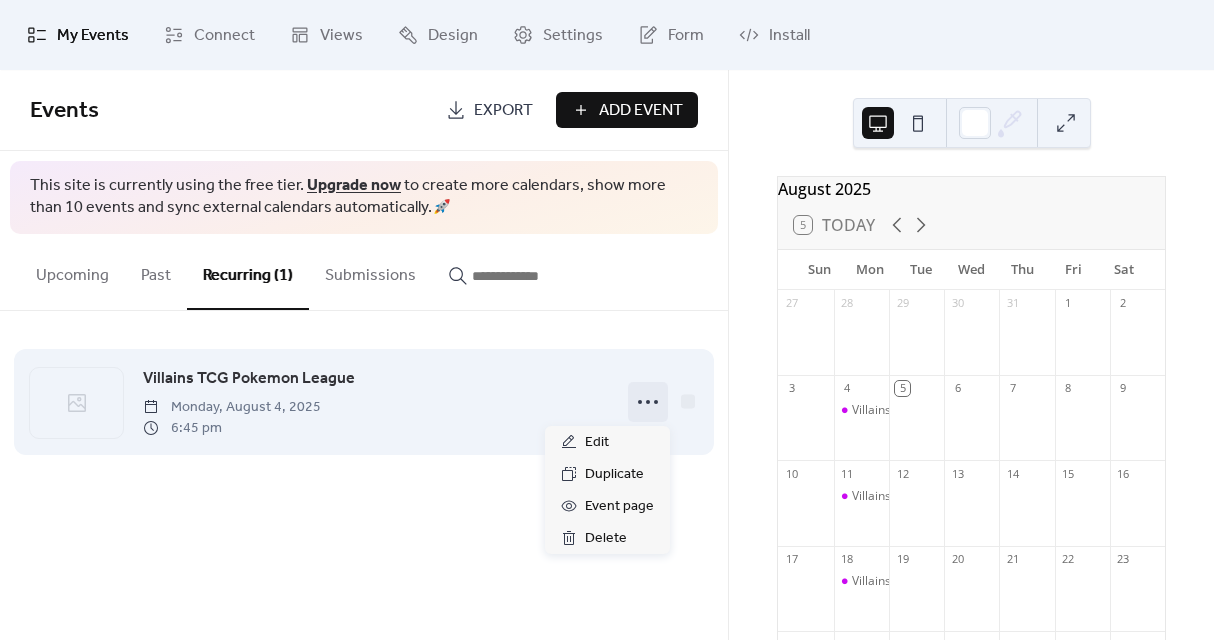 click 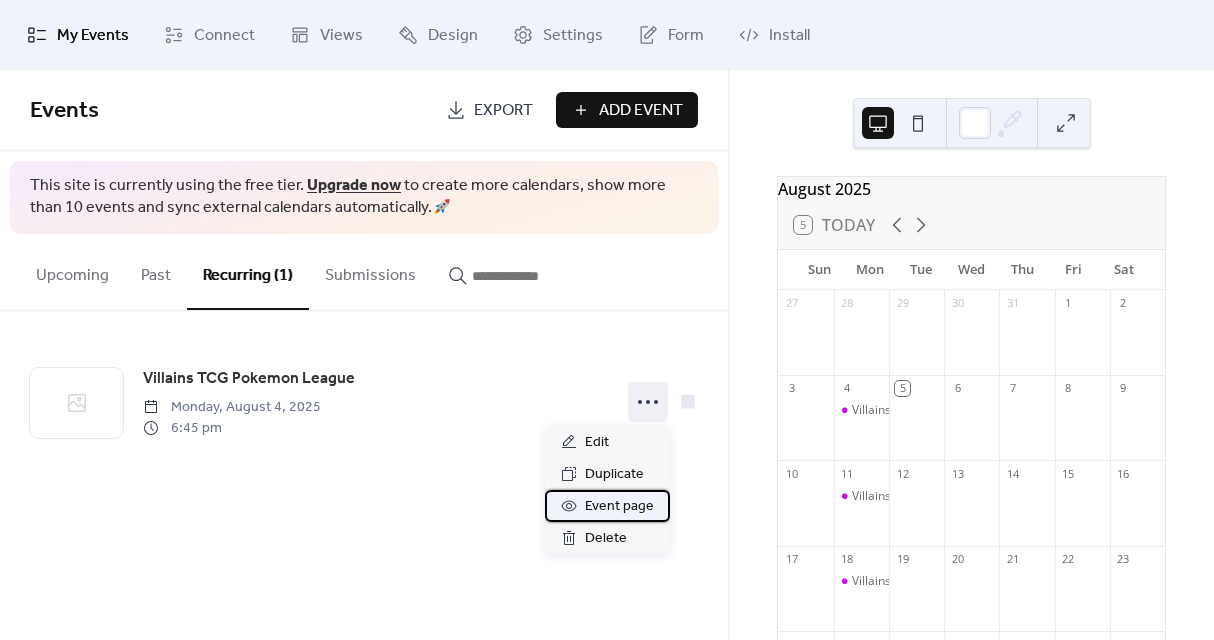 click on "Event page" at bounding box center (619, 507) 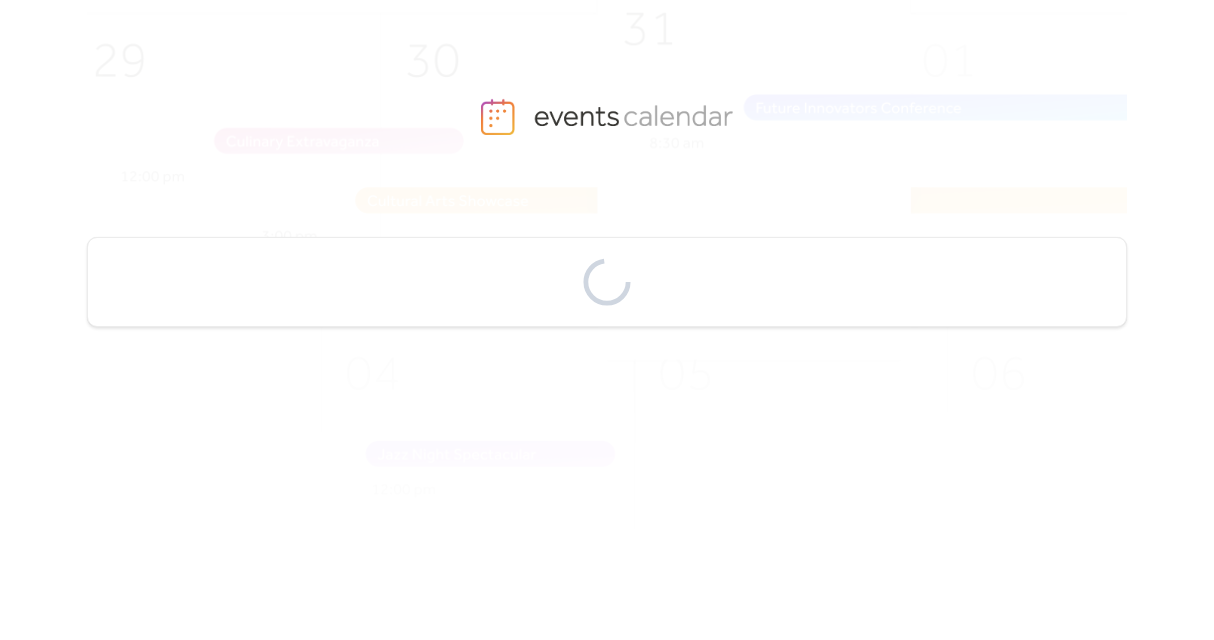 scroll, scrollTop: 0, scrollLeft: 0, axis: both 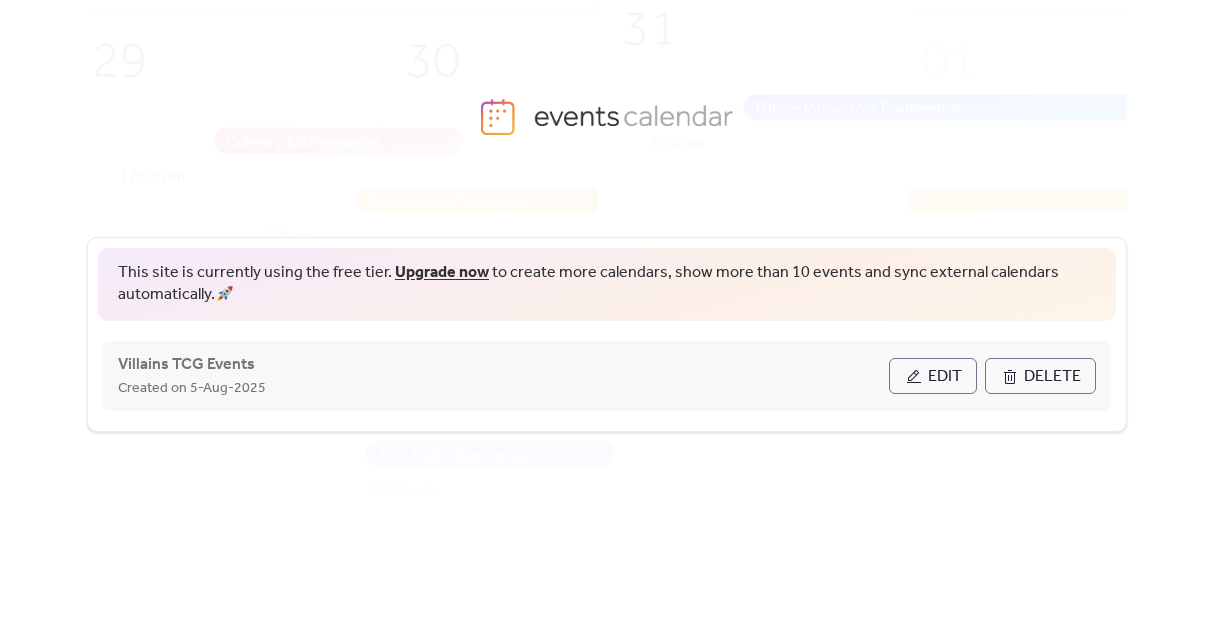 click on "Villains TCG Events Created on 5-Aug-2025 Edit Delete" at bounding box center (607, 376) 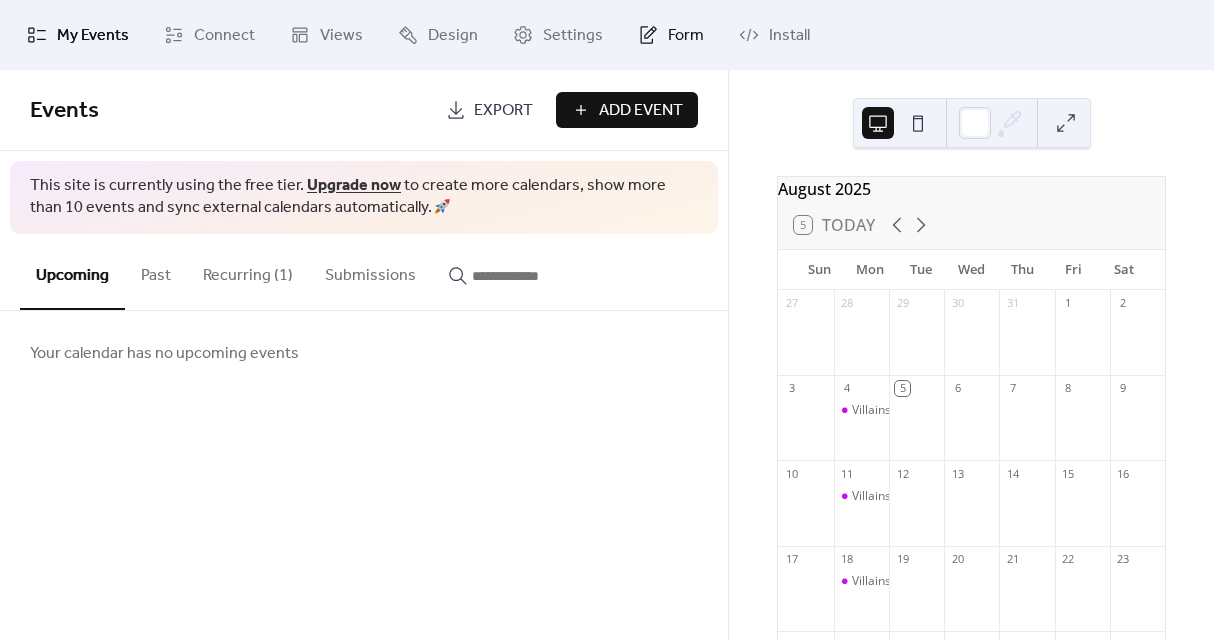 click on "Form" at bounding box center [686, 36] 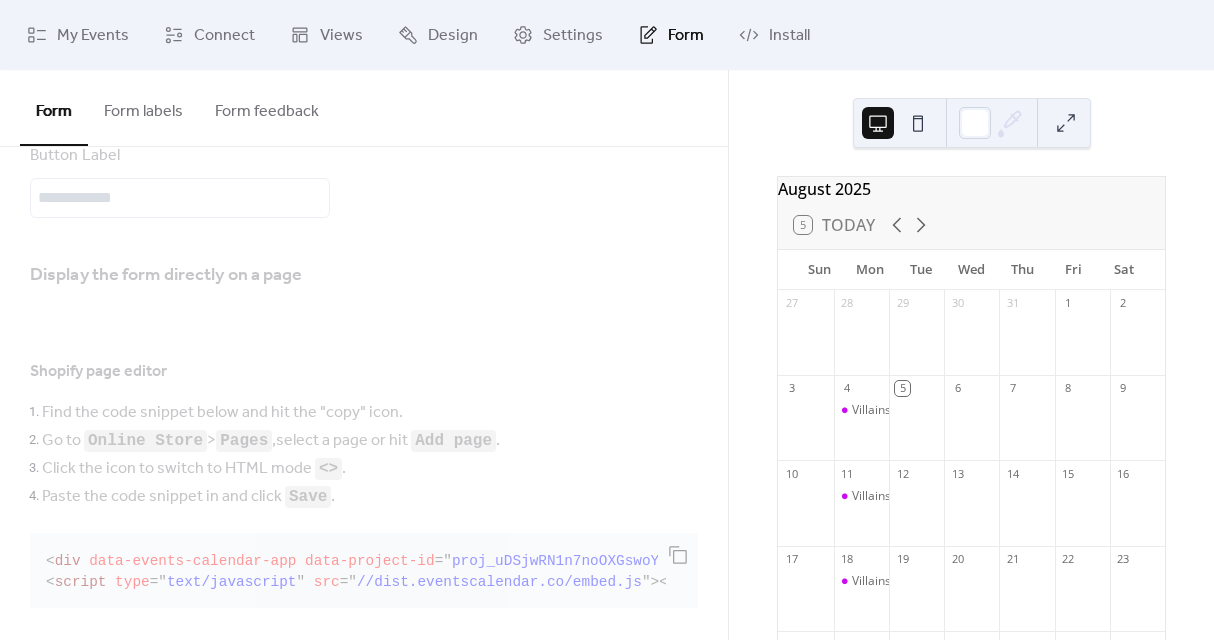 scroll, scrollTop: 554, scrollLeft: 0, axis: vertical 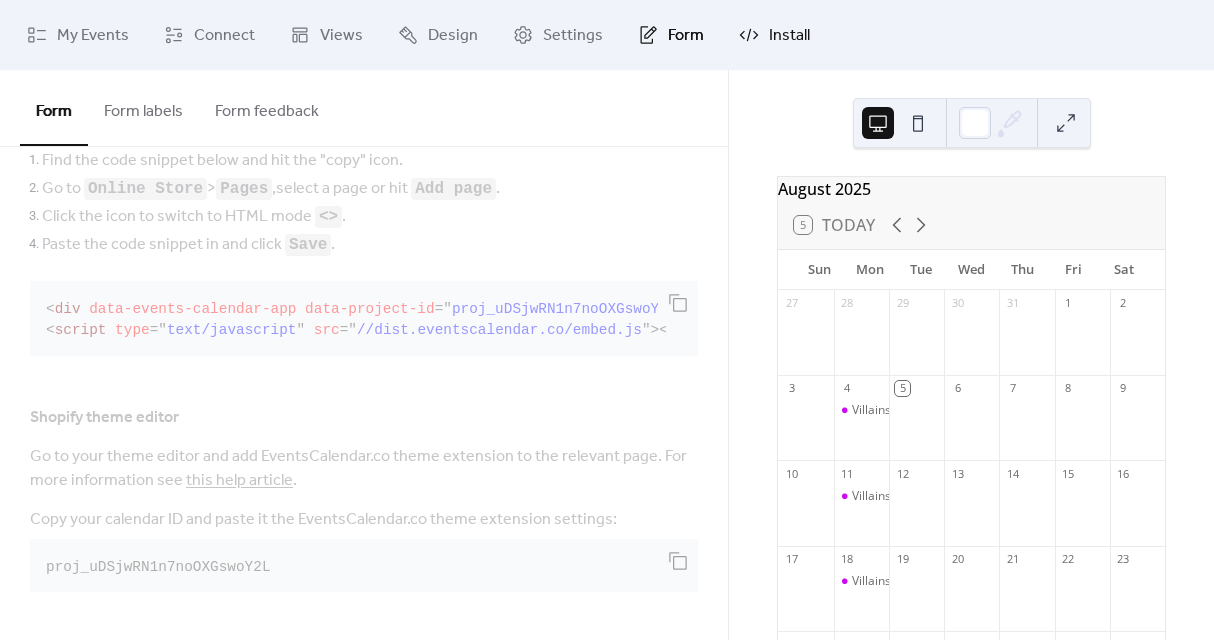 click on "Install" at bounding box center [774, 35] 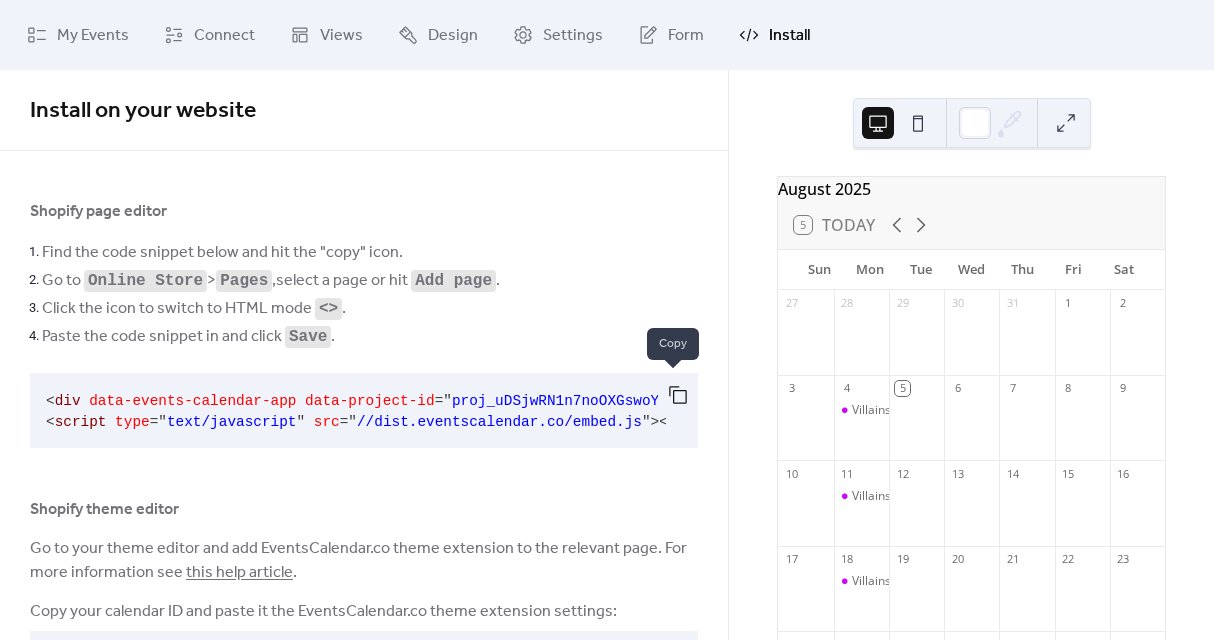 click at bounding box center (678, 395) 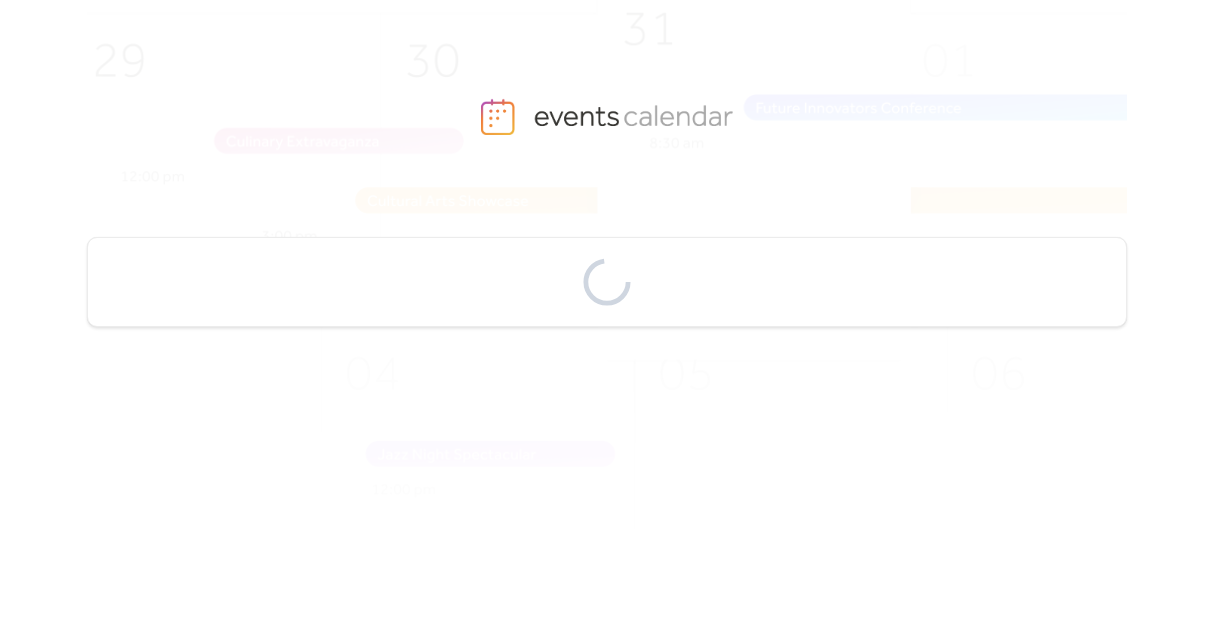 scroll, scrollTop: 0, scrollLeft: 0, axis: both 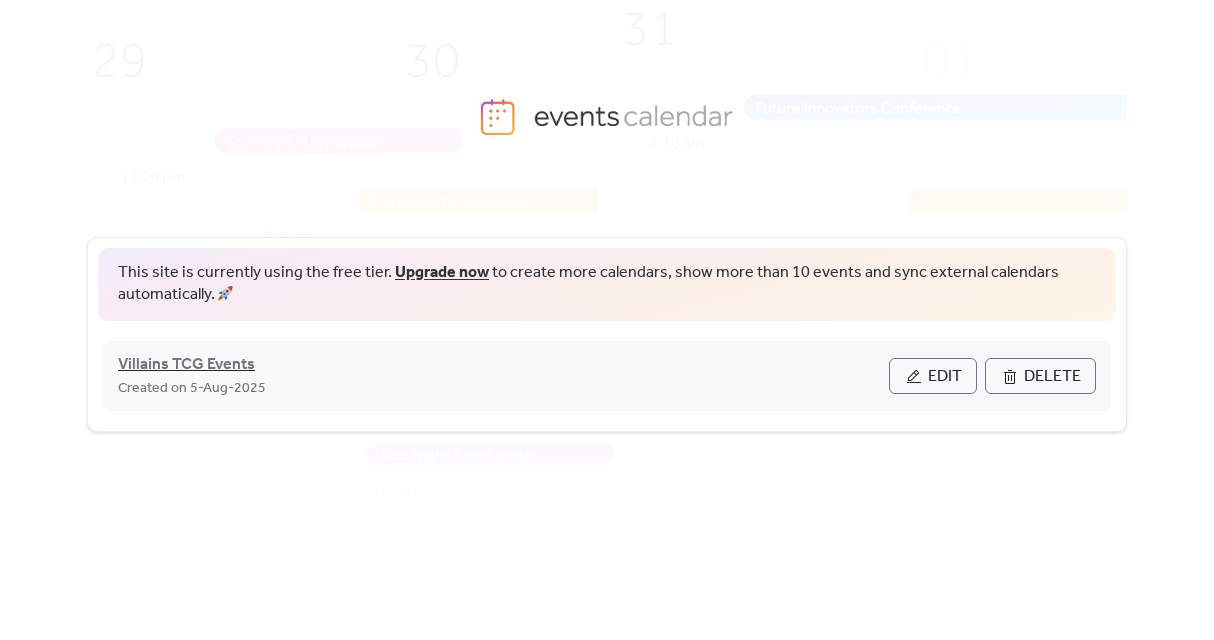 click on "Villains TCG Events" at bounding box center [186, 365] 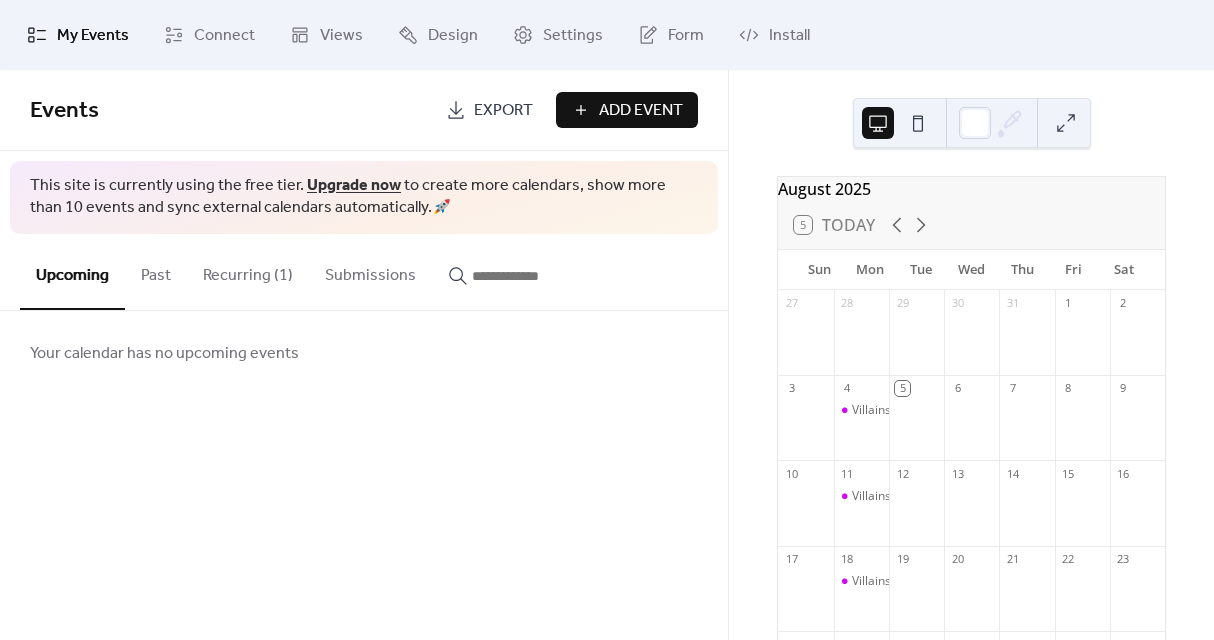 click on "Export" at bounding box center [503, 111] 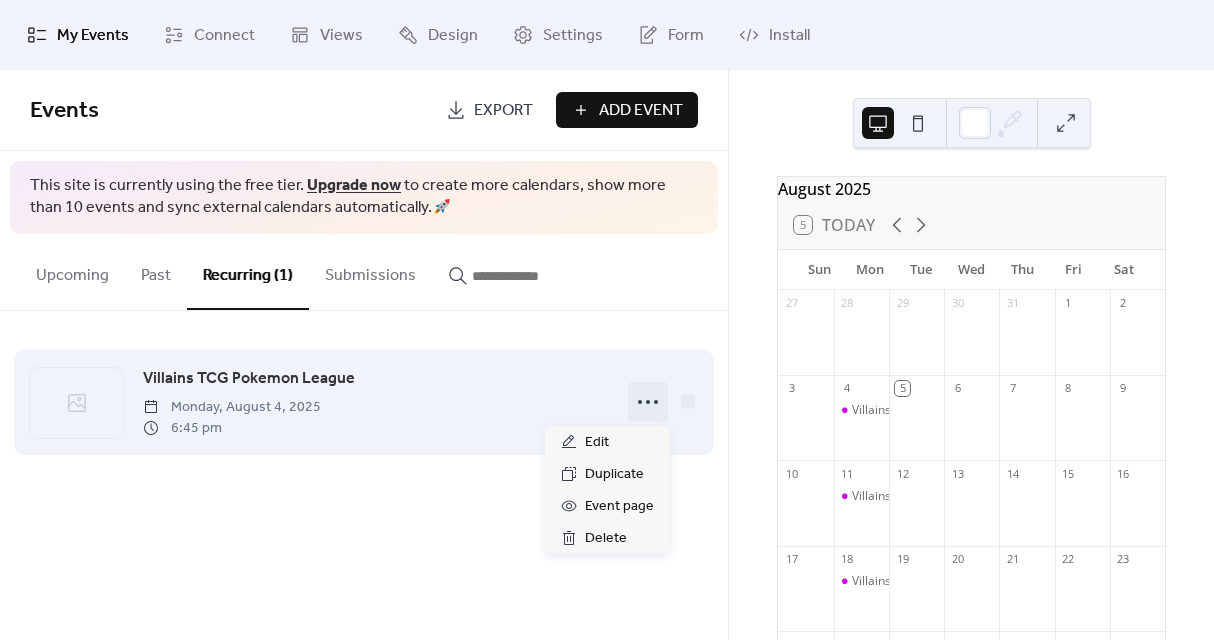 click 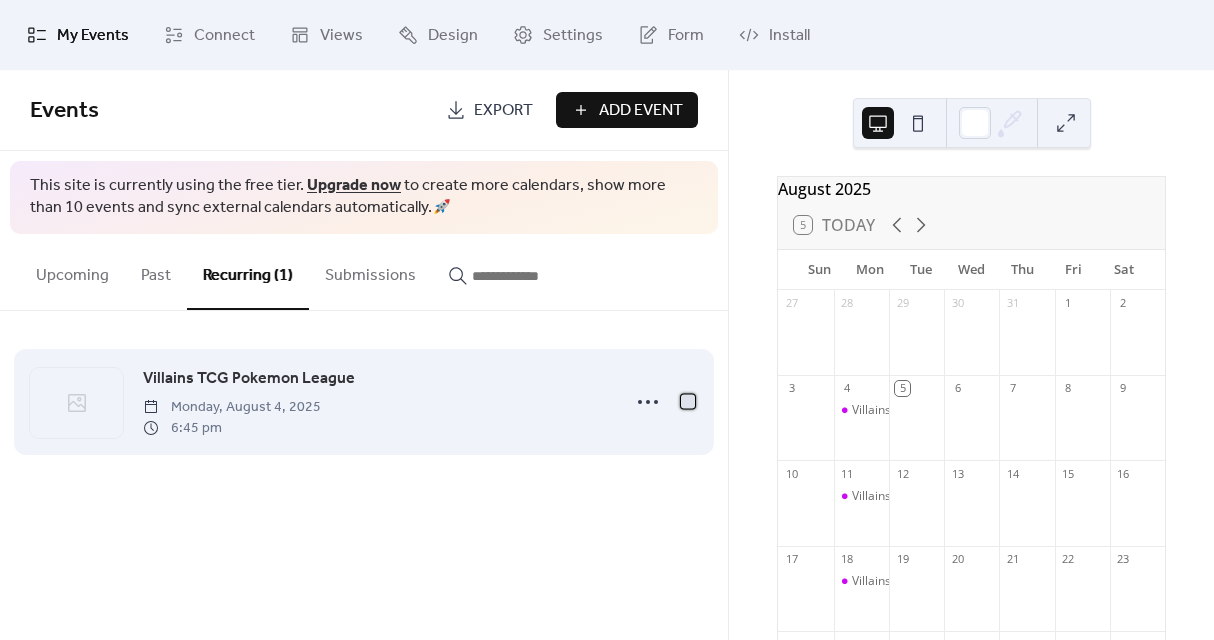 click at bounding box center (688, 401) 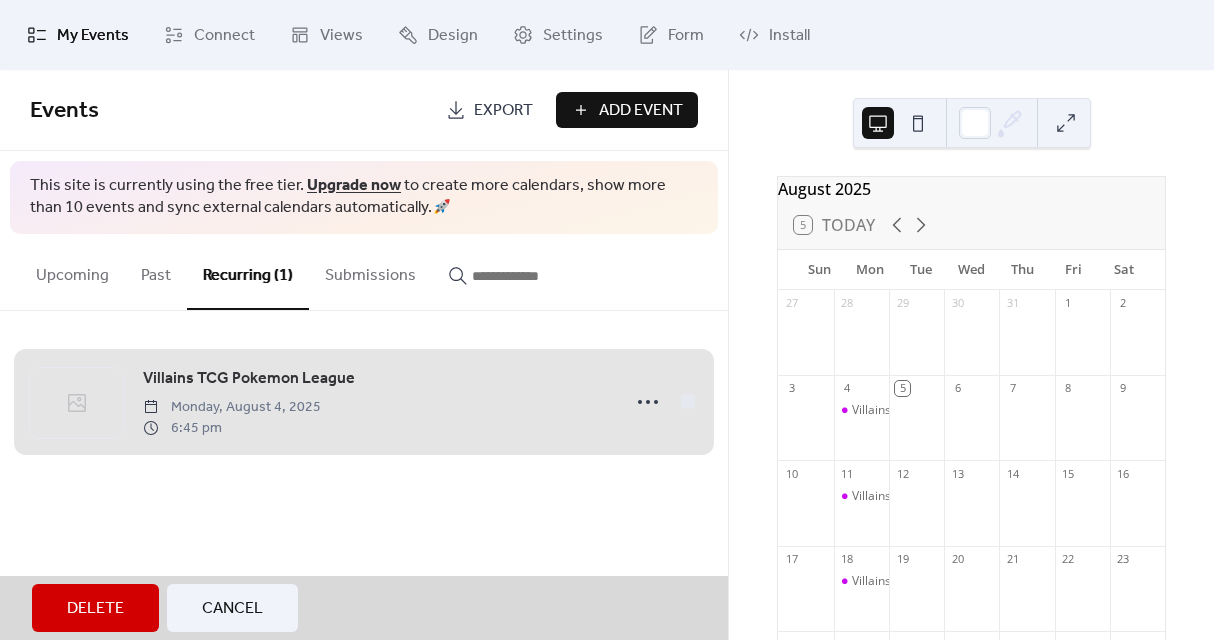 click on "Villains TCG Pokemon League Monday, August 4, 2025 6:45 pm" at bounding box center (364, 402) 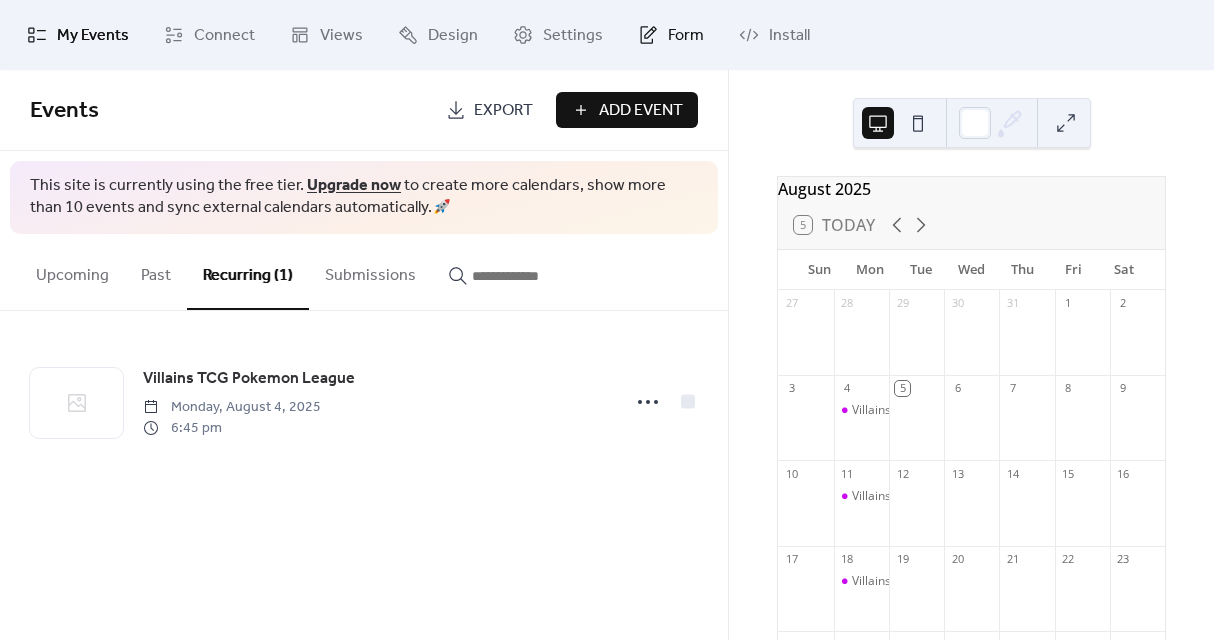 click on "Form" at bounding box center [686, 36] 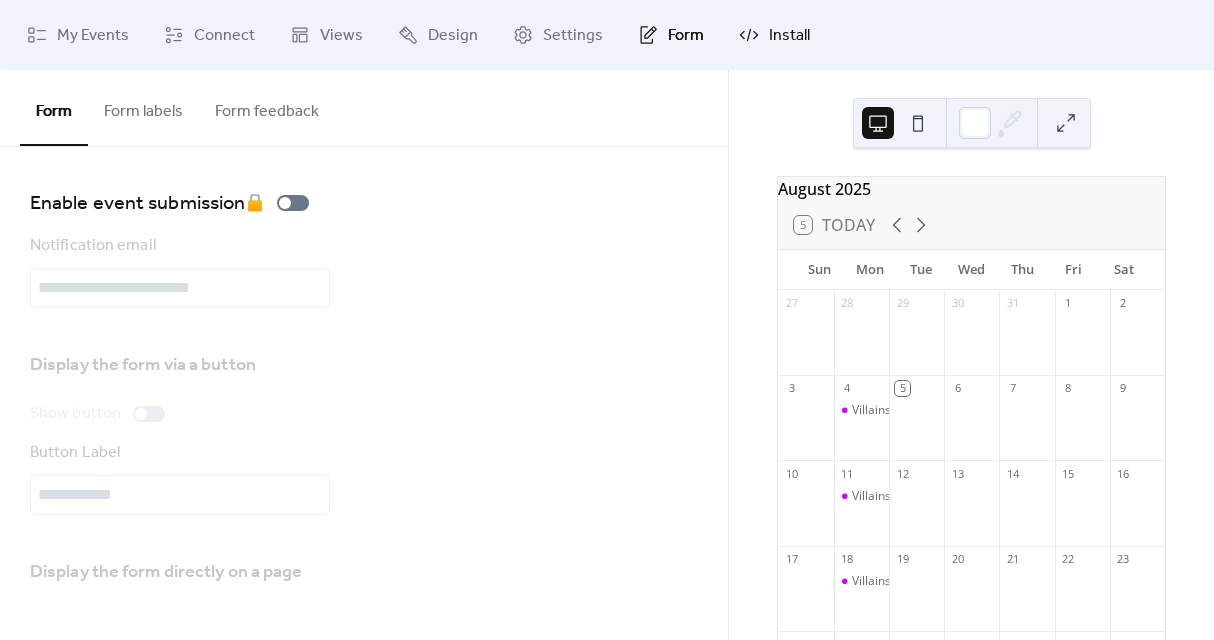 click on "Install" at bounding box center (789, 36) 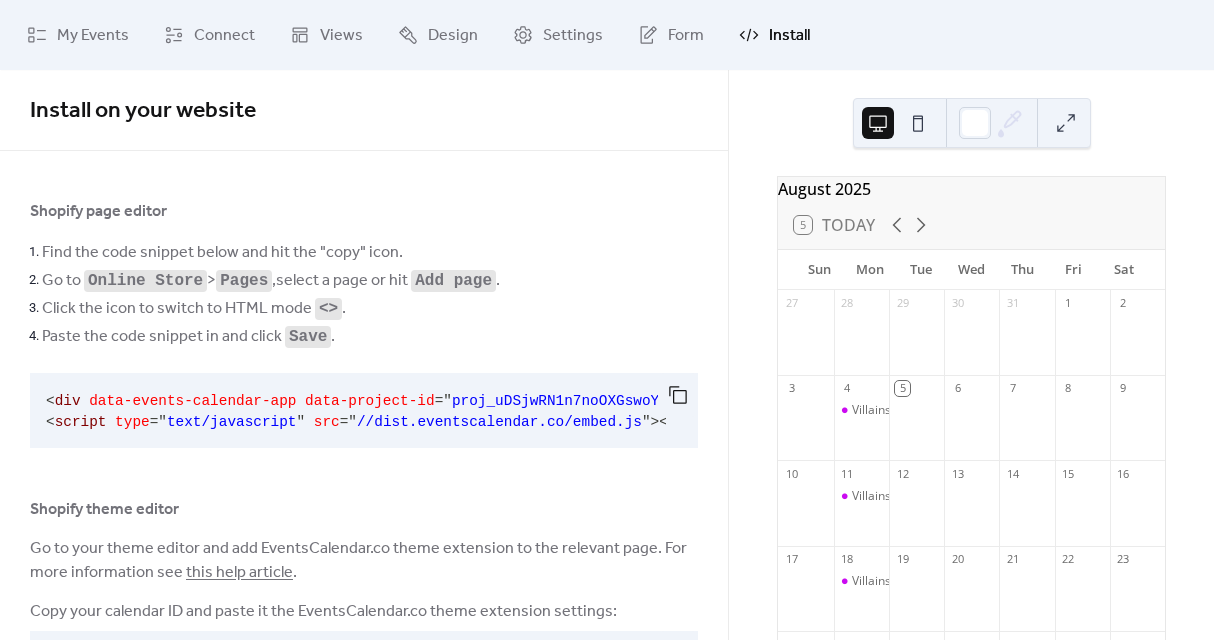 scroll, scrollTop: 97, scrollLeft: 0, axis: vertical 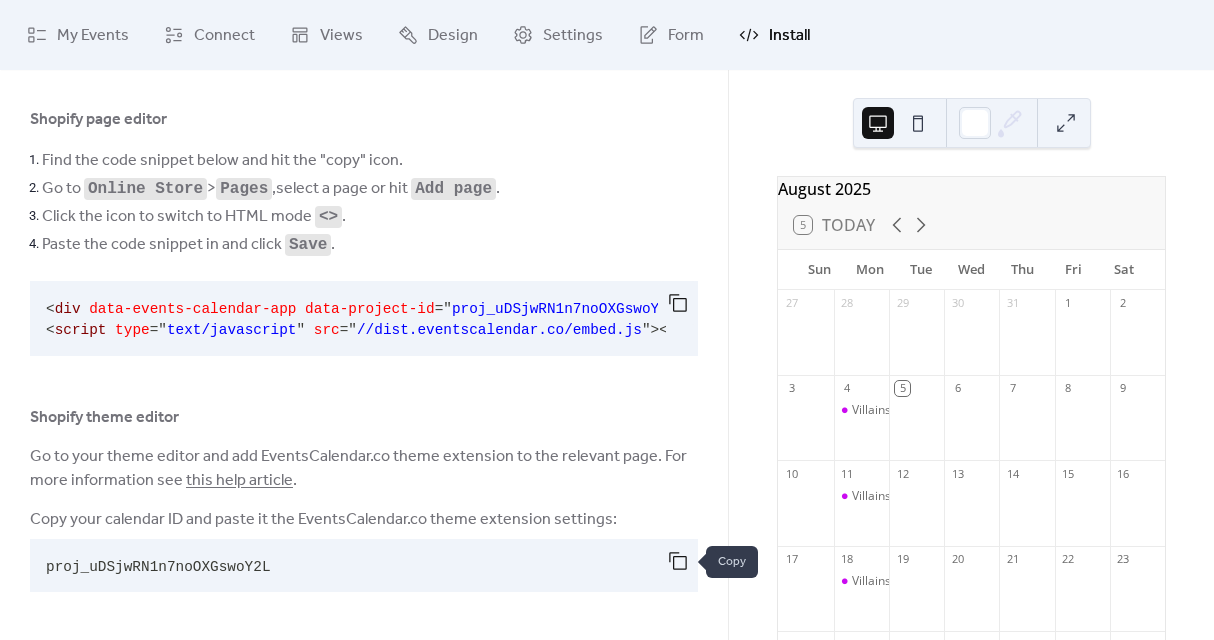 click at bounding box center [678, 561] 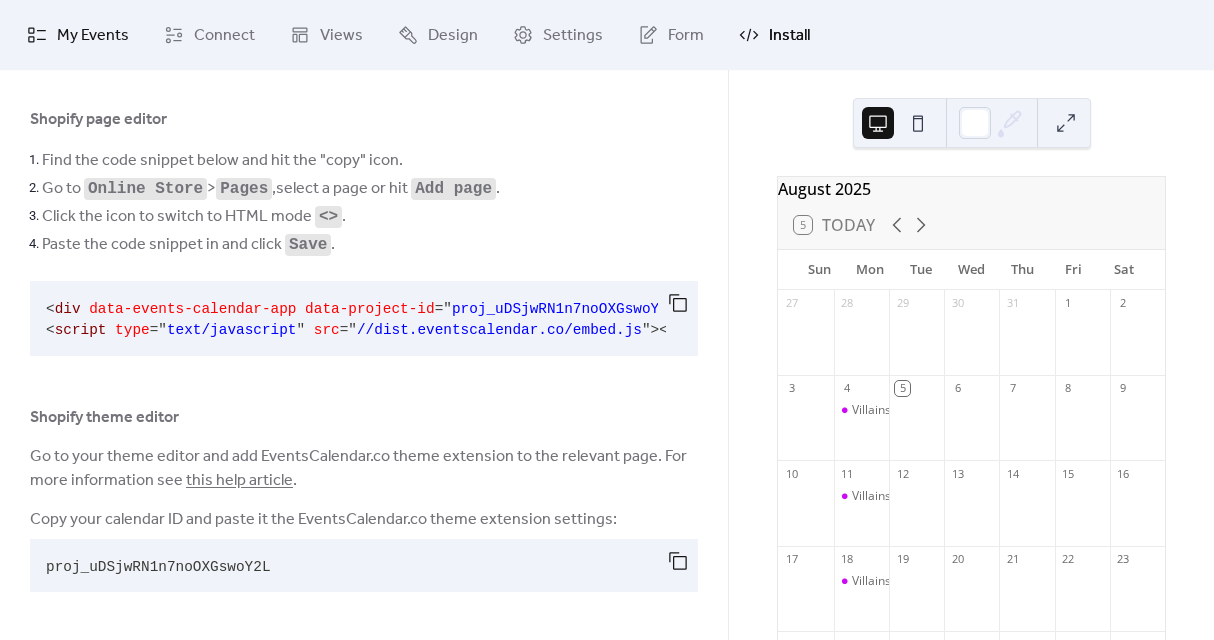 click on "My Events" at bounding box center (93, 36) 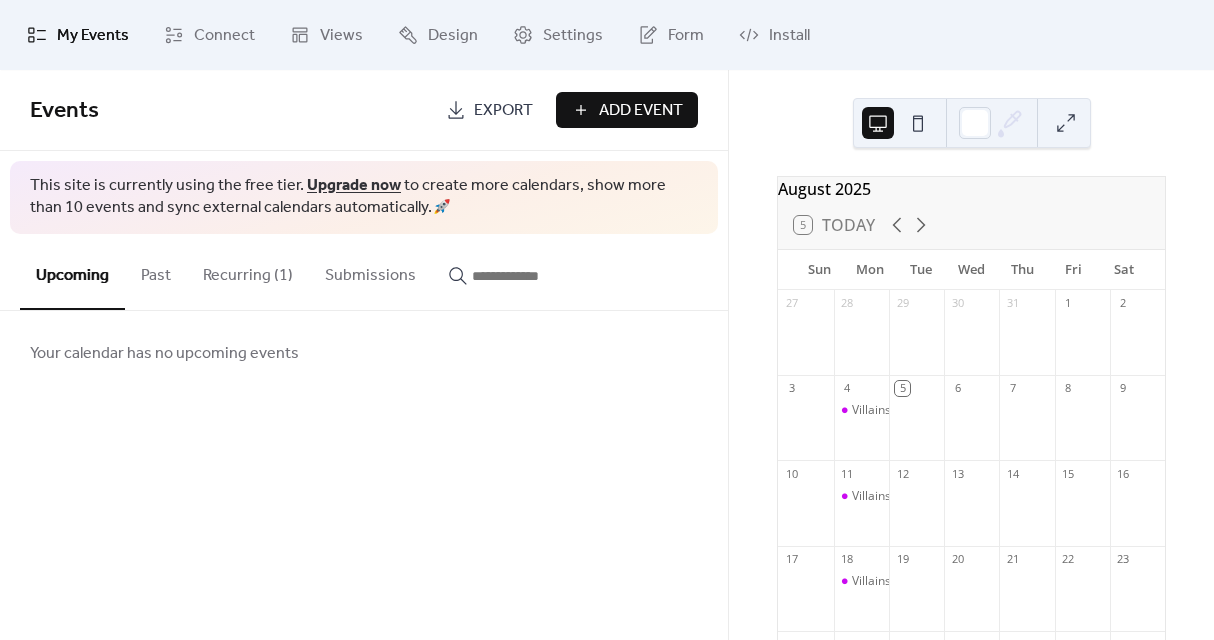click on "Past" at bounding box center [156, 271] 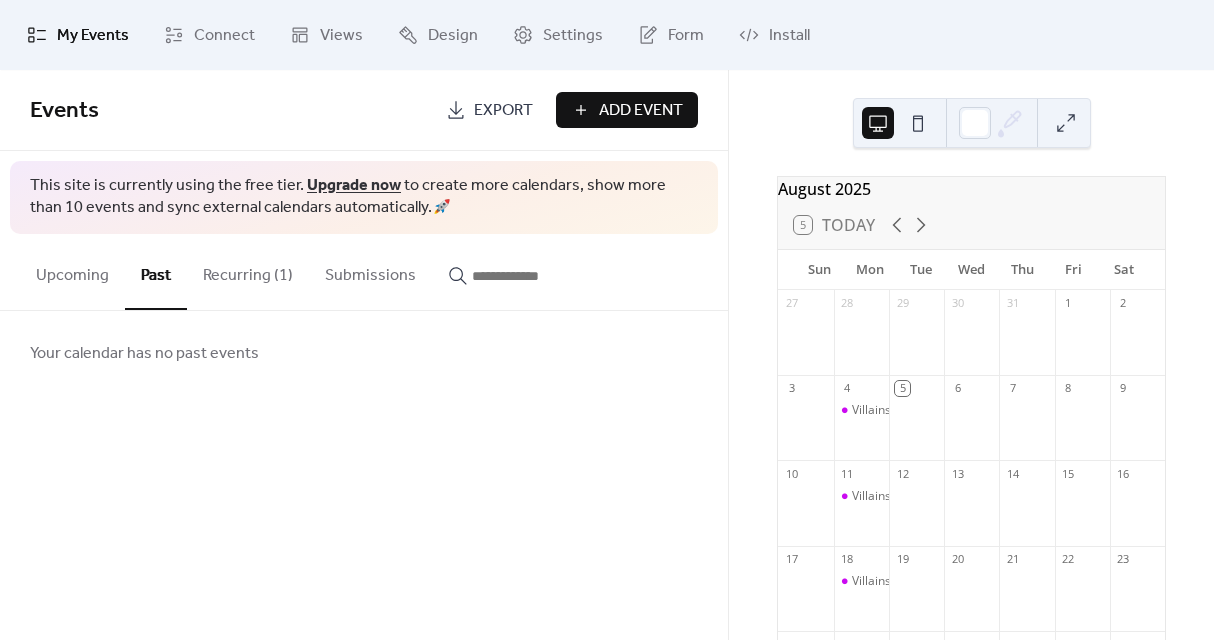 click on "Recurring (1)" at bounding box center [248, 271] 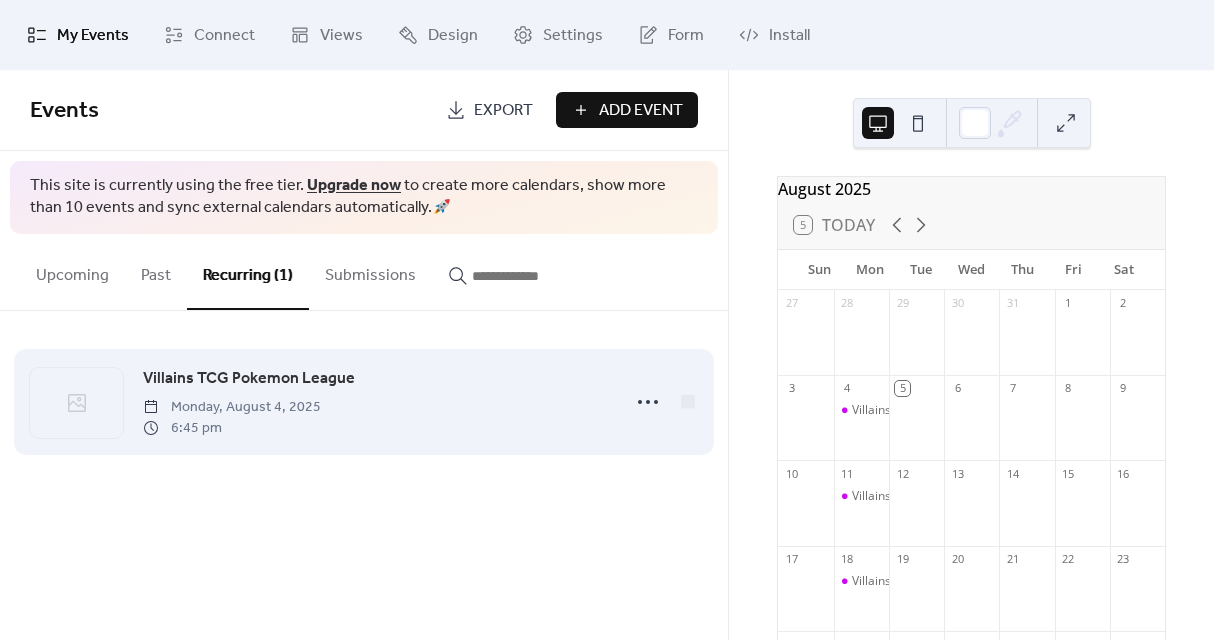 click on "Monday, August 4, 2025" at bounding box center (232, 407) 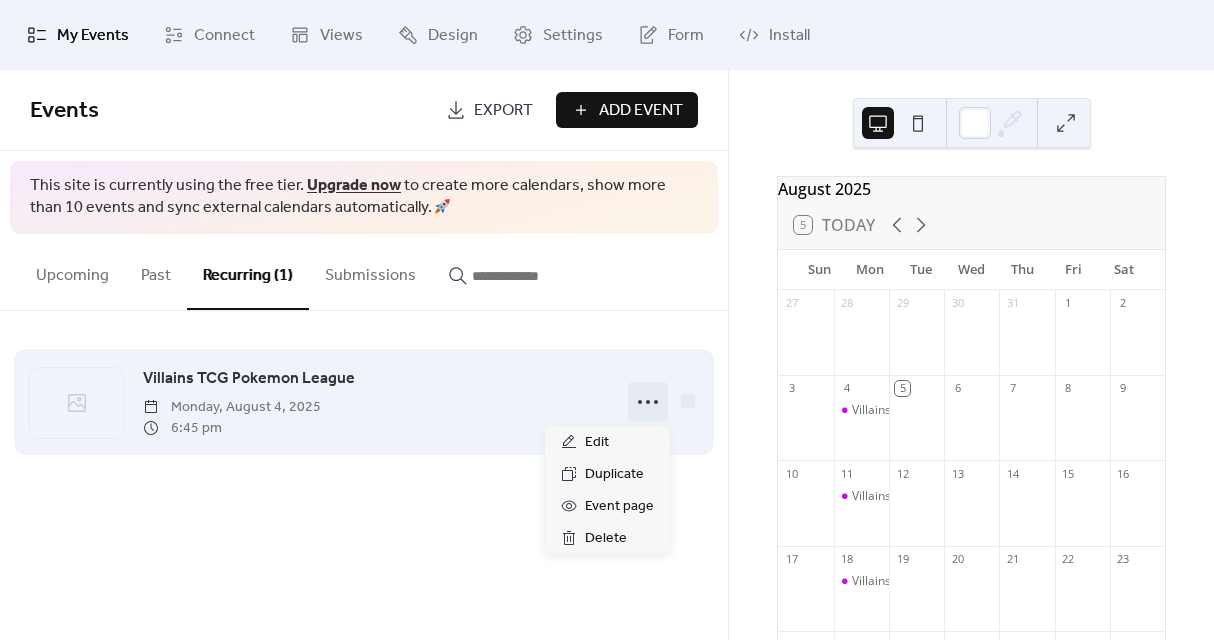 click 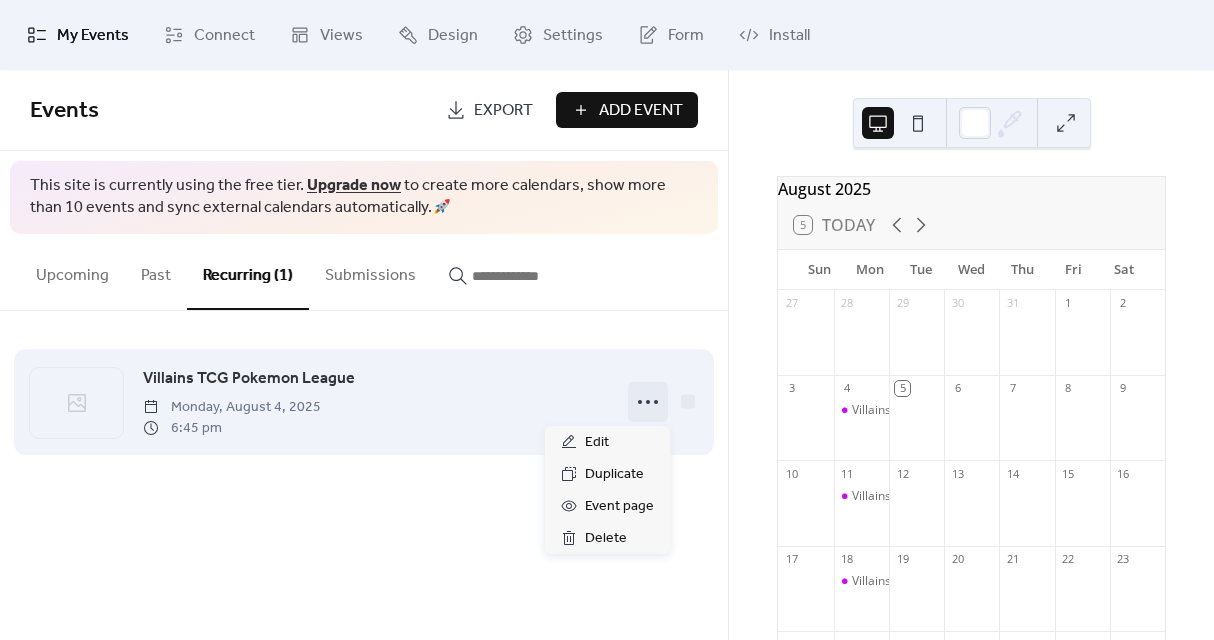 click 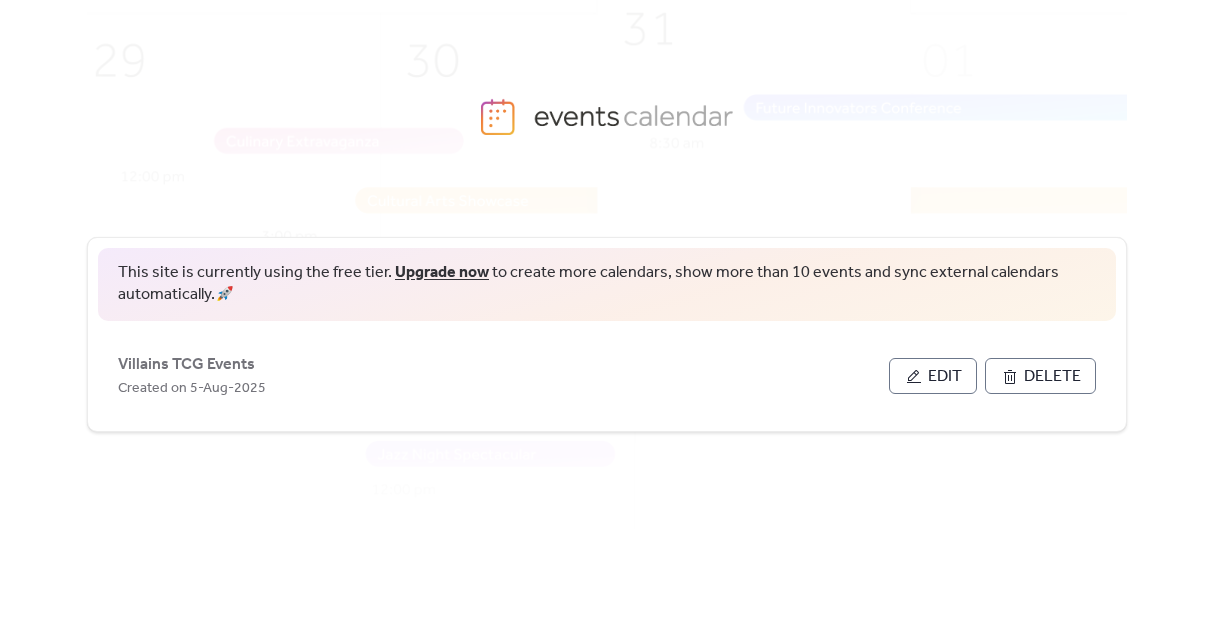 scroll, scrollTop: 0, scrollLeft: 0, axis: both 